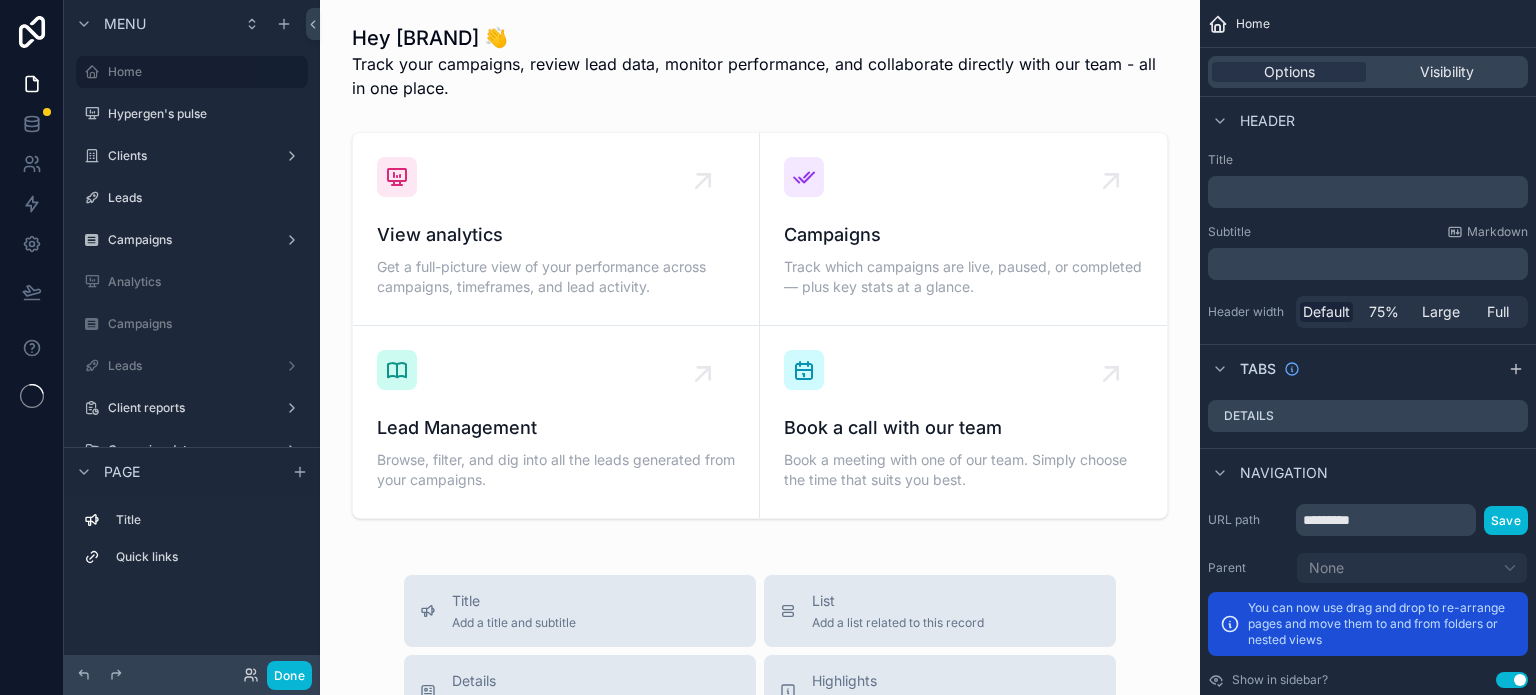 scroll, scrollTop: 0, scrollLeft: 0, axis: both 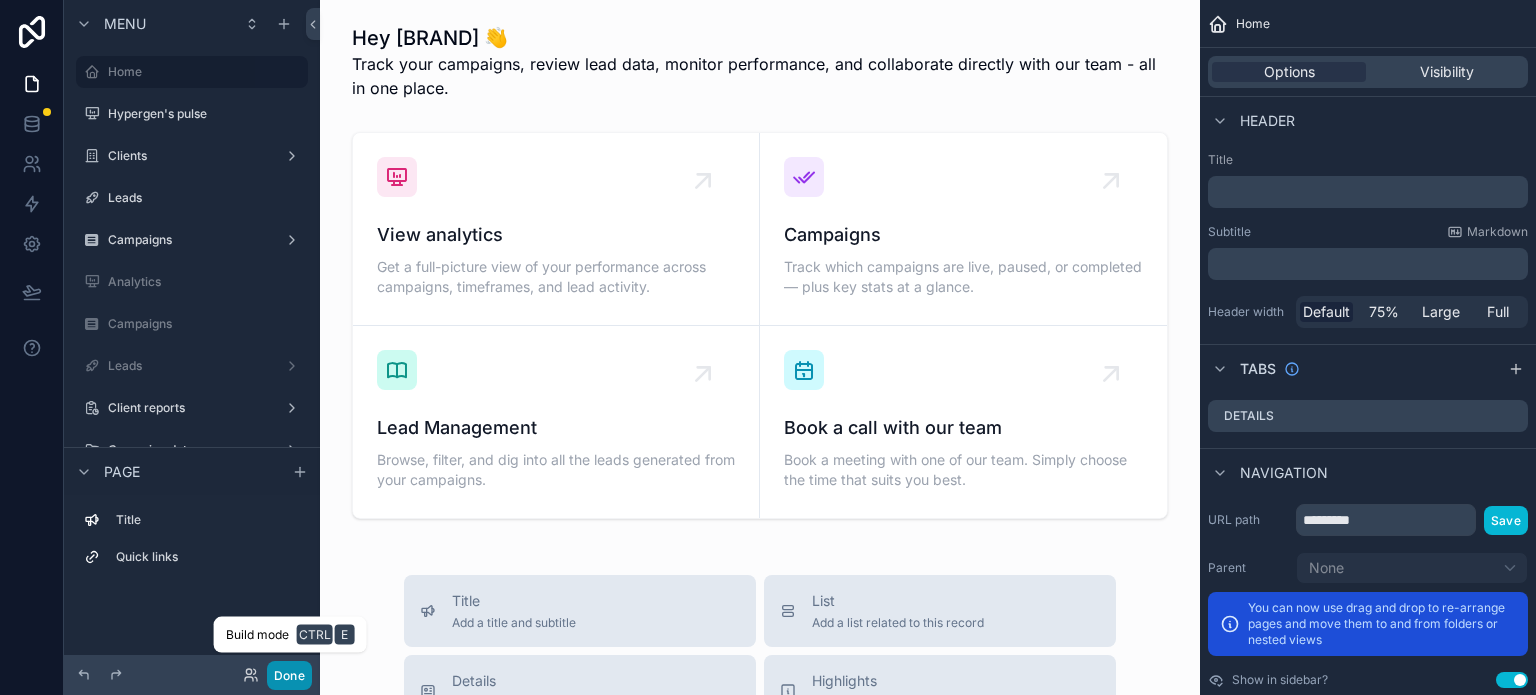 click on "Done" at bounding box center (289, 675) 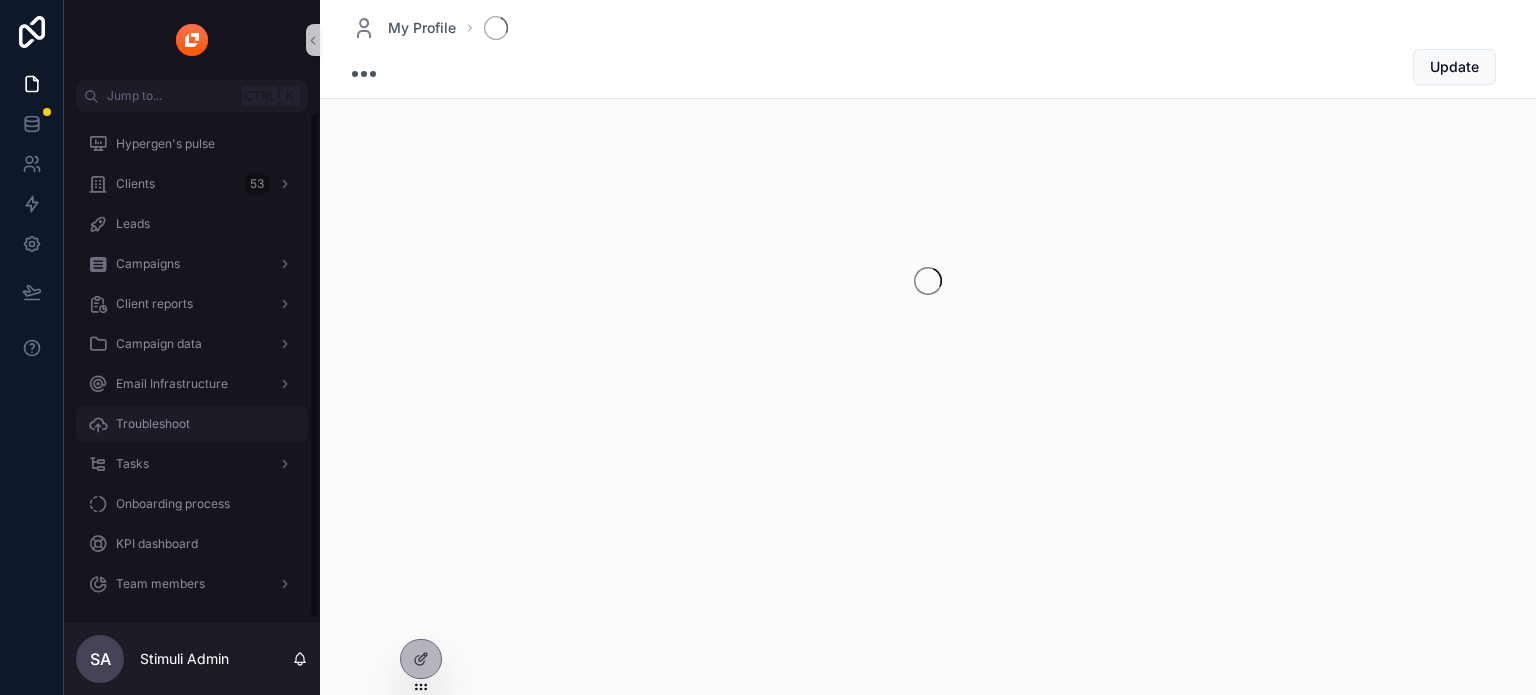scroll, scrollTop: 4, scrollLeft: 0, axis: vertical 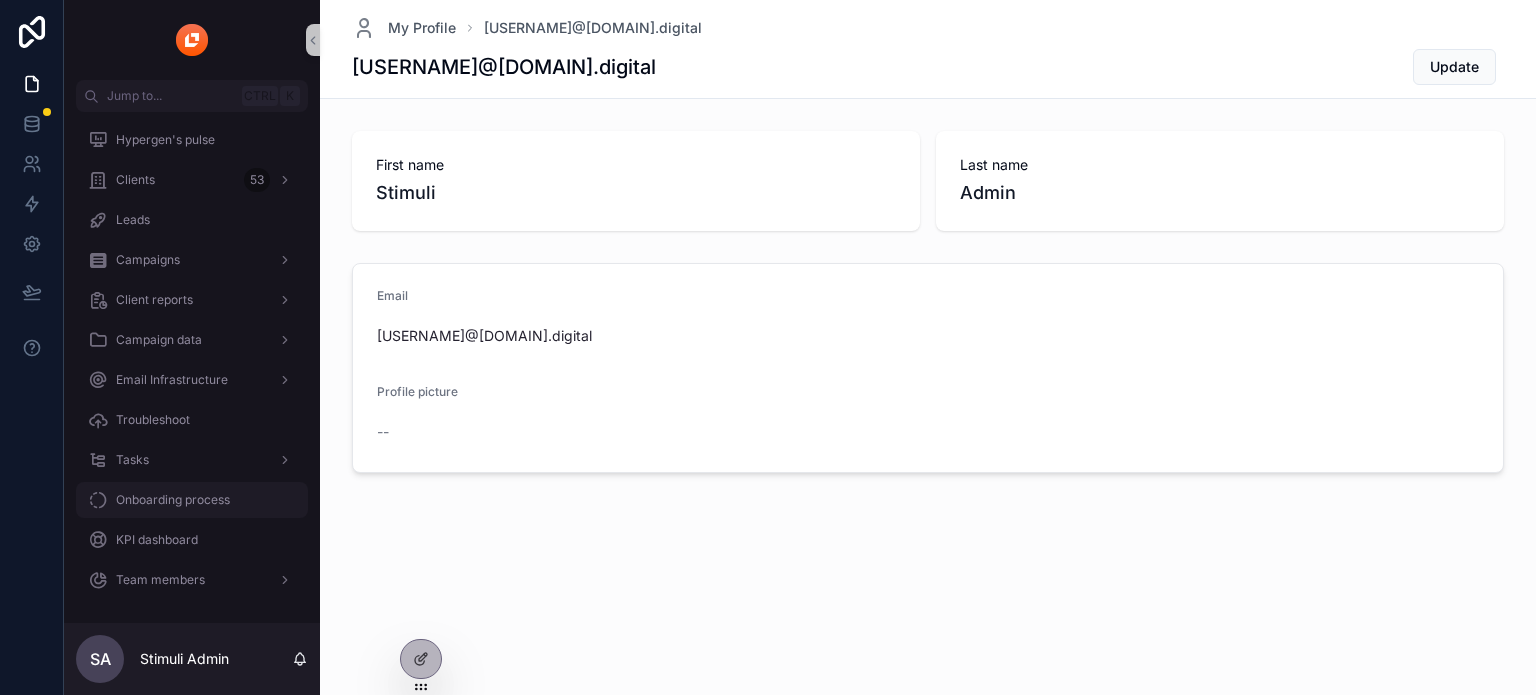 click on "Onboarding process" at bounding box center (173, 500) 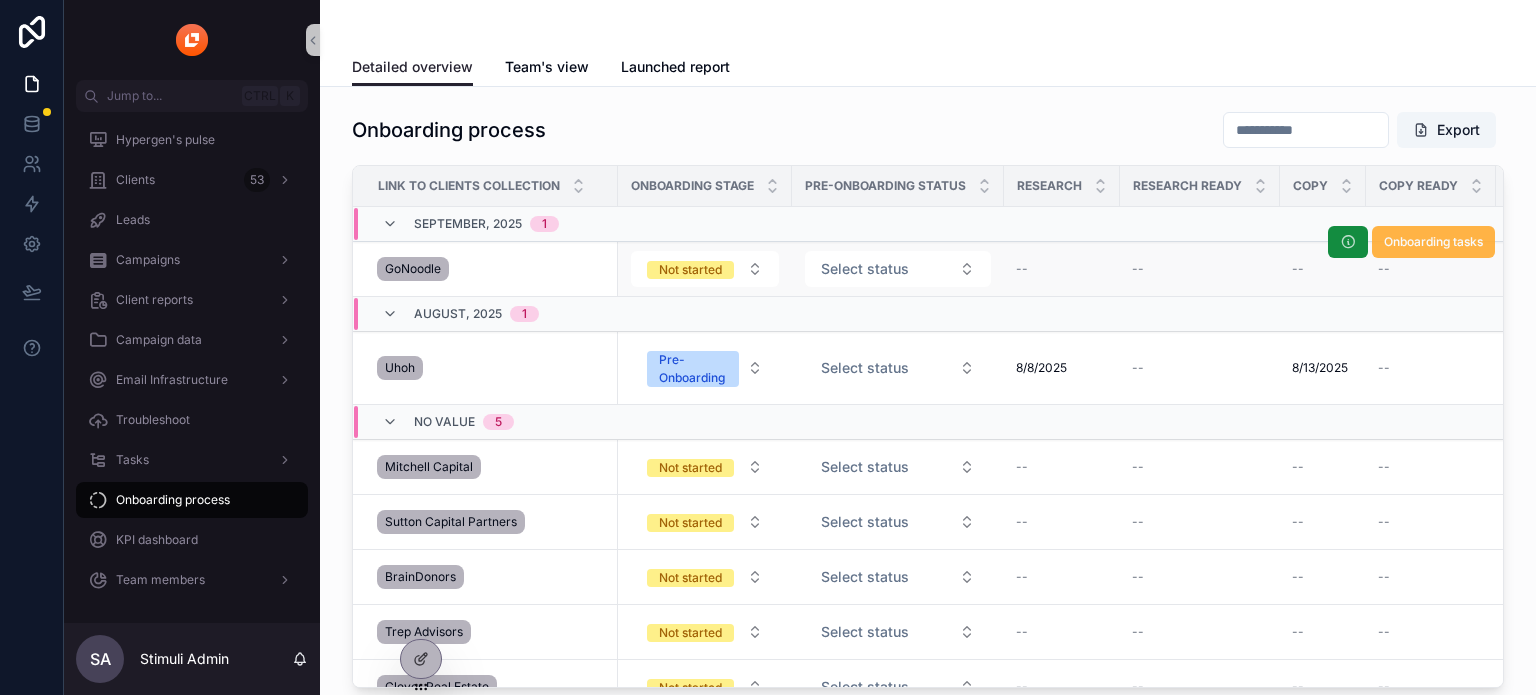 click on "Onboarding tasks" at bounding box center (1433, 242) 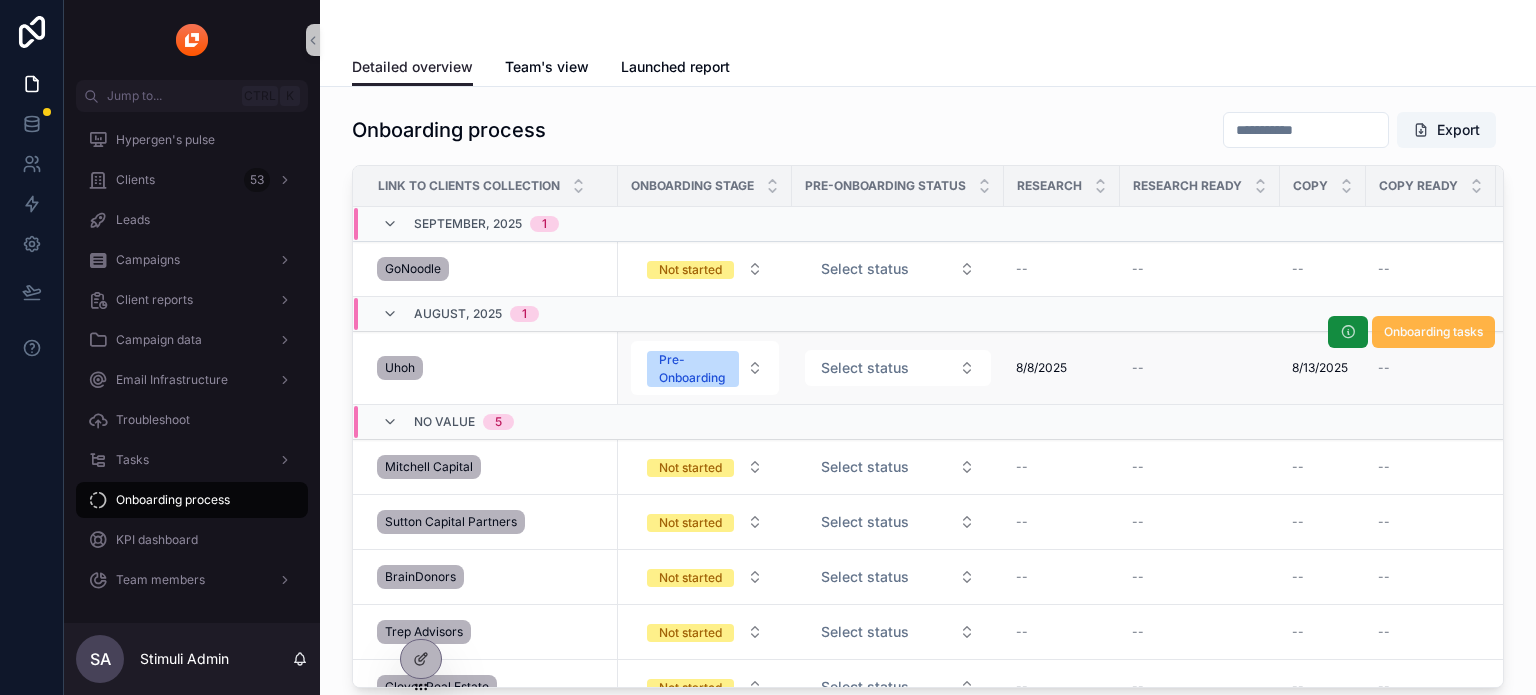 click on "Onboarding tasks" at bounding box center [1433, 332] 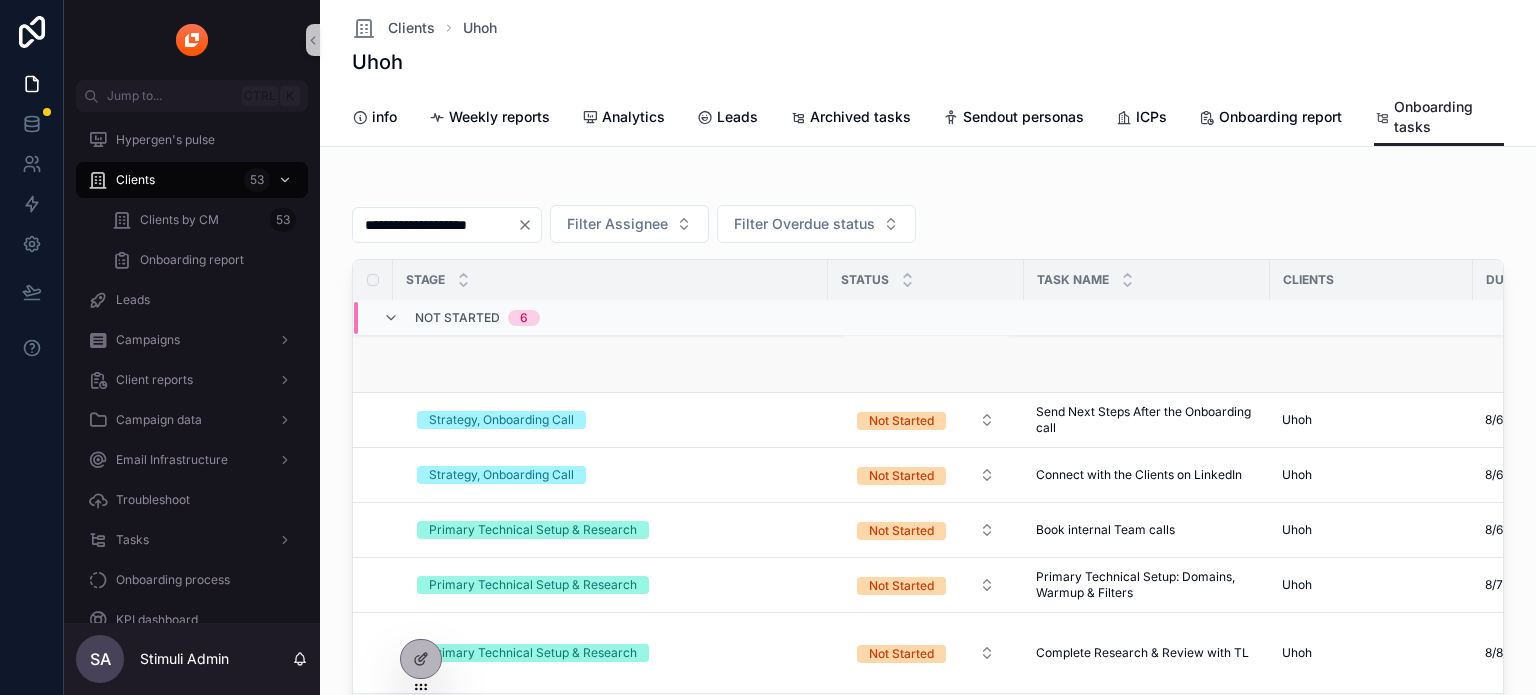 scroll, scrollTop: 0, scrollLeft: 0, axis: both 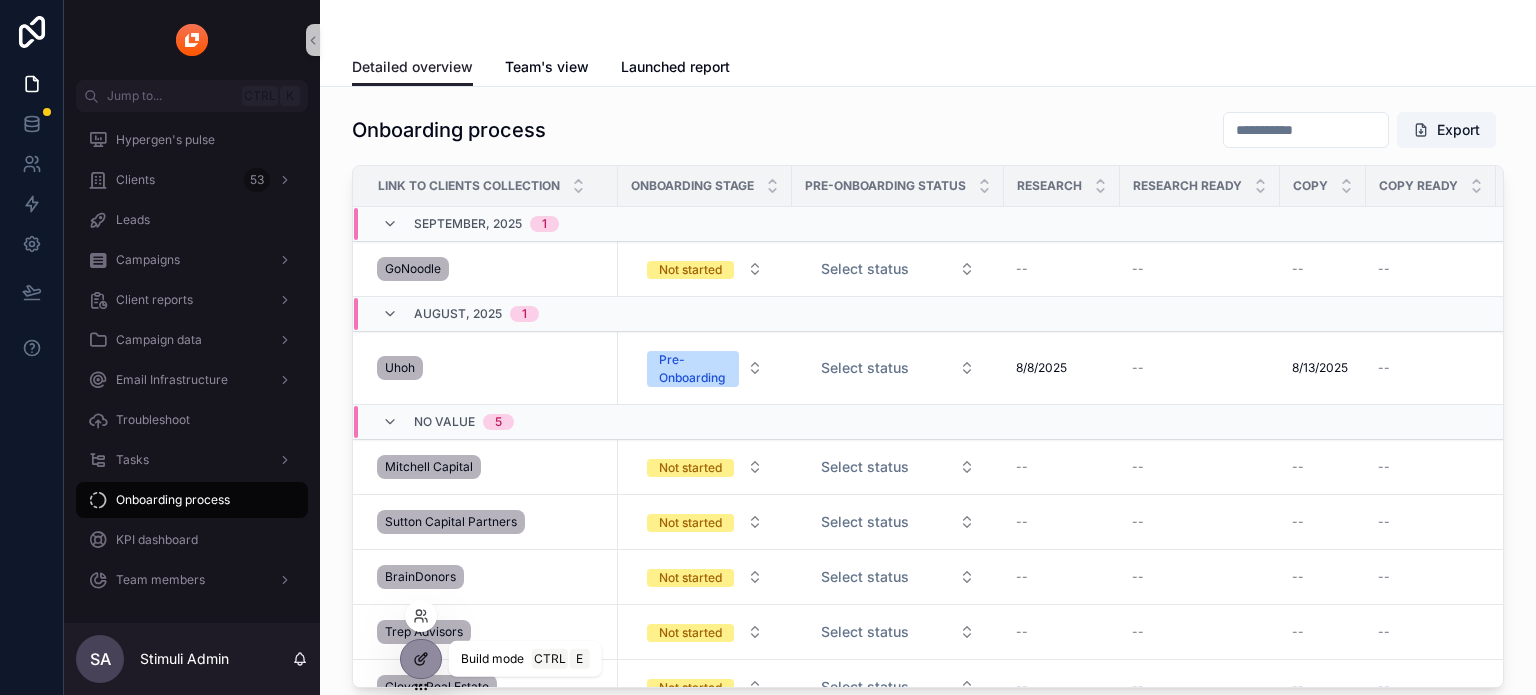 click at bounding box center (421, 659) 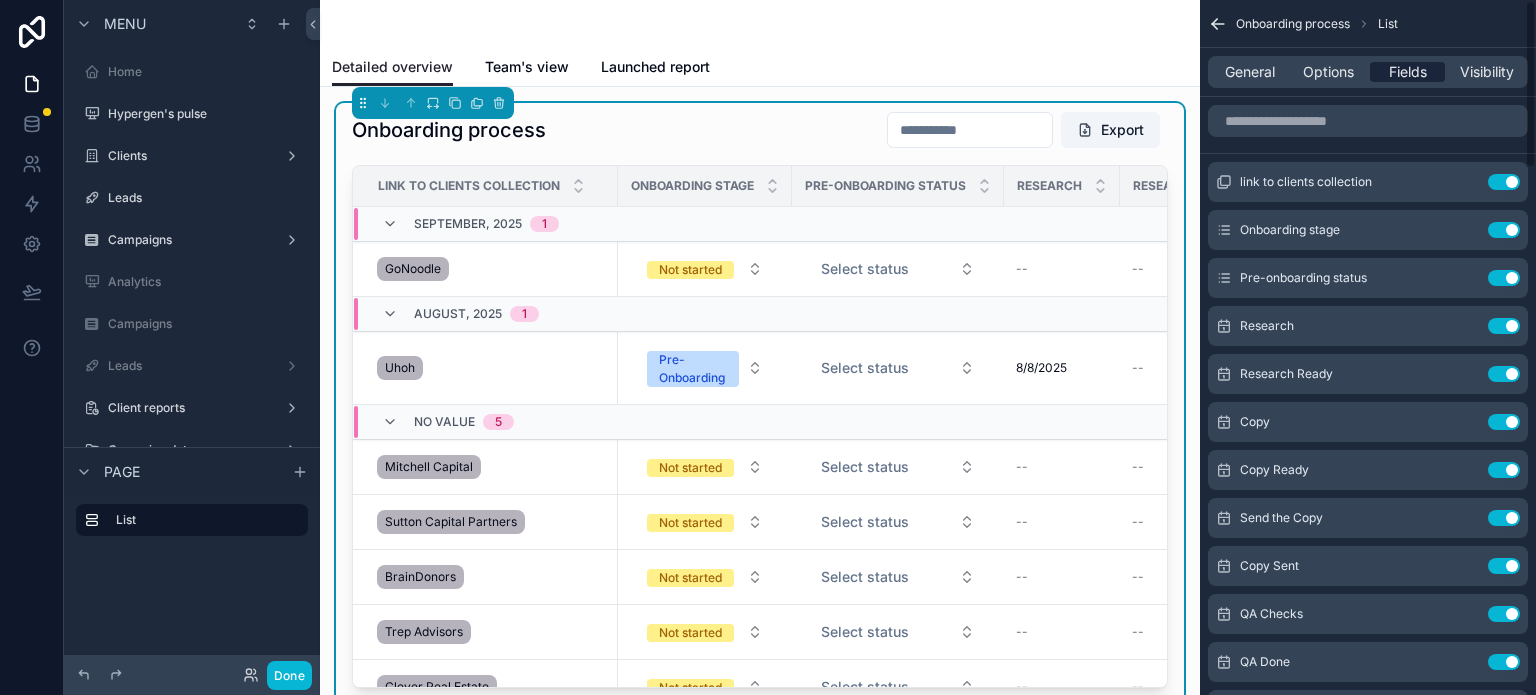 scroll, scrollTop: 386, scrollLeft: 0, axis: vertical 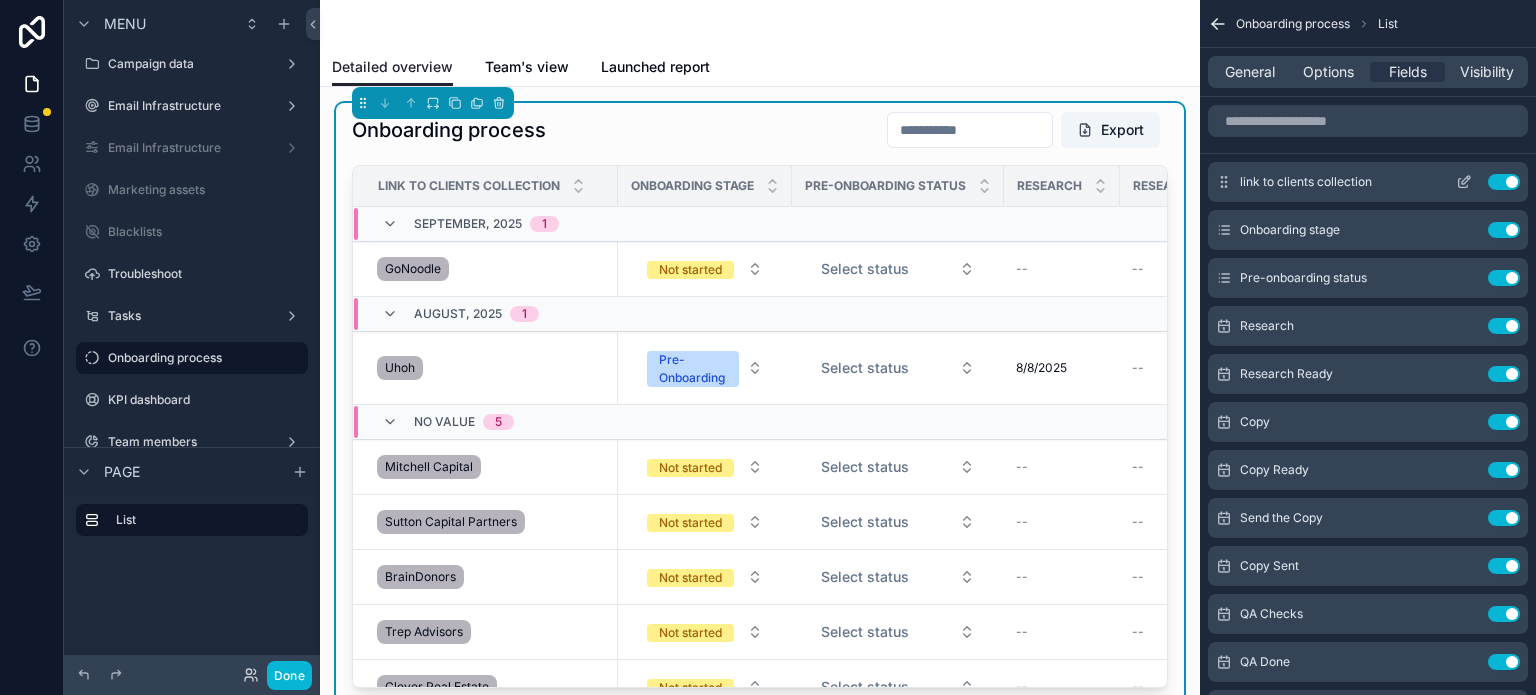 click 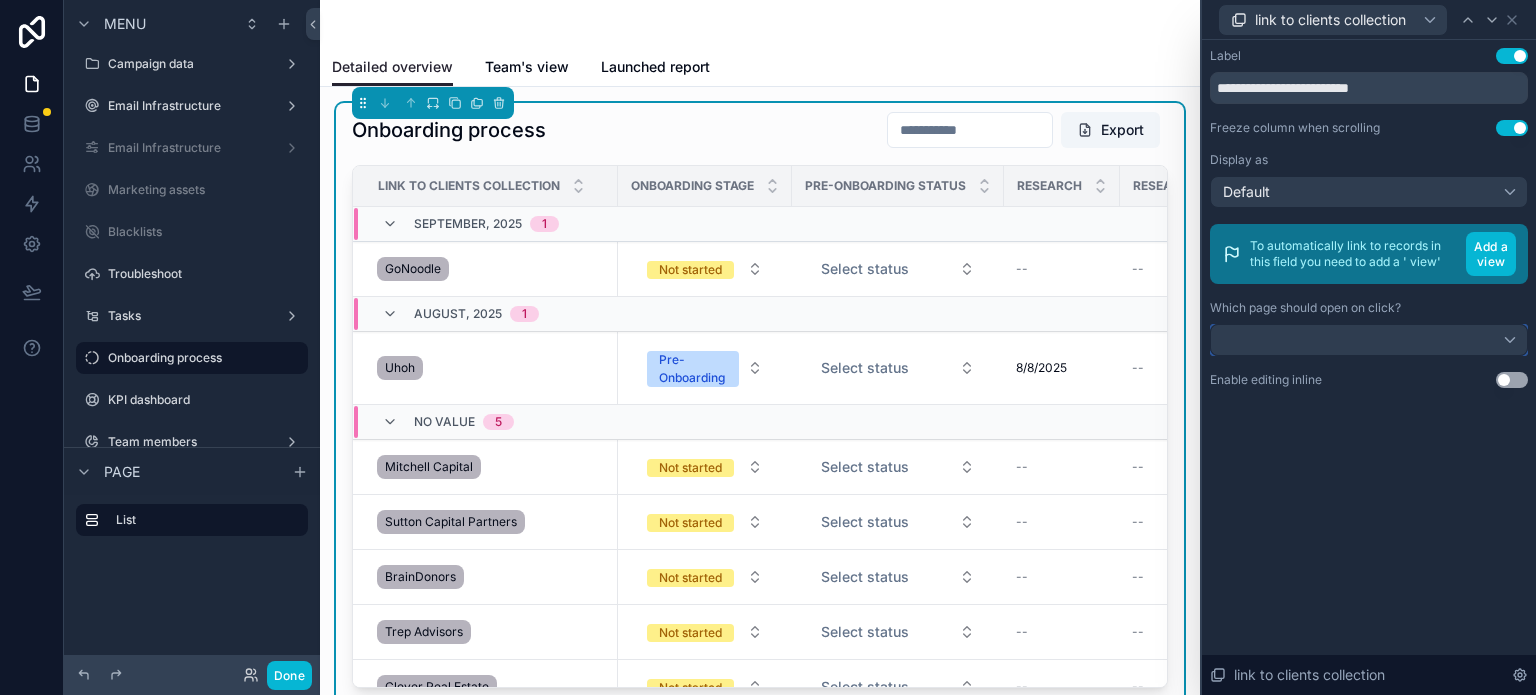 click at bounding box center [1369, 340] 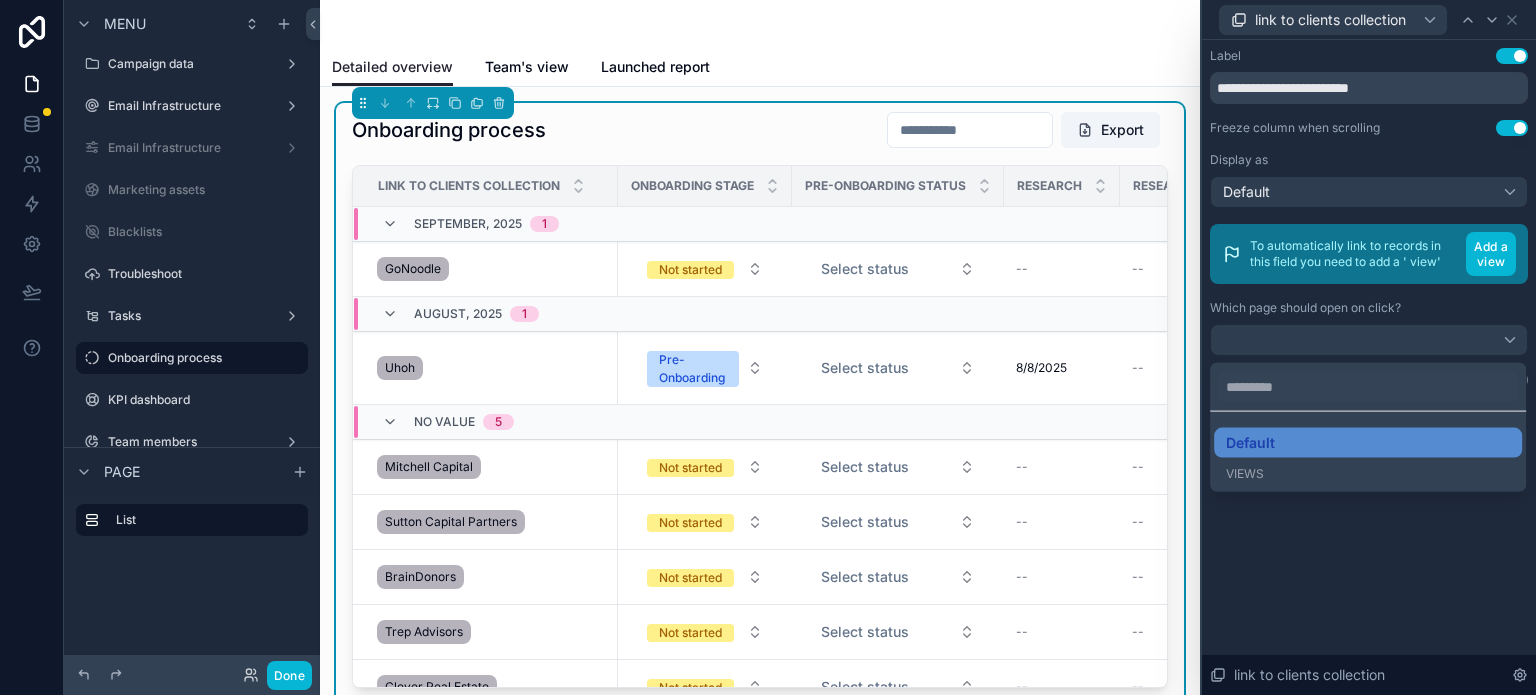 click at bounding box center [1369, 347] 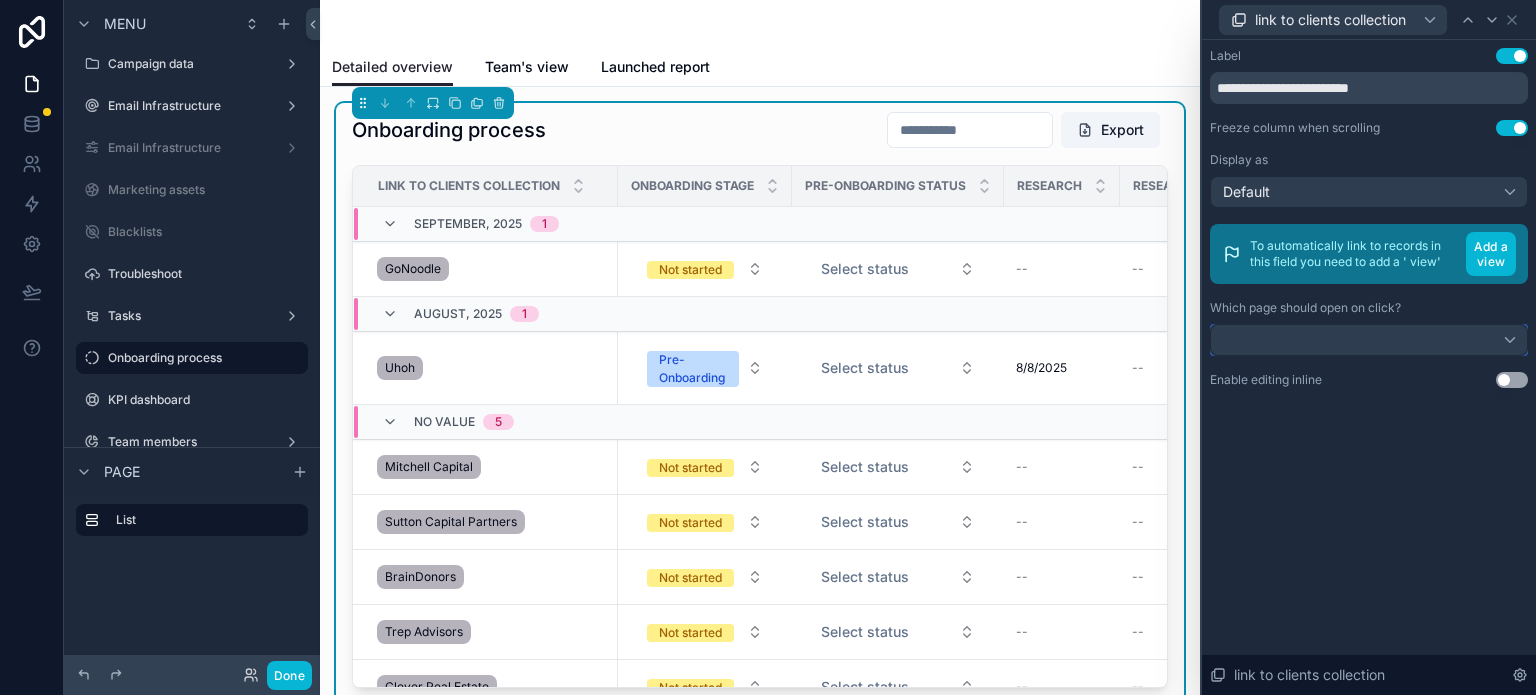 click at bounding box center (1369, 340) 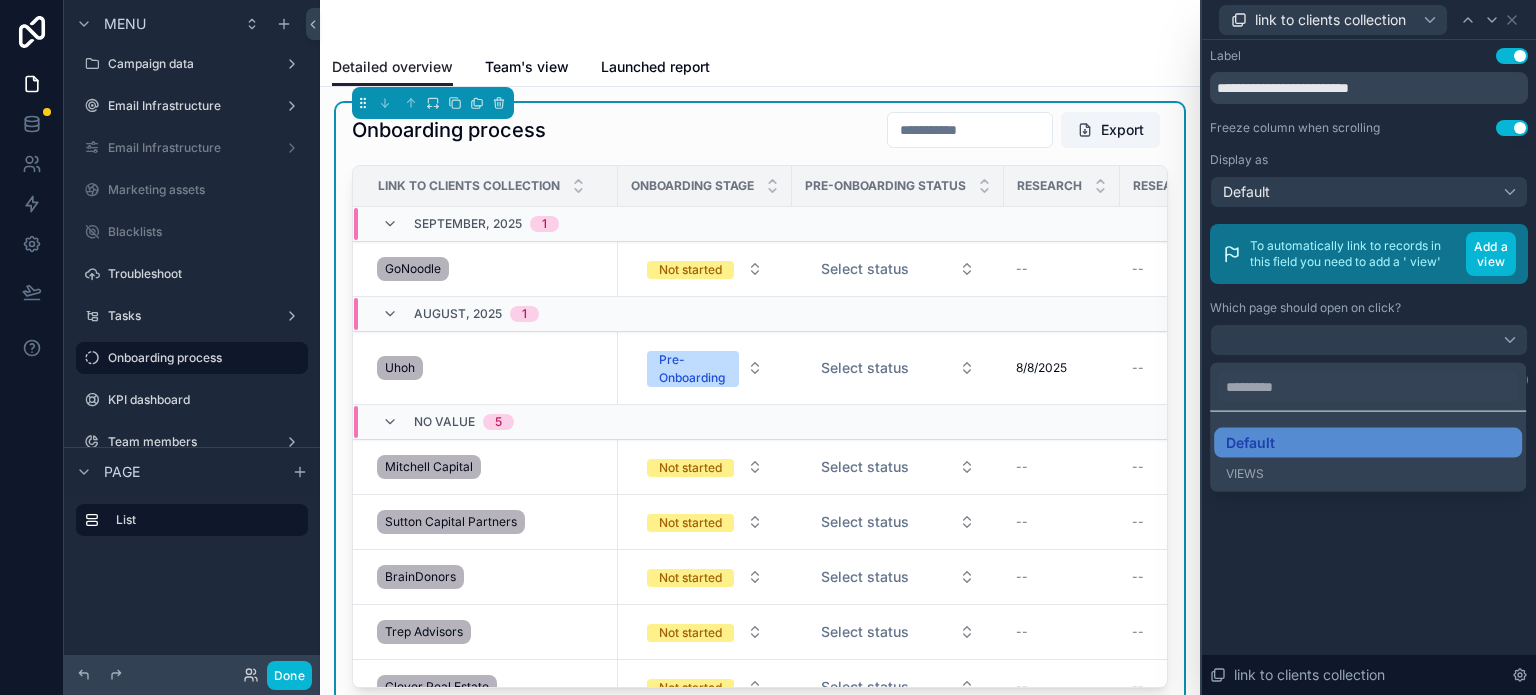 click on "Views" at bounding box center (1368, 473) 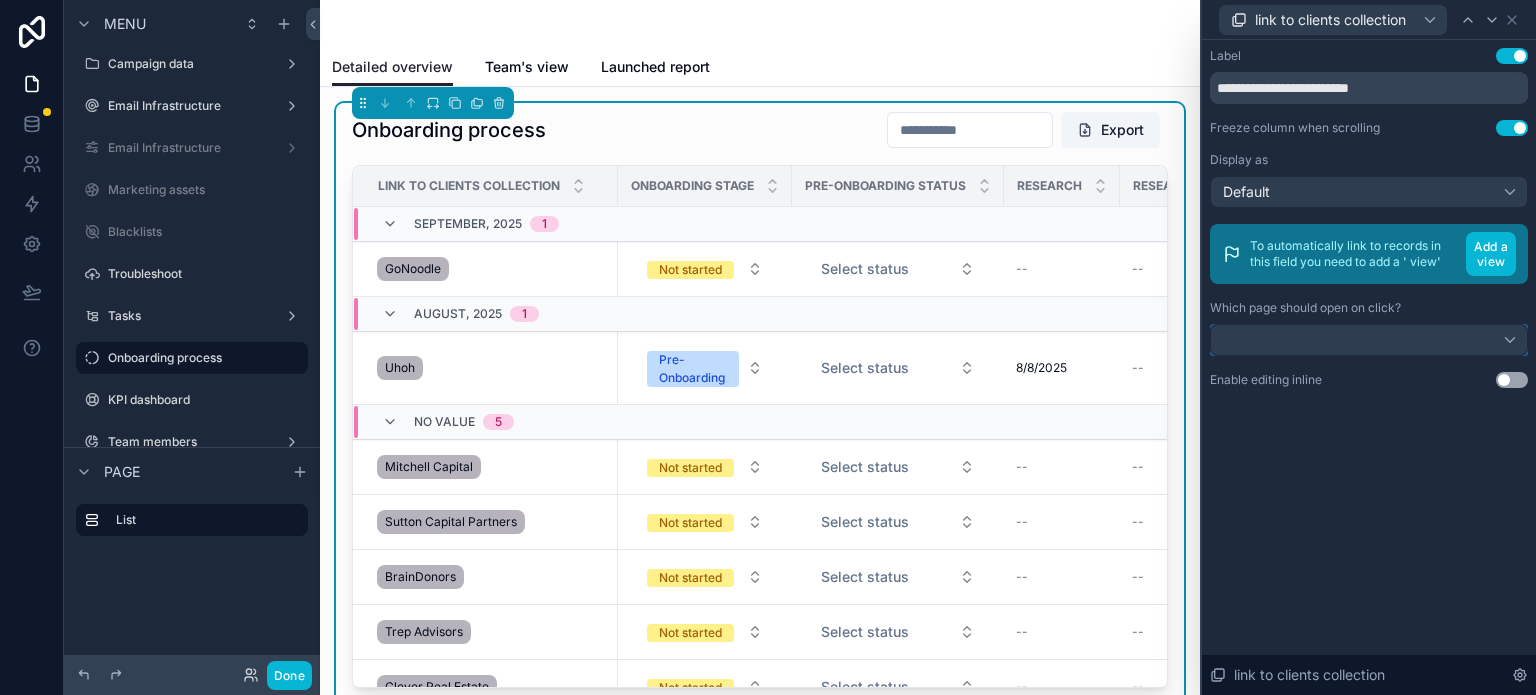 click at bounding box center (1369, 340) 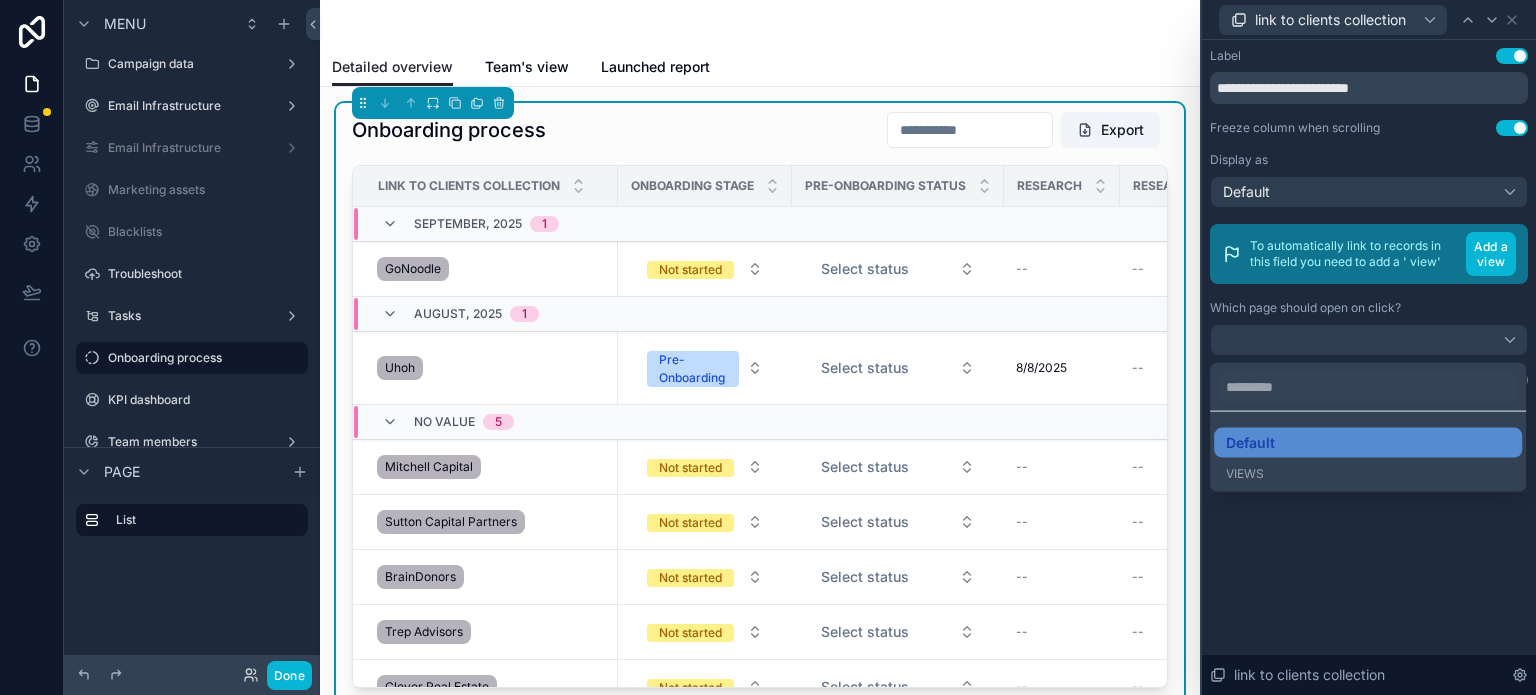 click at bounding box center [1369, 347] 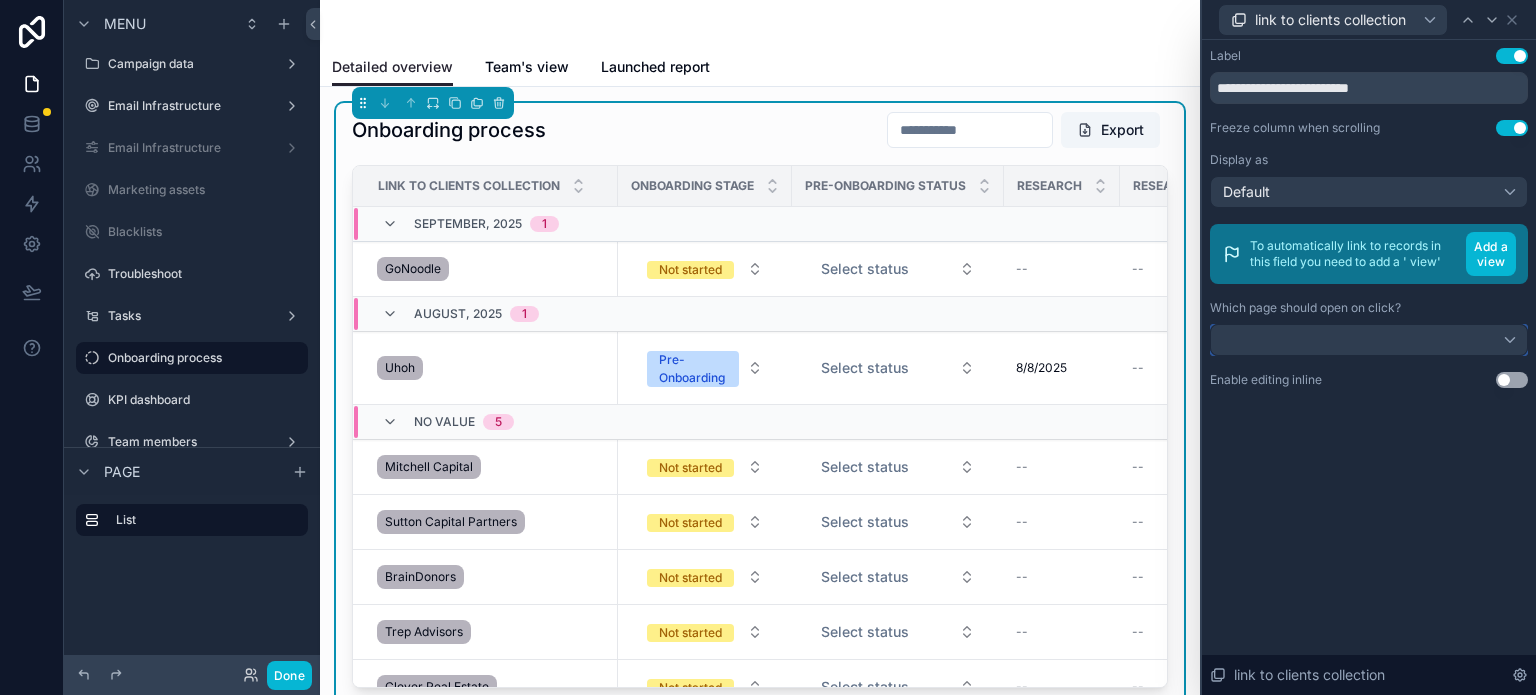 click at bounding box center [1369, 340] 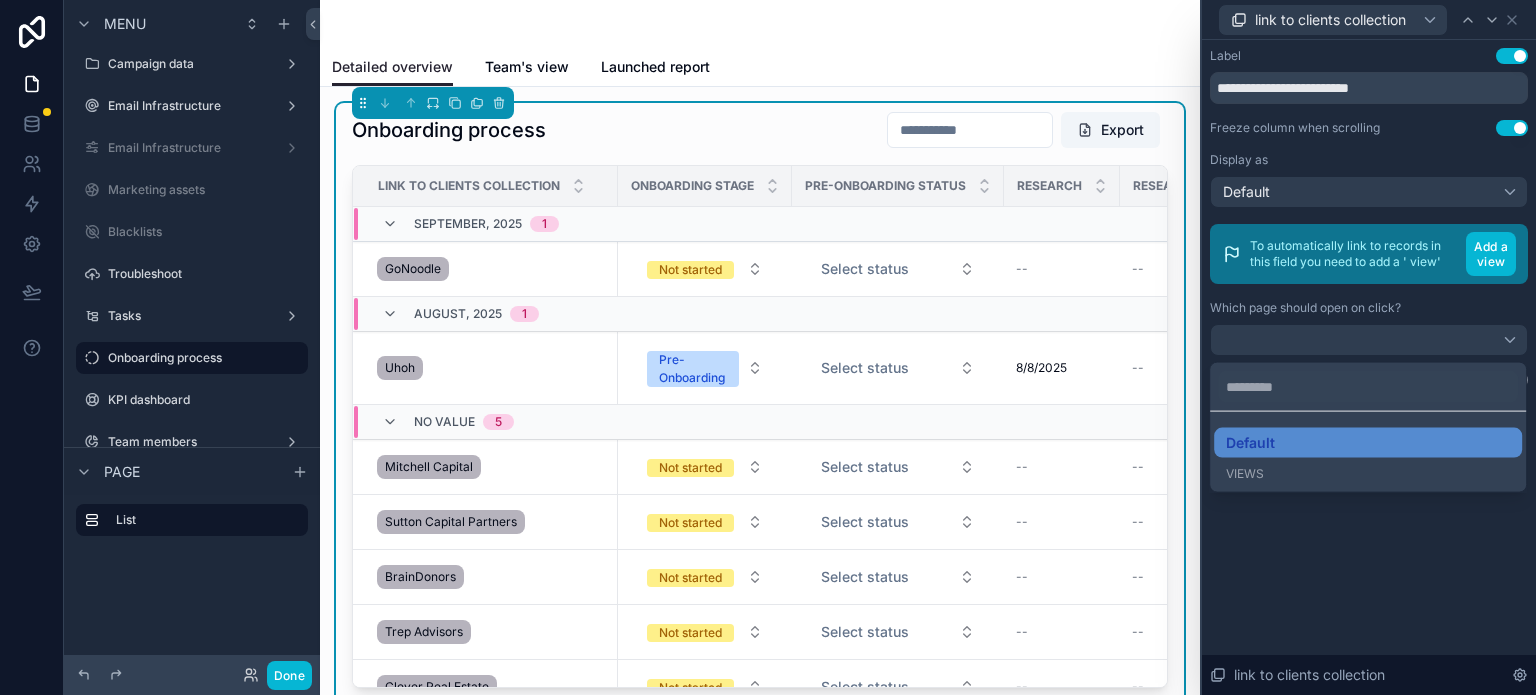 click at bounding box center [1369, 347] 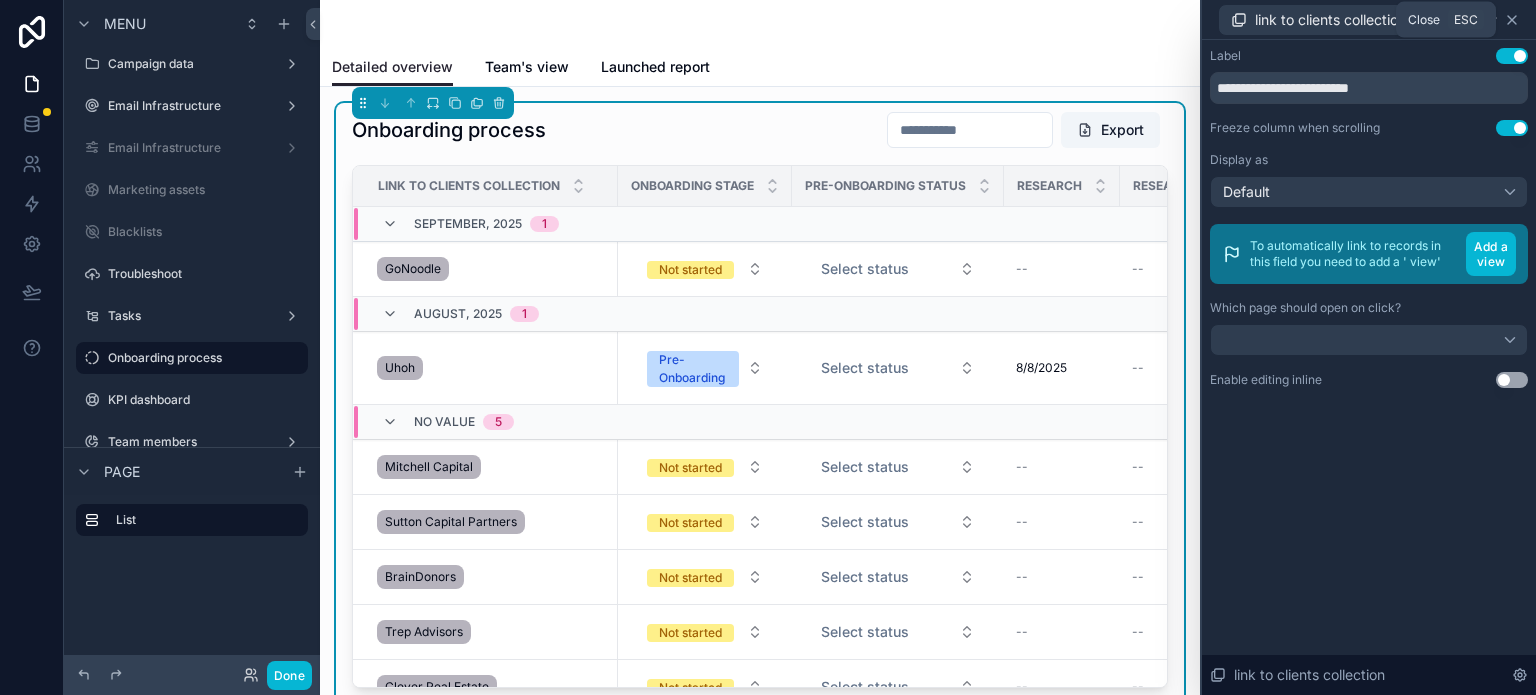 click 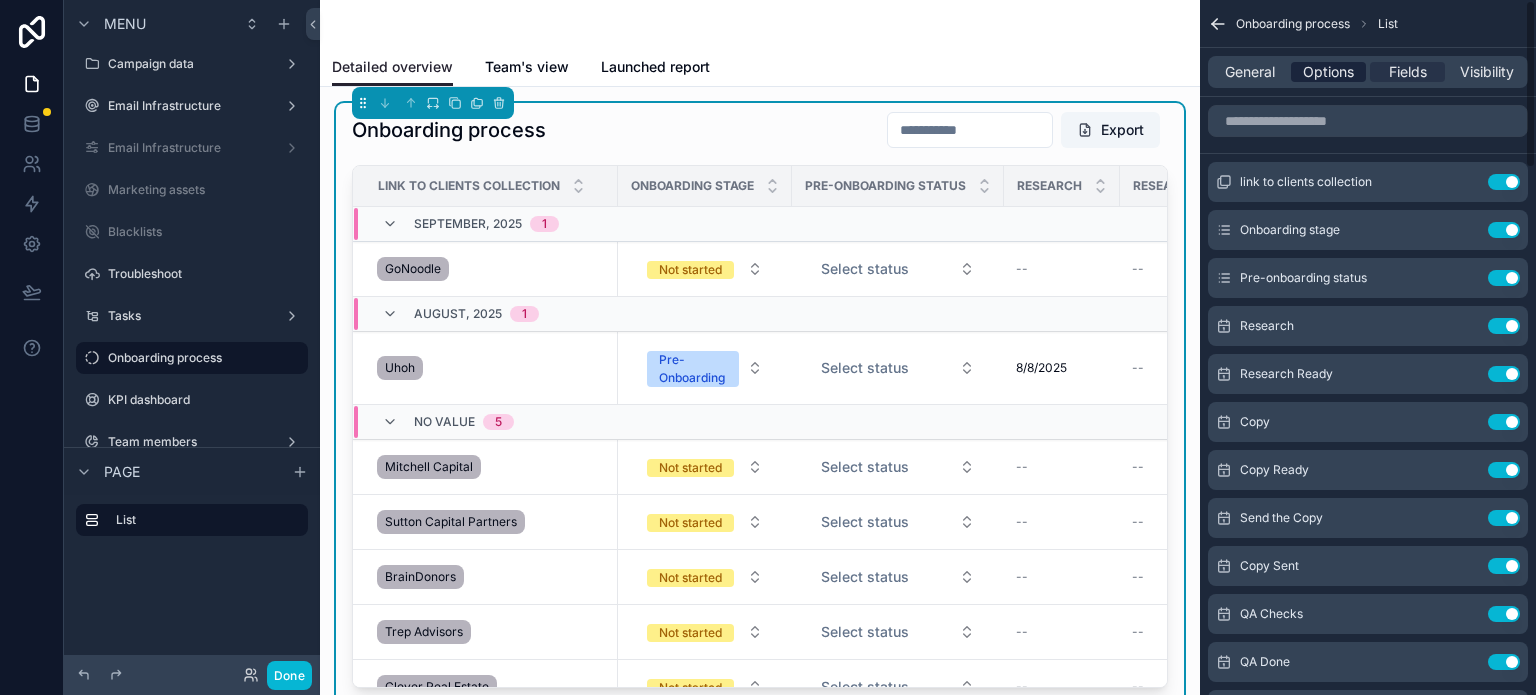 click on "Options" at bounding box center (1328, 72) 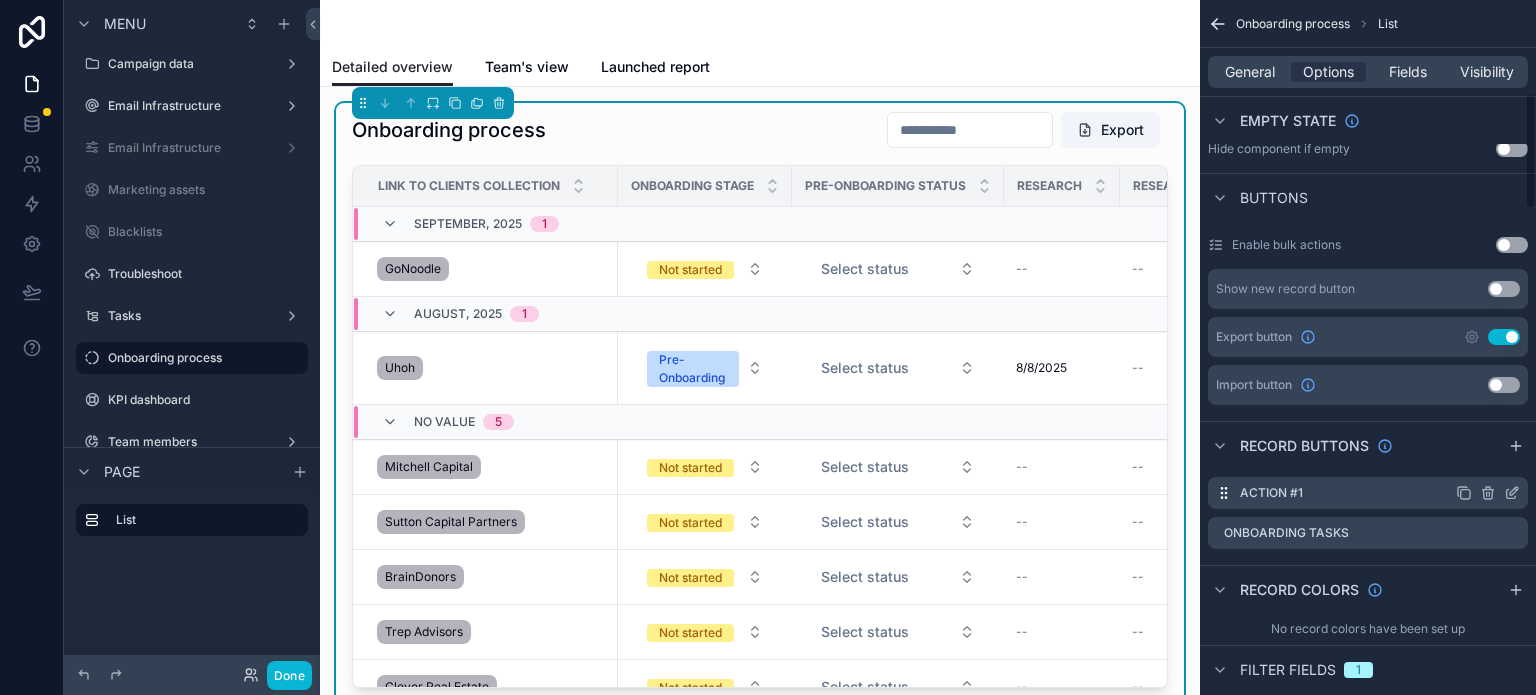 scroll, scrollTop: 578, scrollLeft: 0, axis: vertical 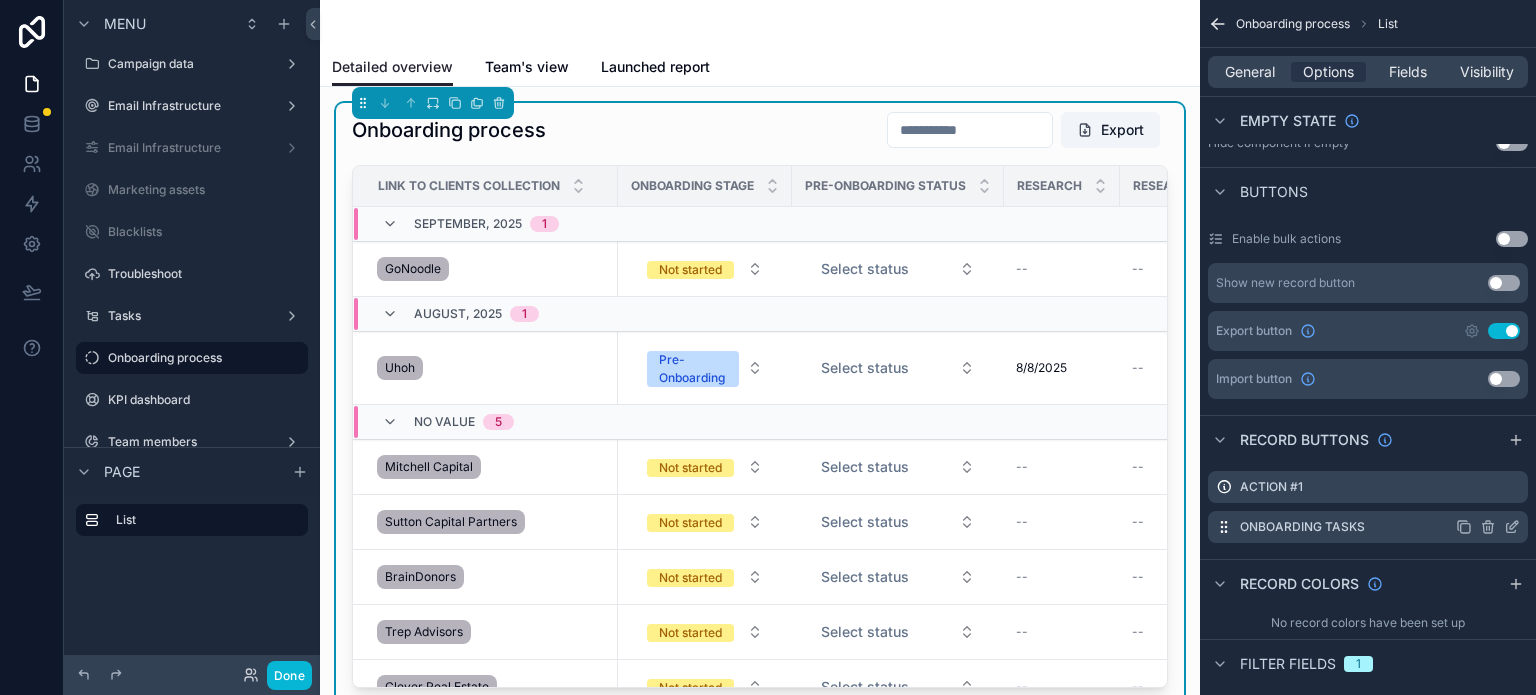 click 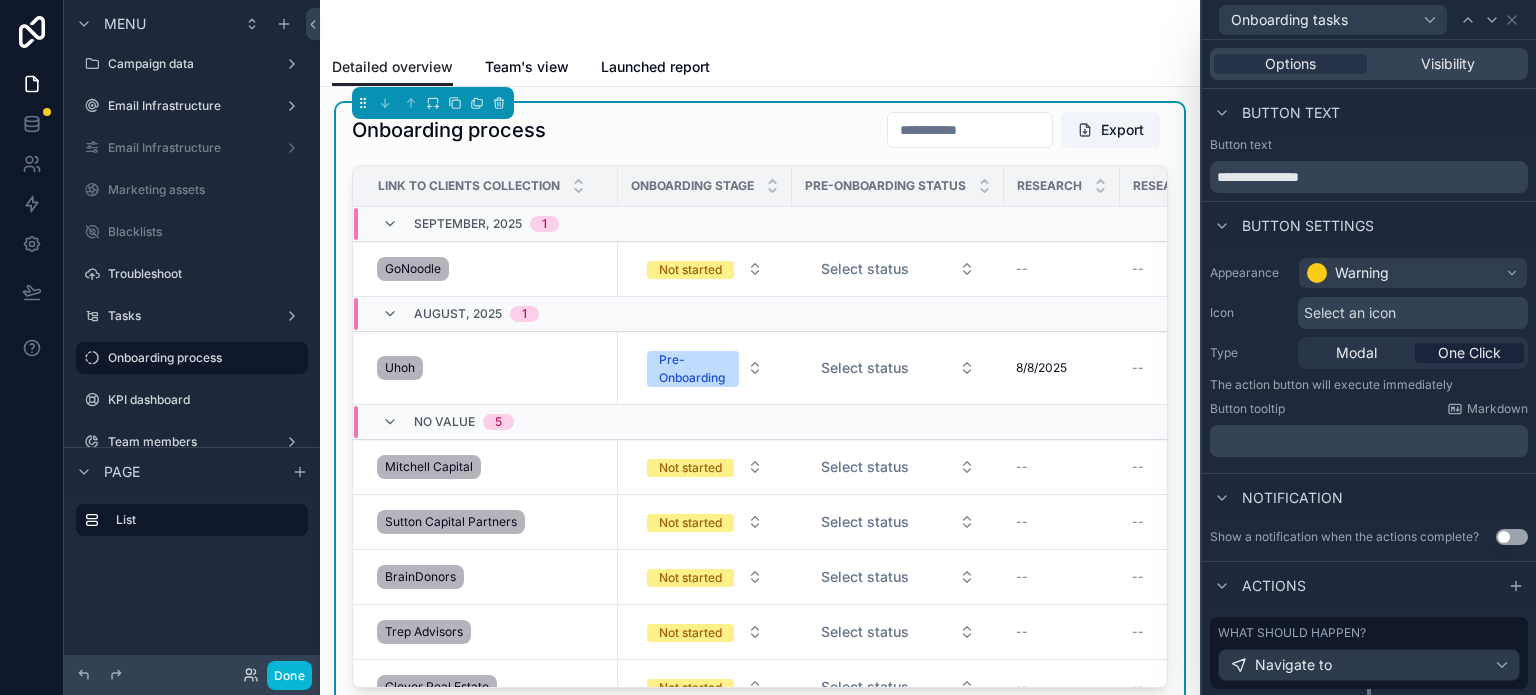 scroll, scrollTop: 52, scrollLeft: 0, axis: vertical 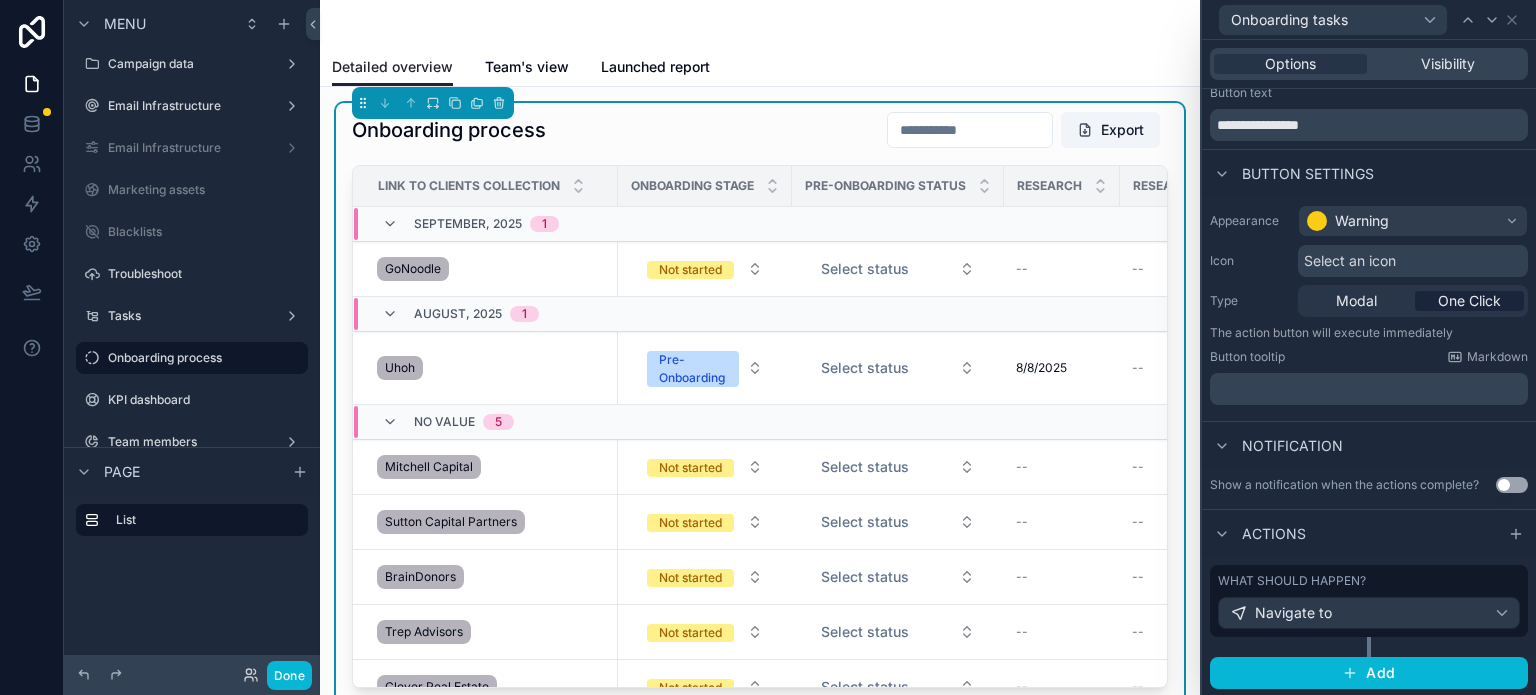 click on "What should happen?" at bounding box center [1369, 581] 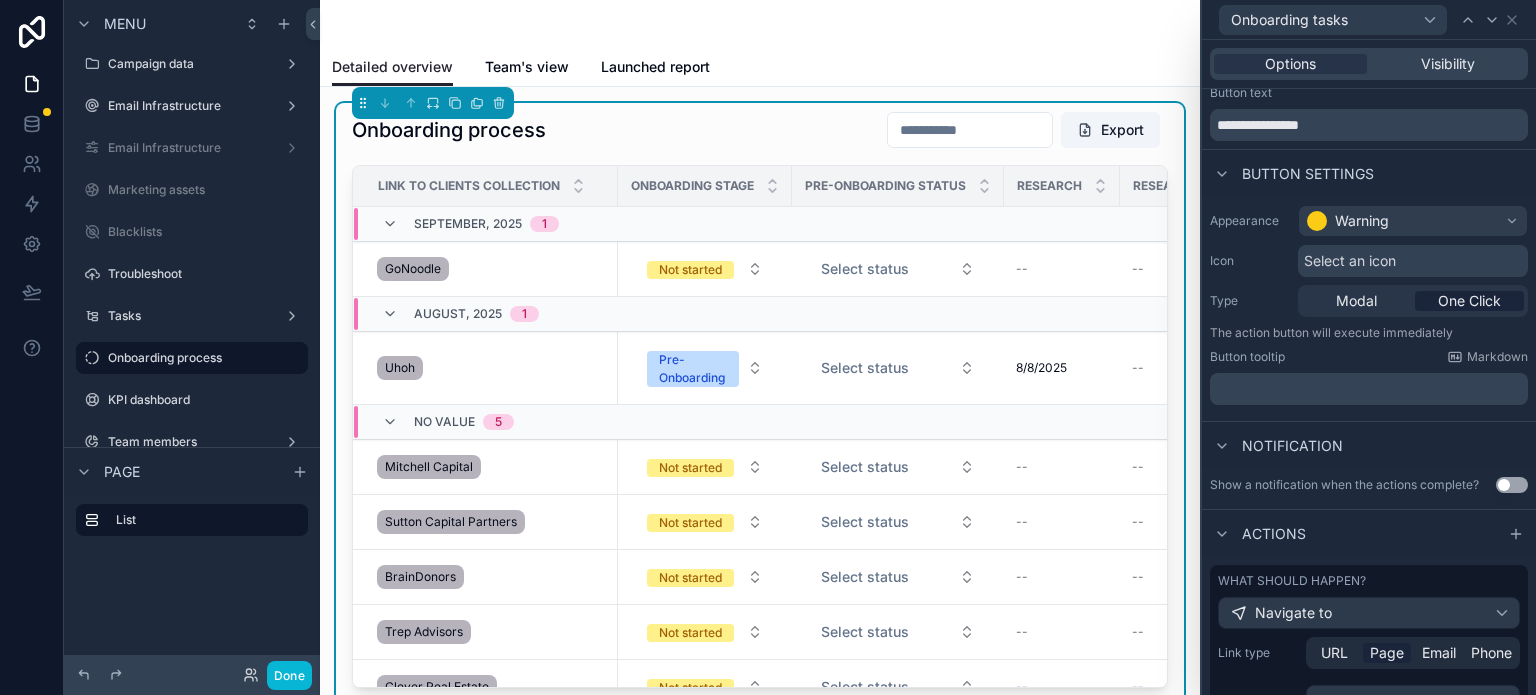 scroll, scrollTop: 369, scrollLeft: 0, axis: vertical 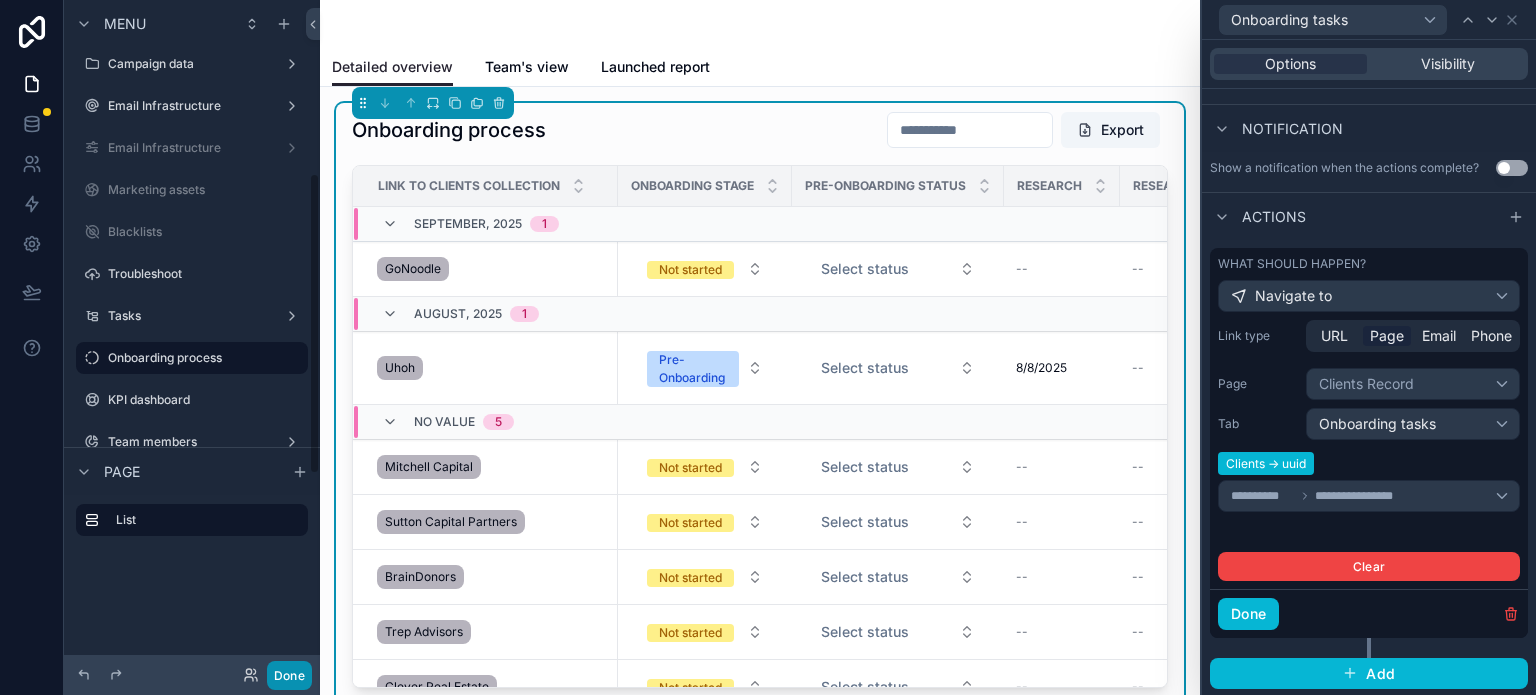 click on "Done" at bounding box center (289, 675) 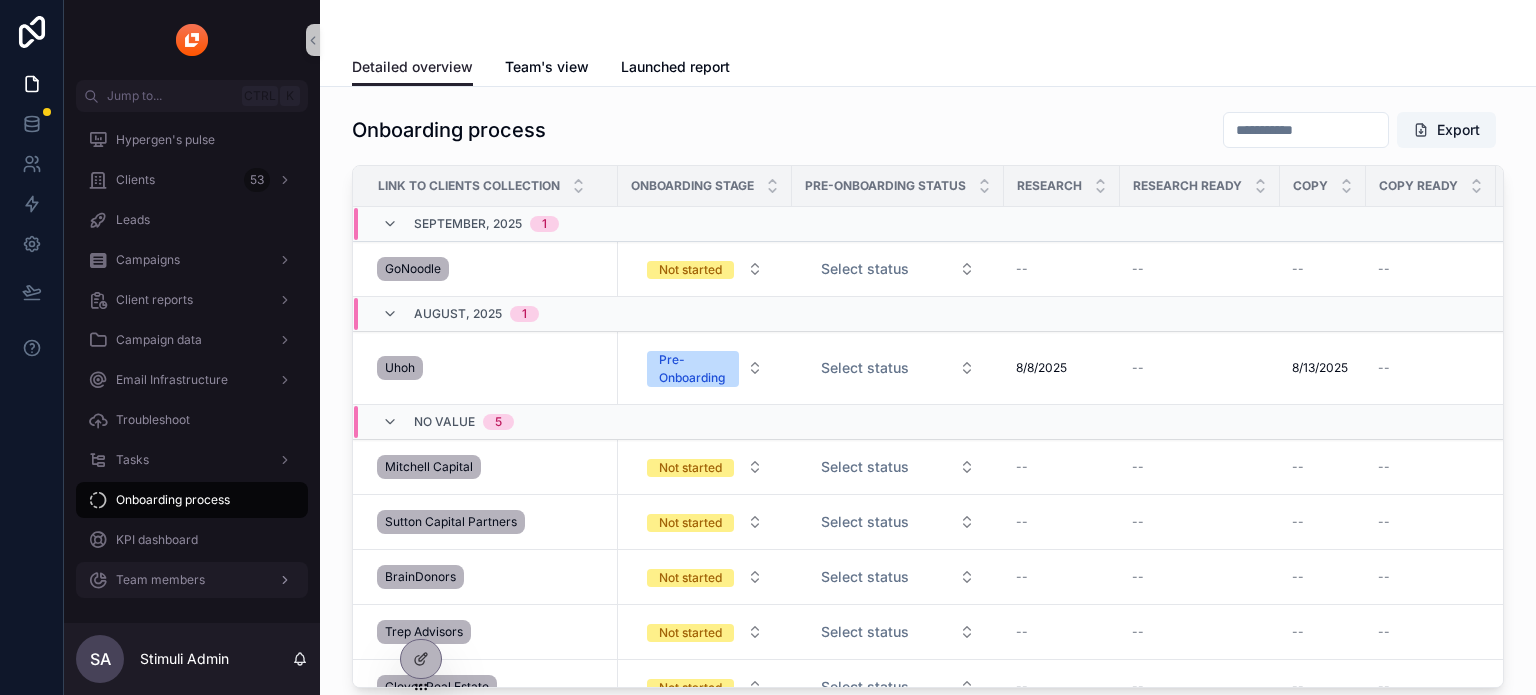 click on "Team members" at bounding box center (192, 580) 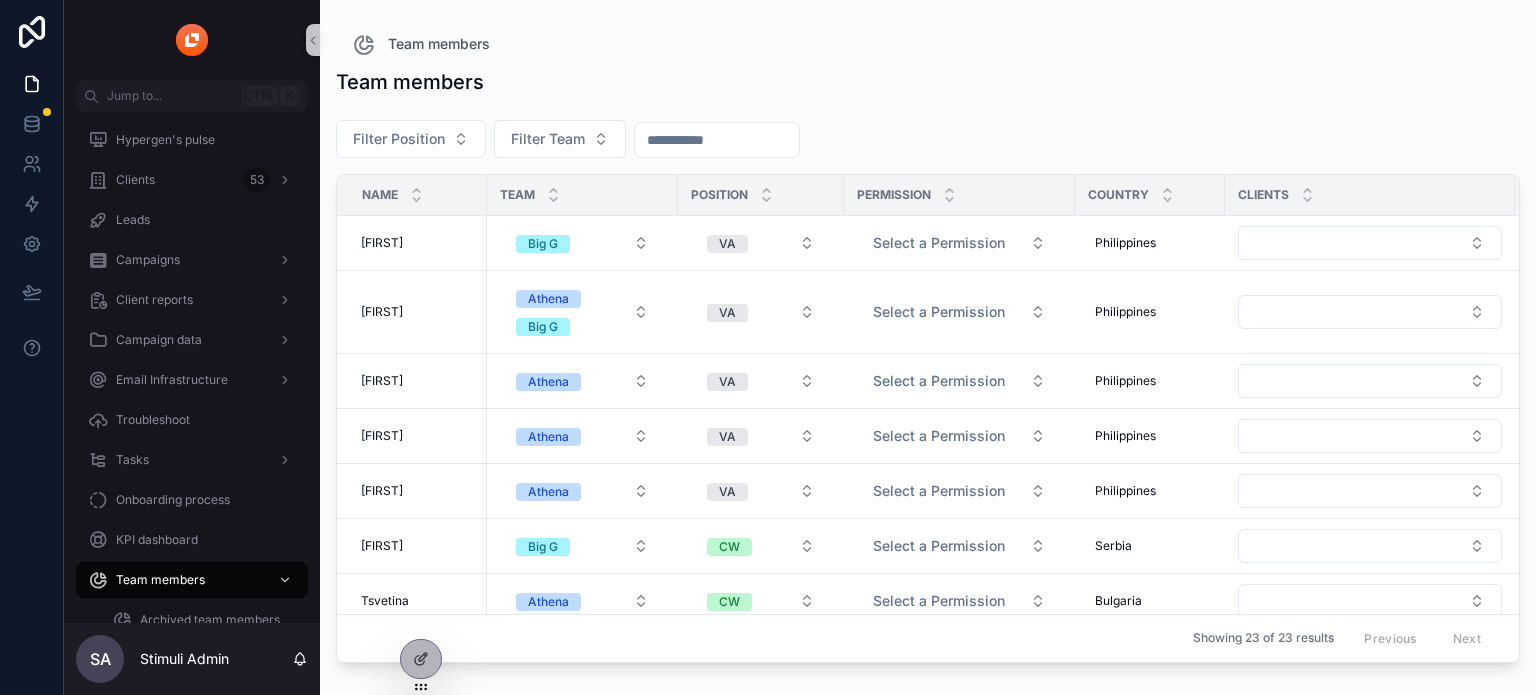 click on "Hypergen's pulse" at bounding box center [192, 140] 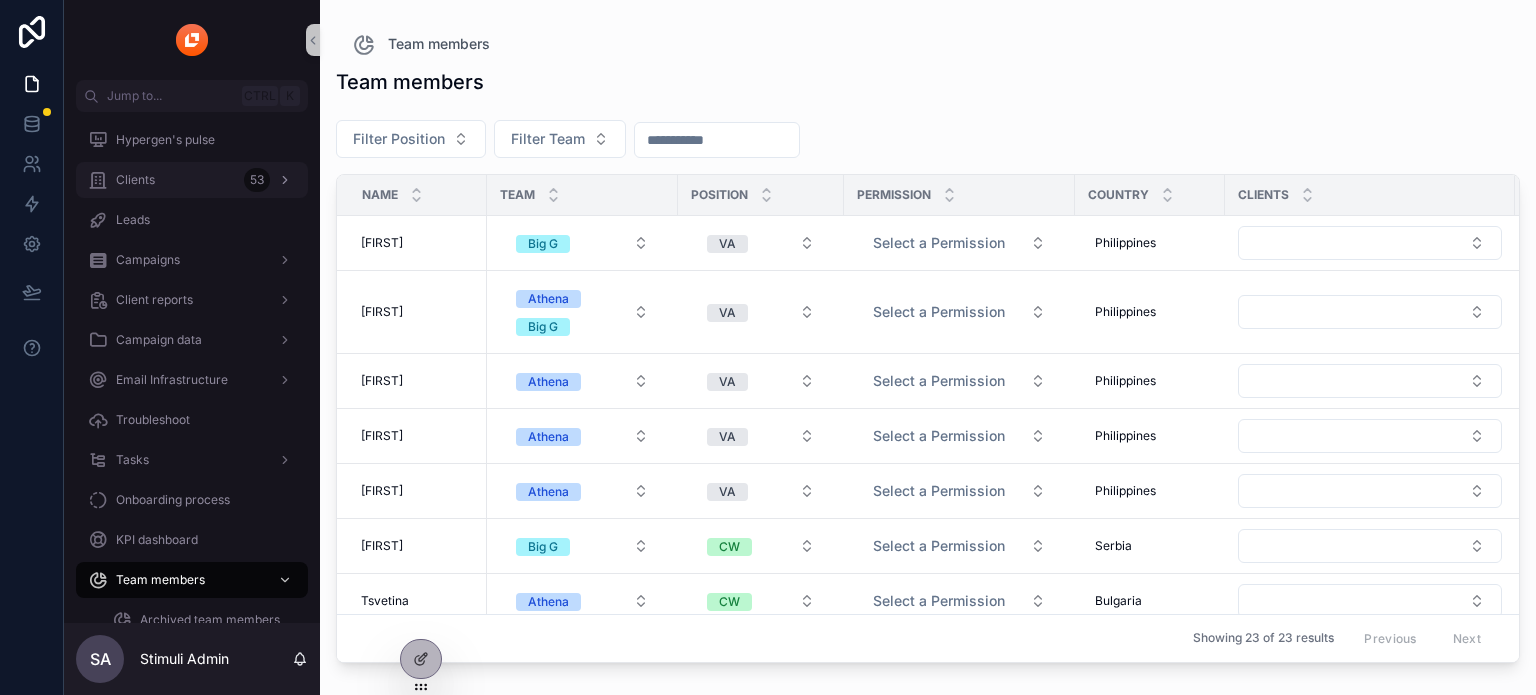click on "Clients 53" at bounding box center [192, 180] 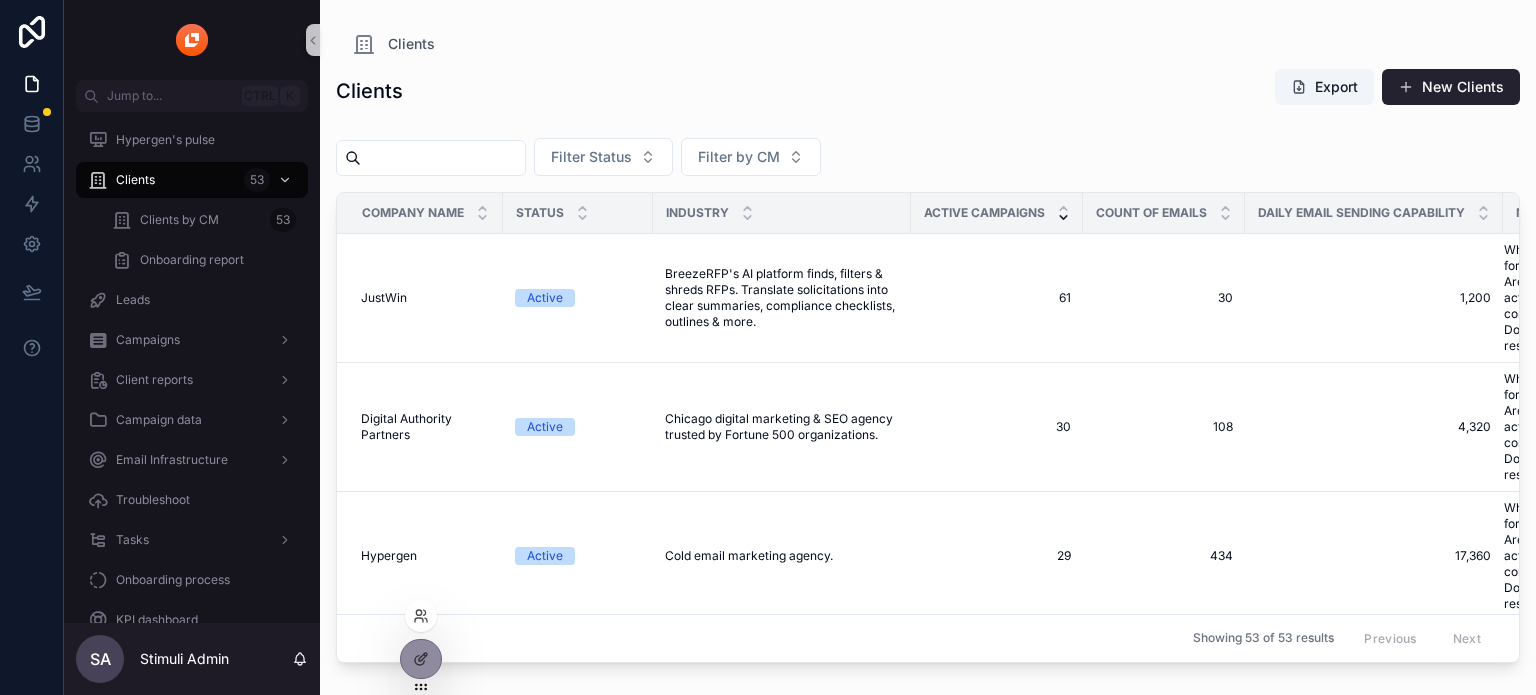 click 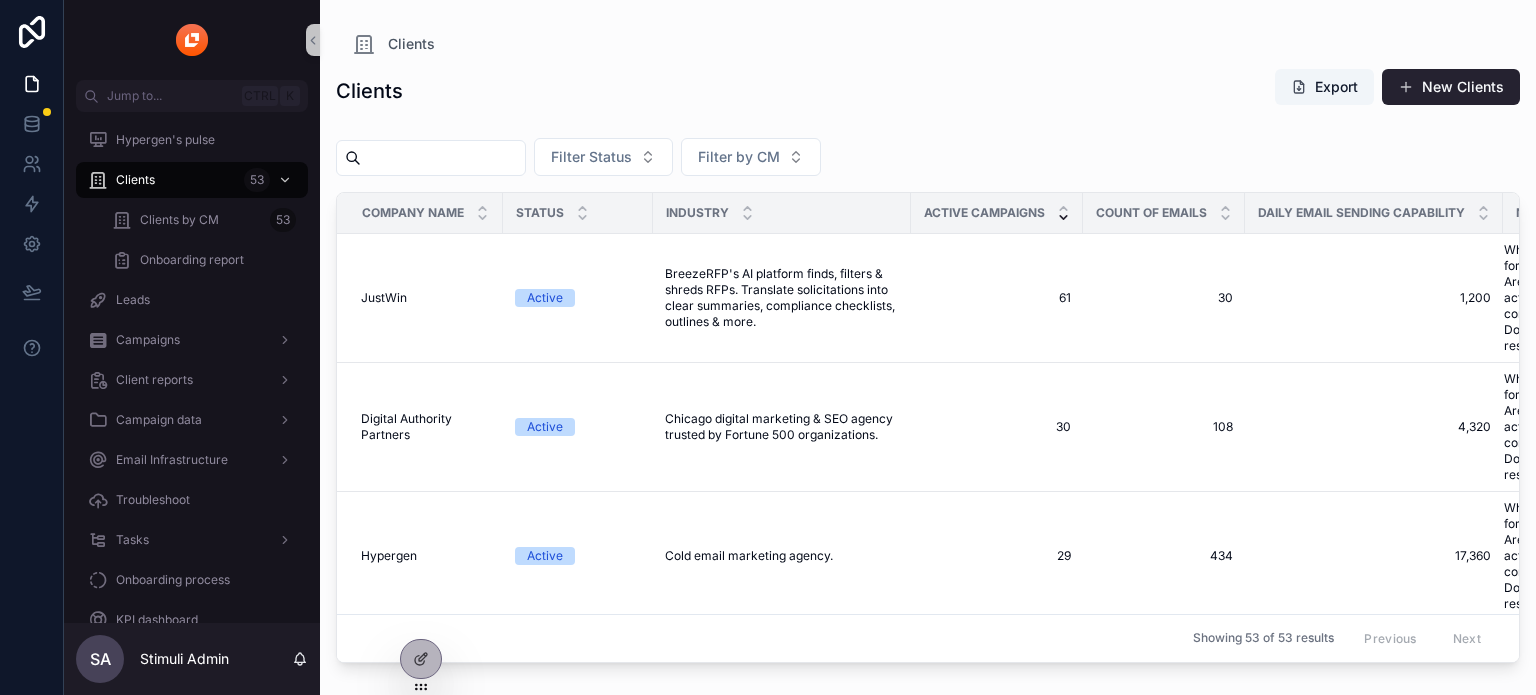 click on "Clients Export New Clients" at bounding box center [928, 91] 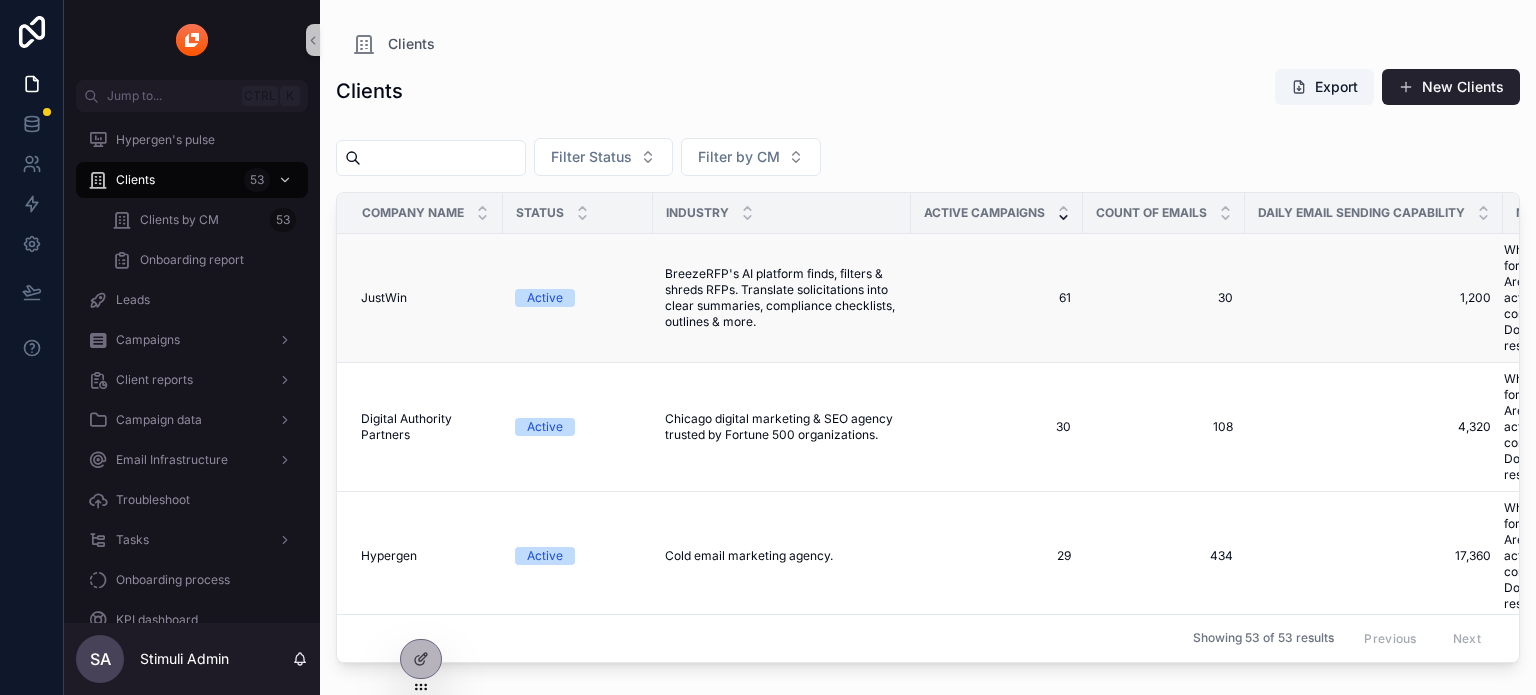 click on "JustWin JustWin" at bounding box center [420, 298] 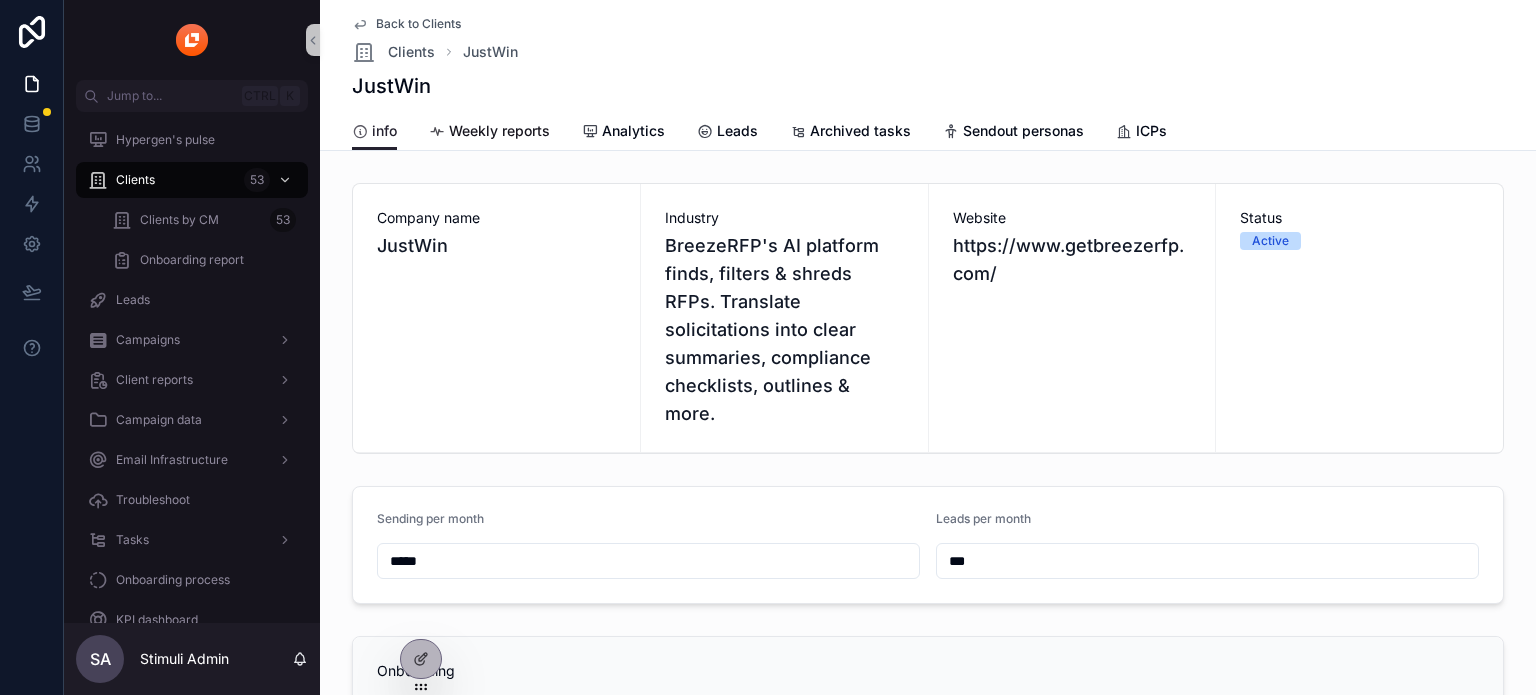 click on "Weekly reports" at bounding box center (489, 133) 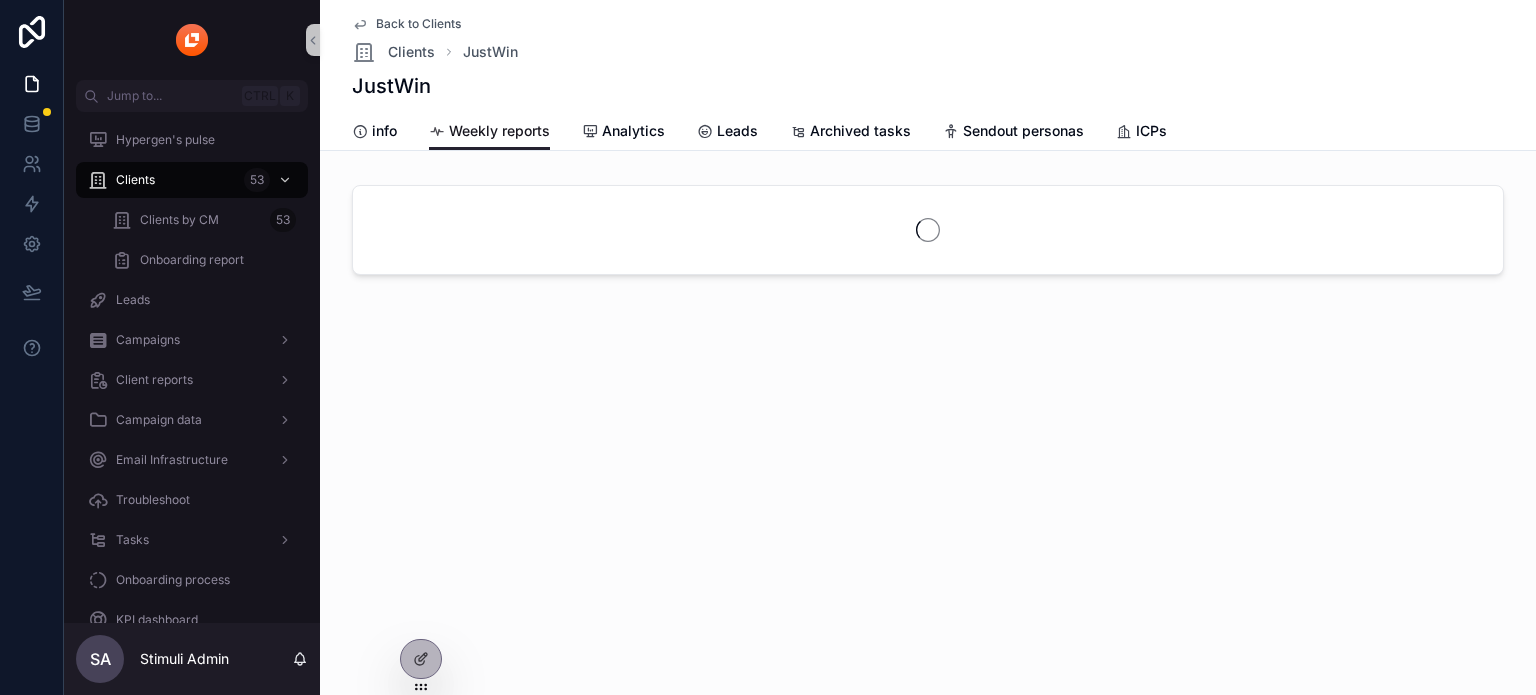 click on "Weekly reports" at bounding box center [489, 132] 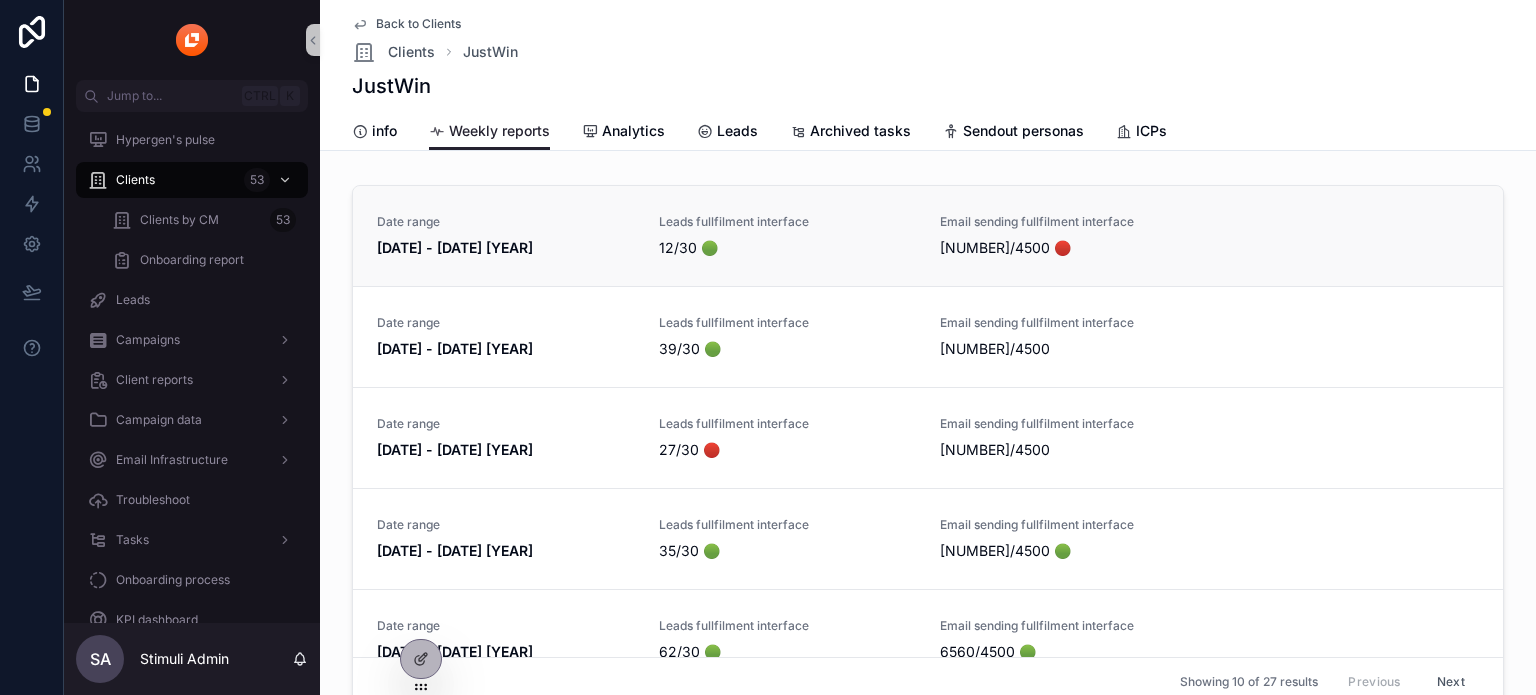 click on "[DATE] - [DATE] [YEAR]" at bounding box center [506, 248] 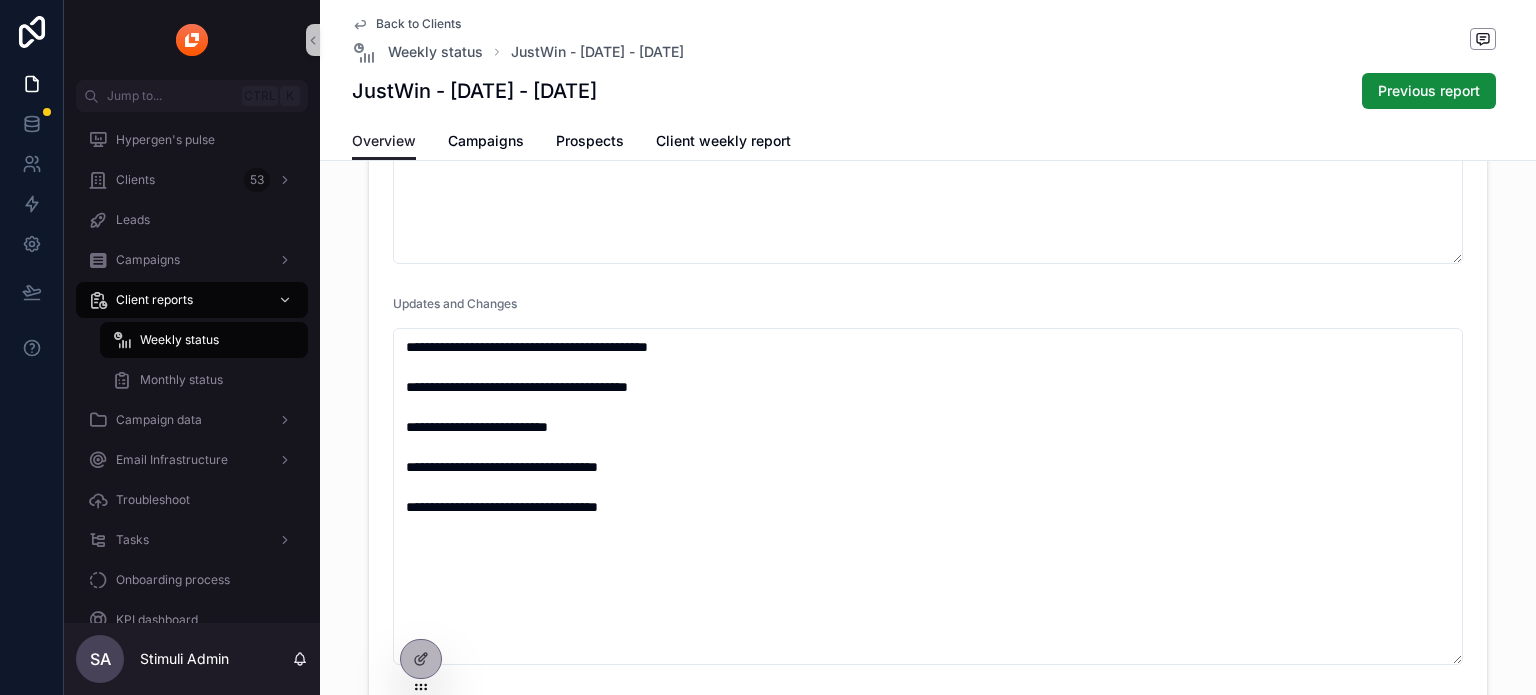 scroll, scrollTop: 0, scrollLeft: 0, axis: both 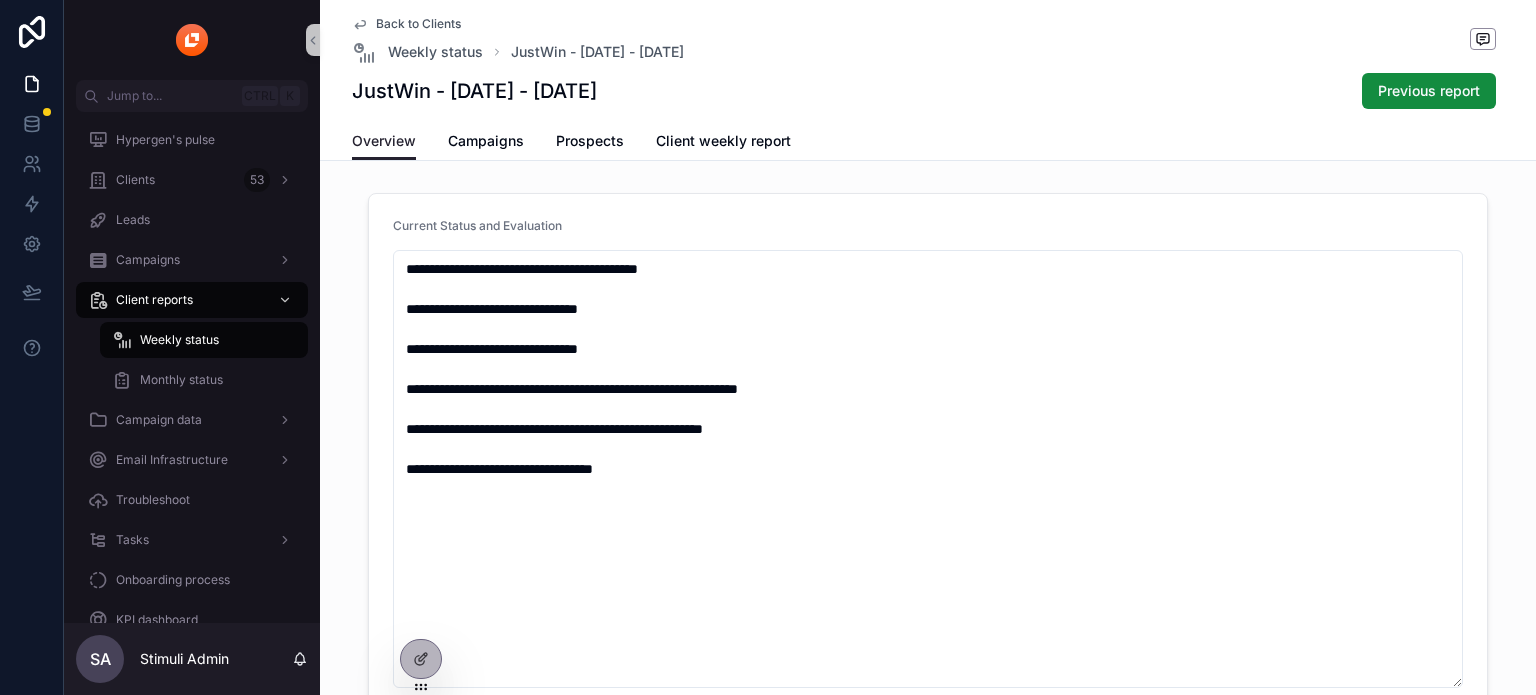 click on "Back to Clients" at bounding box center (418, 24) 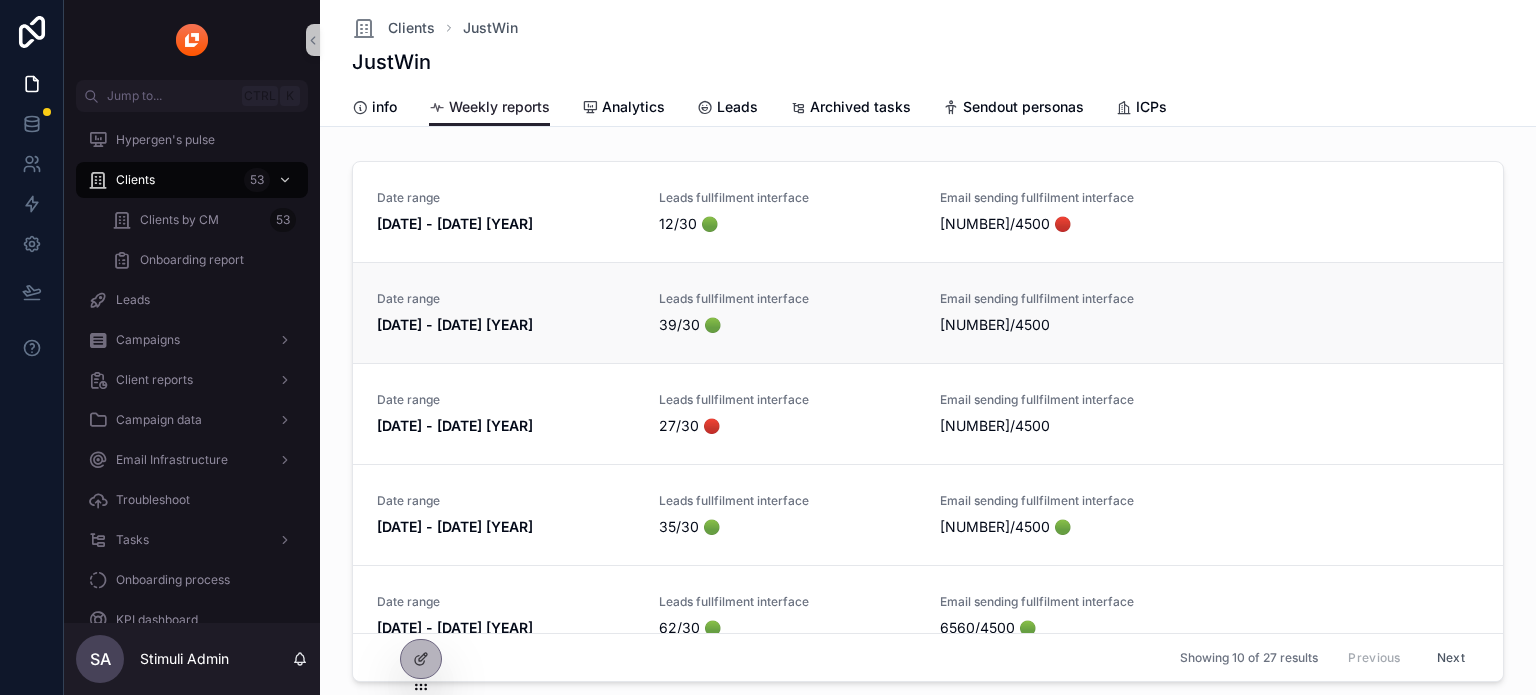 click on "[DATE] - [DATE] [YEAR]" at bounding box center [506, 325] 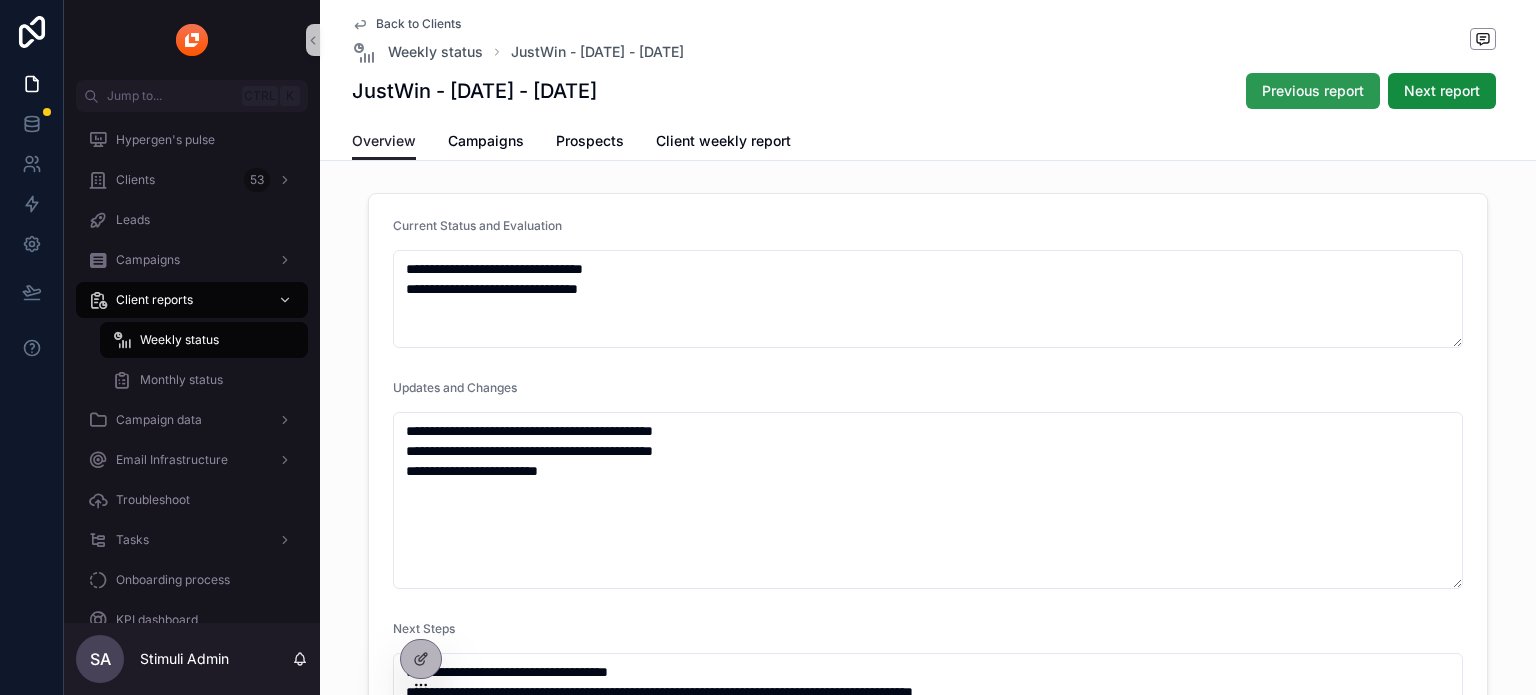 click on "Previous report" at bounding box center [1313, 91] 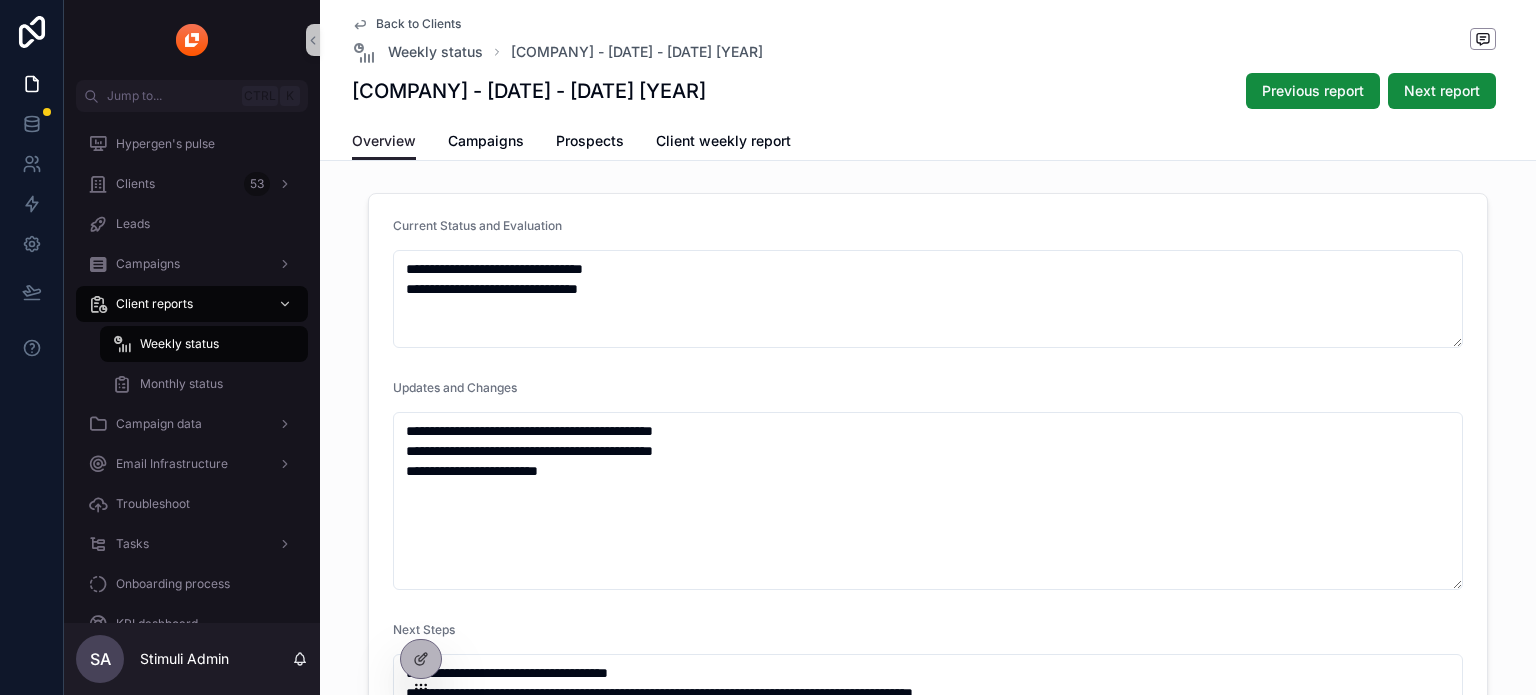 scroll, scrollTop: 0, scrollLeft: 0, axis: both 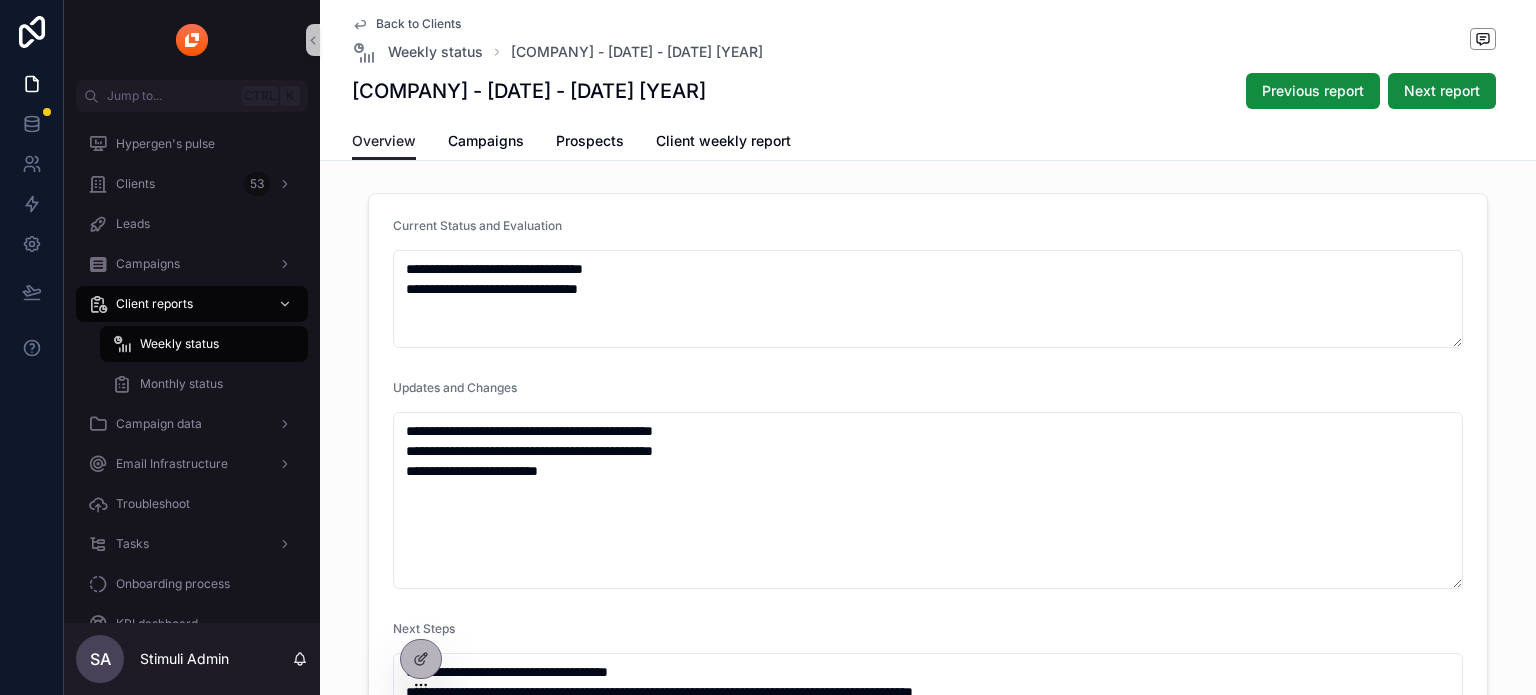 click on "Back to Clients" at bounding box center (418, 24) 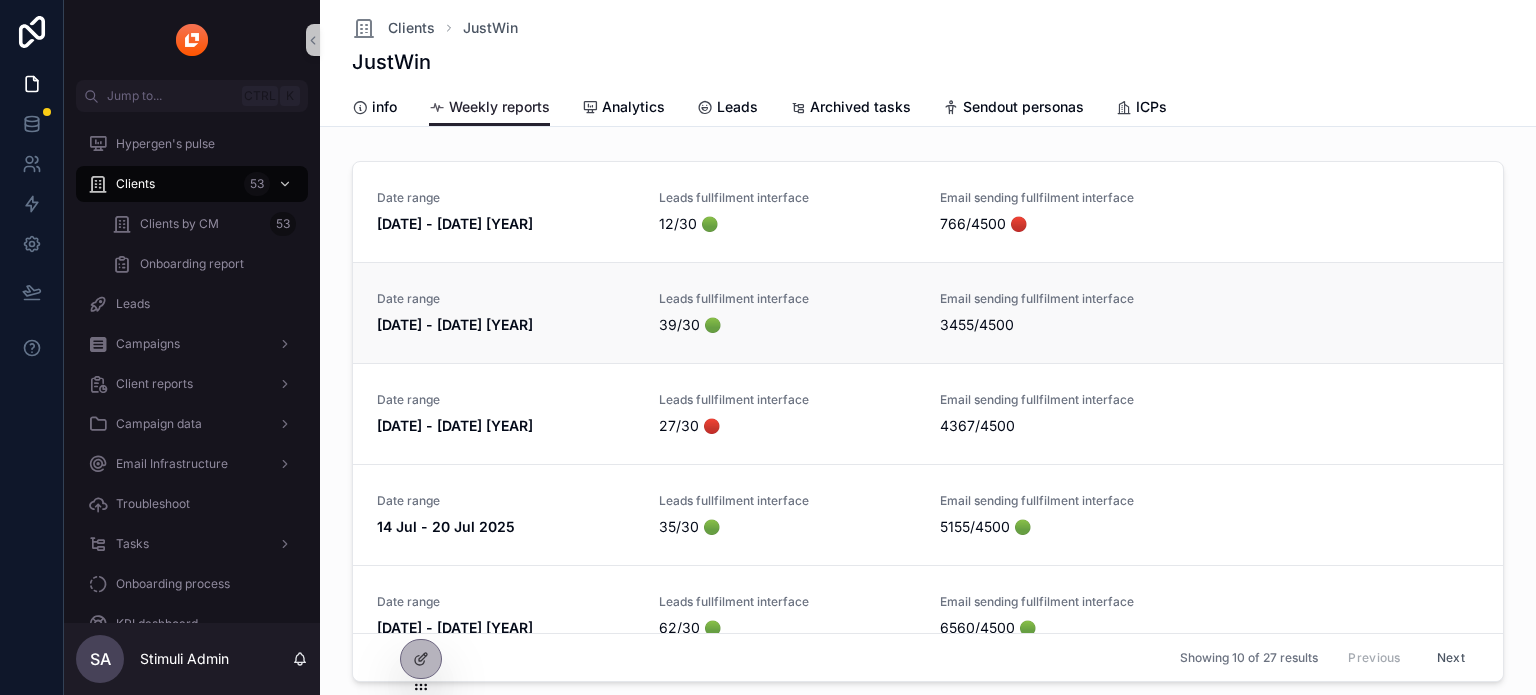click on "Date range [DATE] - [DATE] [YEAR] Leads fullfilment interface [NUMBER]/30 🟢 Email sending fullfilment interface [NUMBER]/4500" at bounding box center [928, 312] 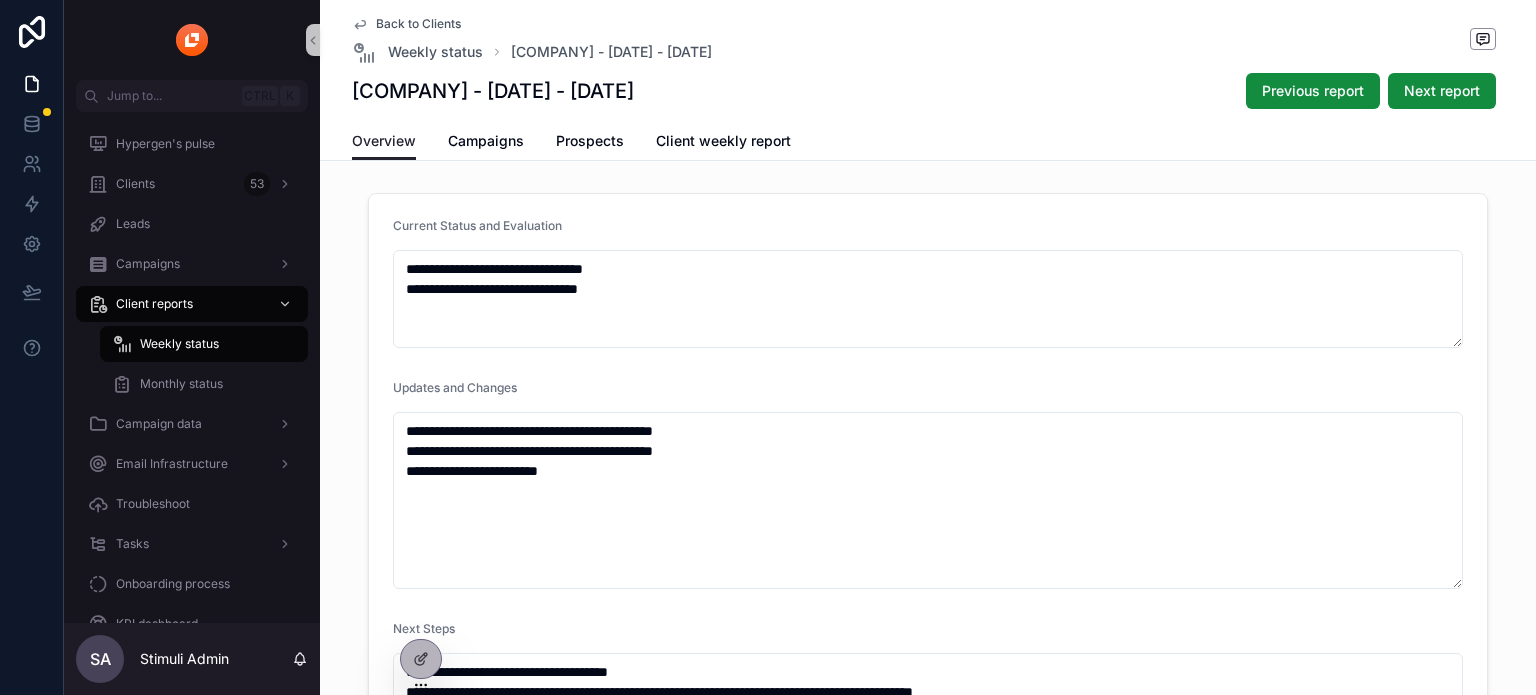 click on "Back to Clients" at bounding box center [418, 24] 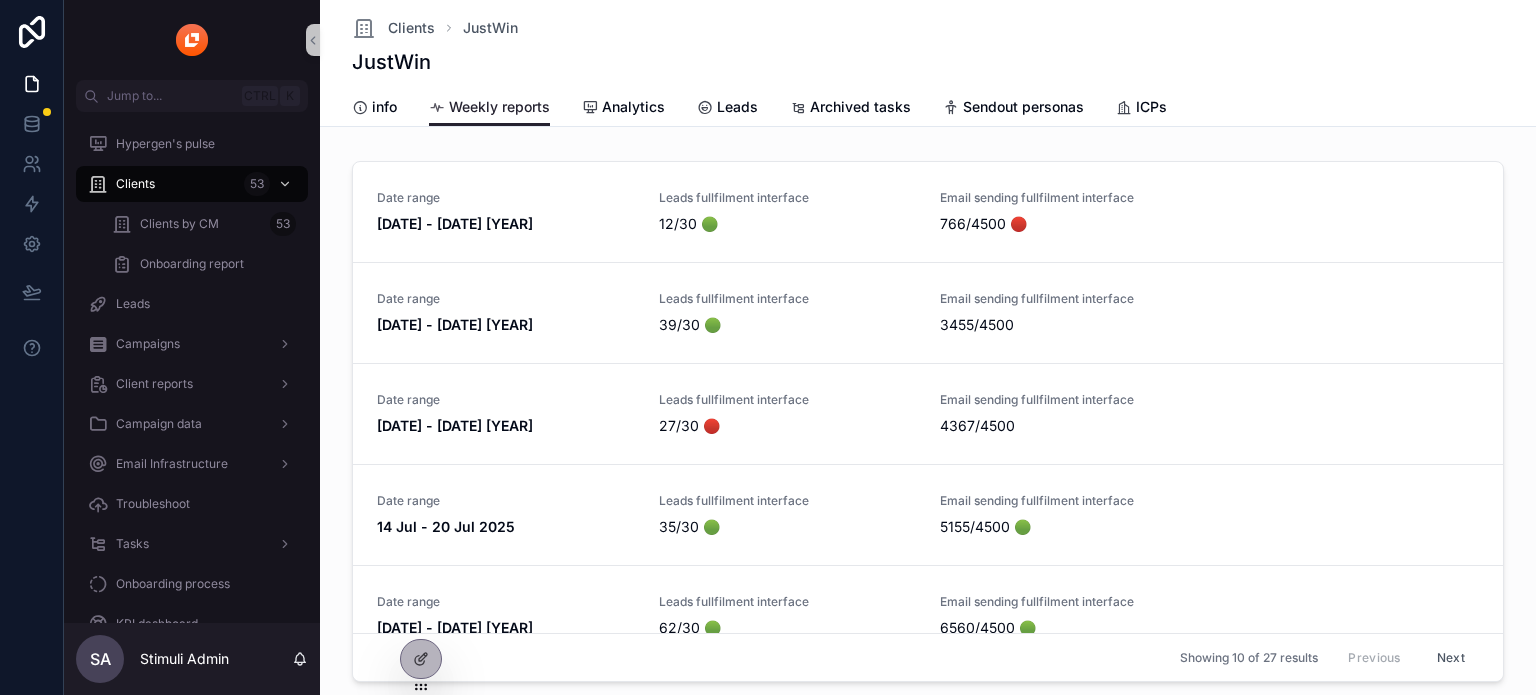 click on "Clients" at bounding box center (411, 28) 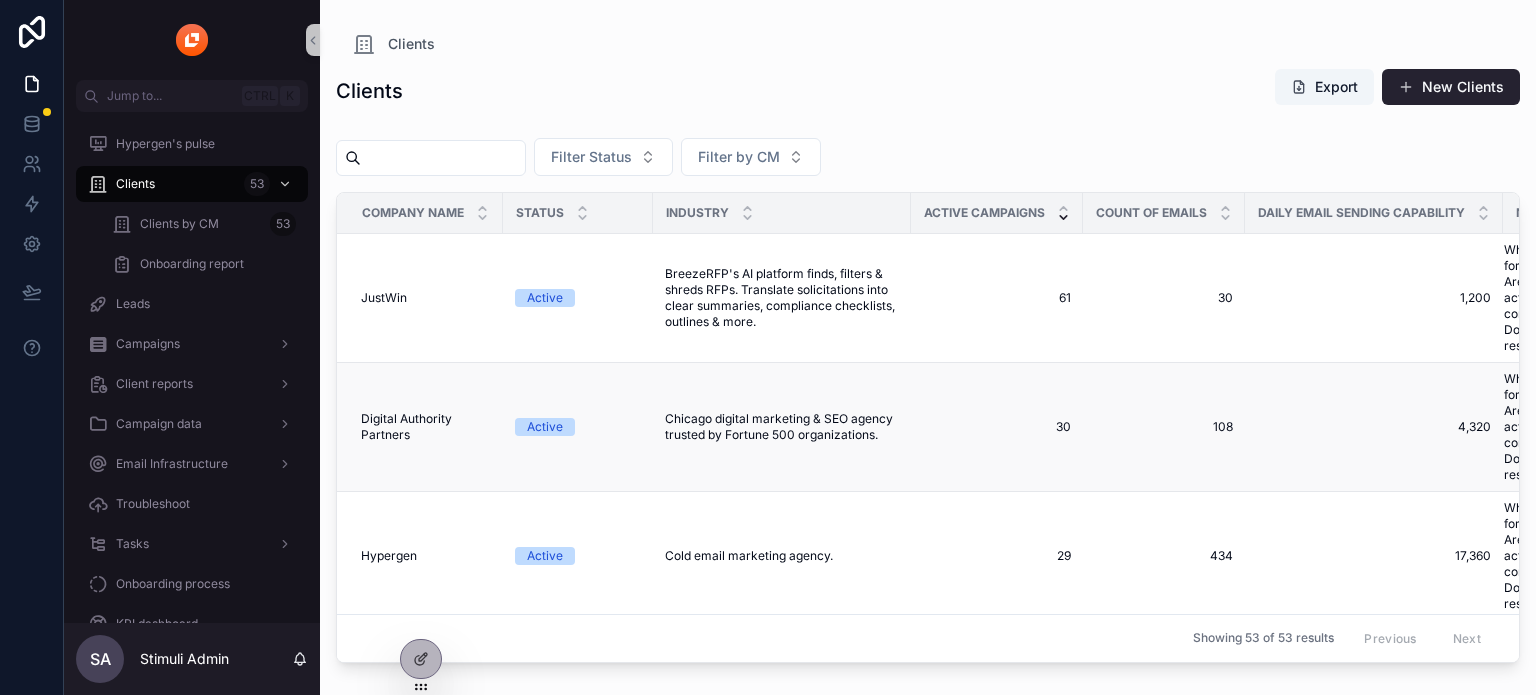 click on "Digital Authority Partners Digital Authority Partners" at bounding box center [420, 427] 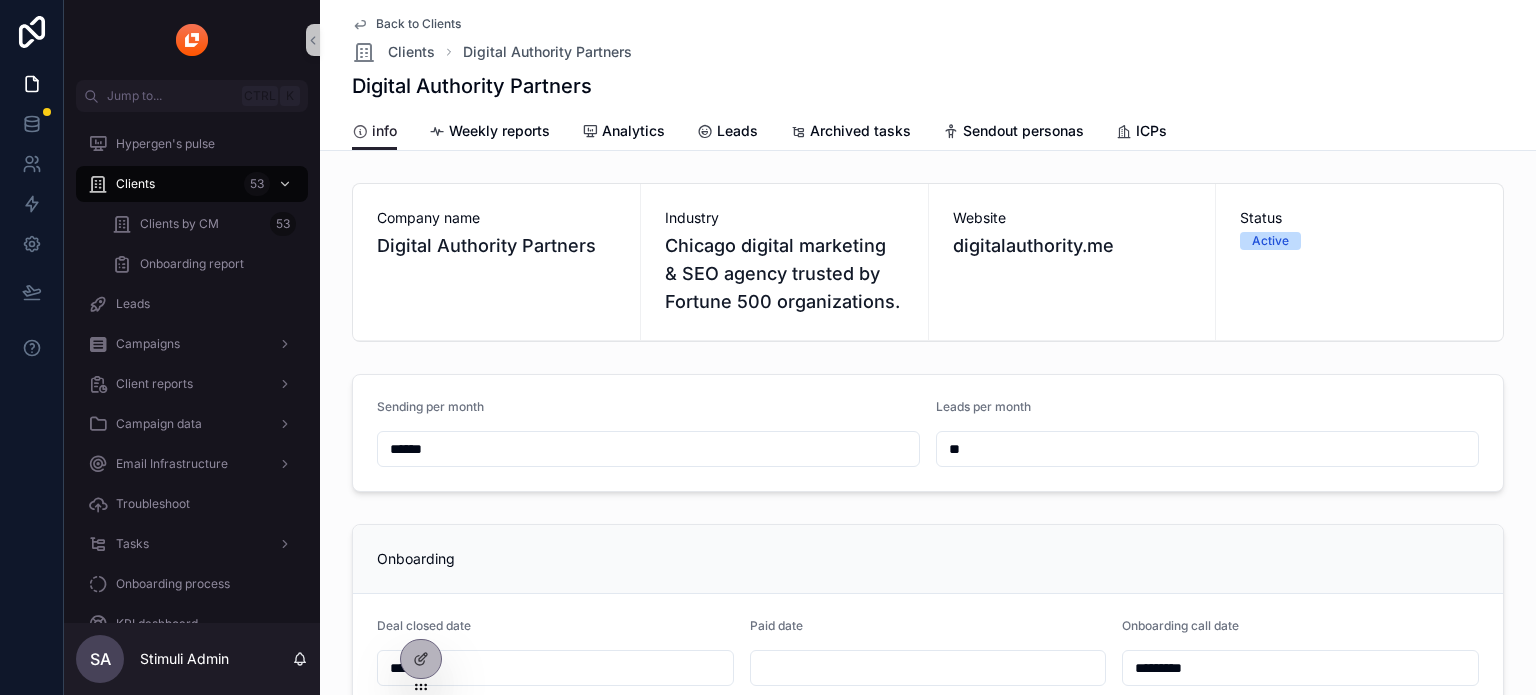 click on "Back to Clients" at bounding box center (418, 24) 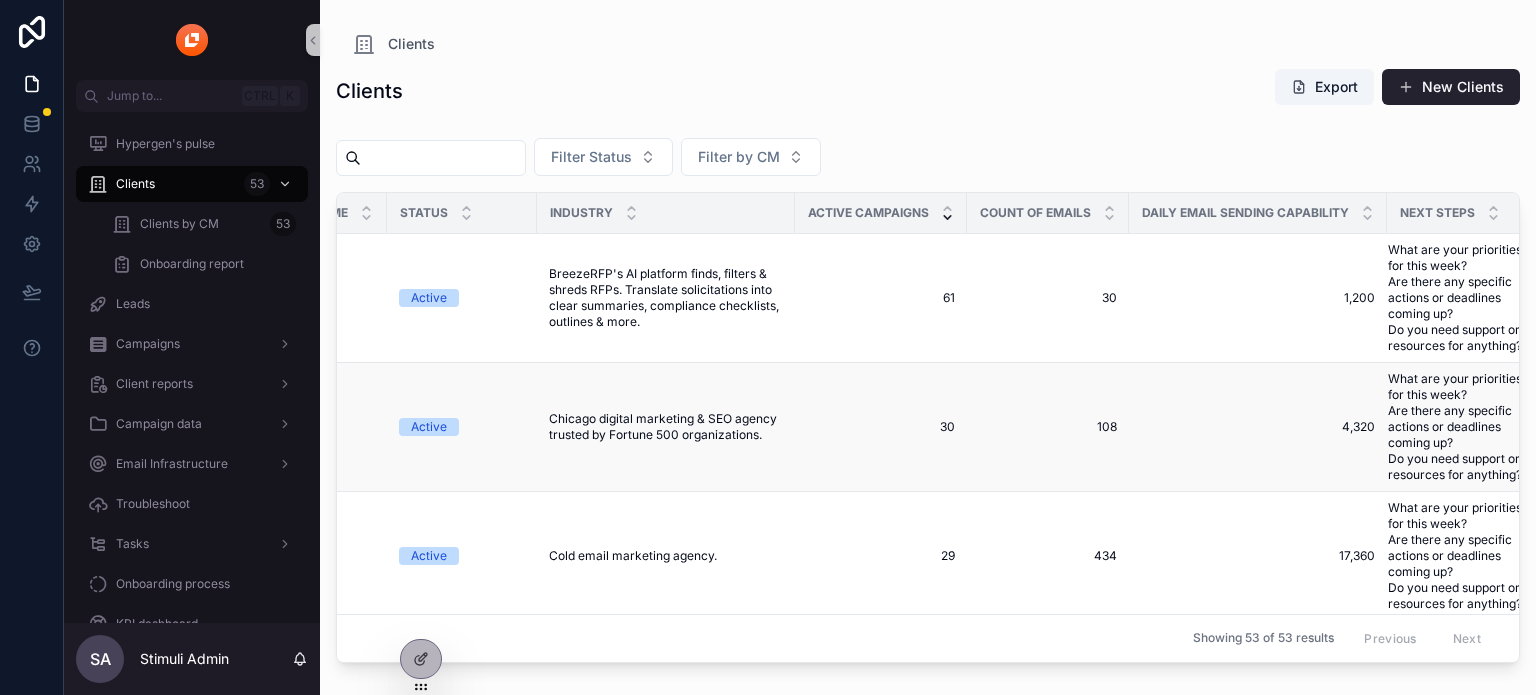 scroll, scrollTop: 0, scrollLeft: 0, axis: both 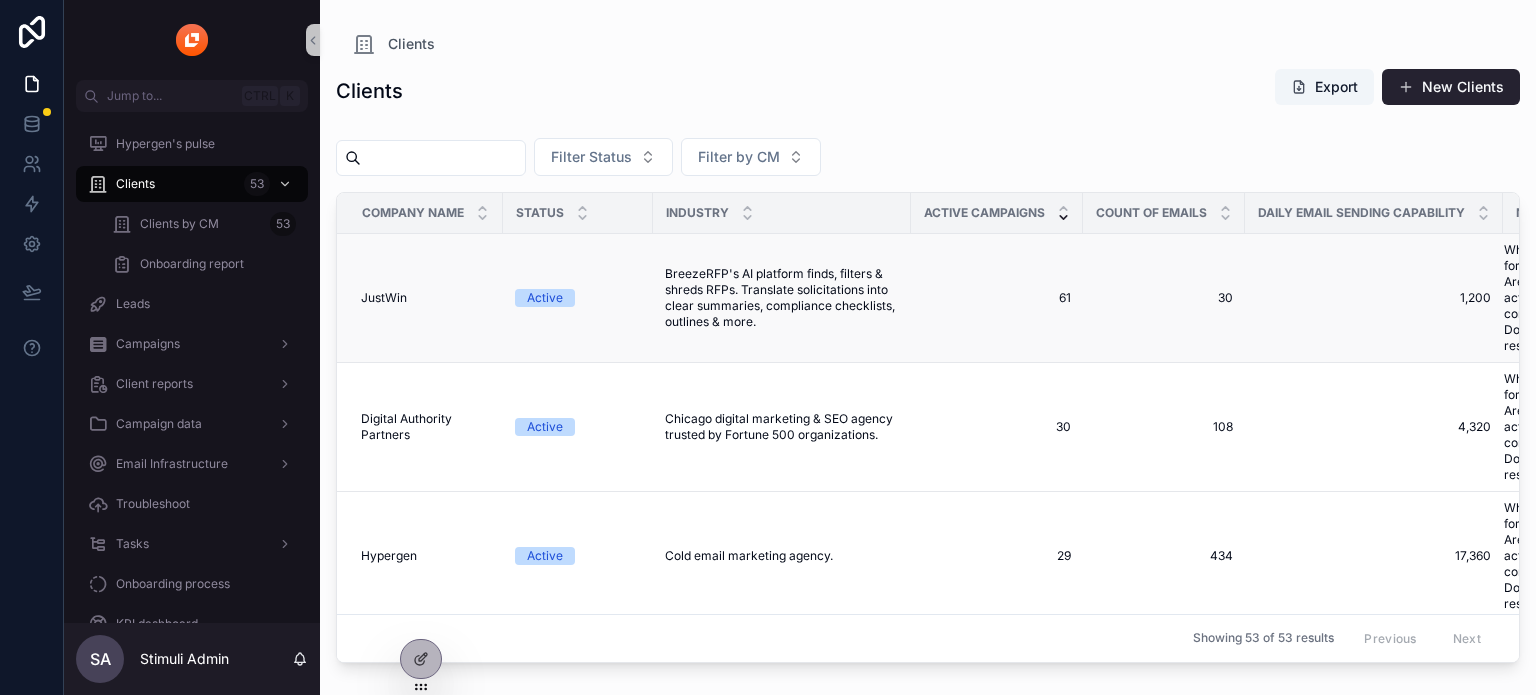 click on "JustWin JustWin" at bounding box center [420, 298] 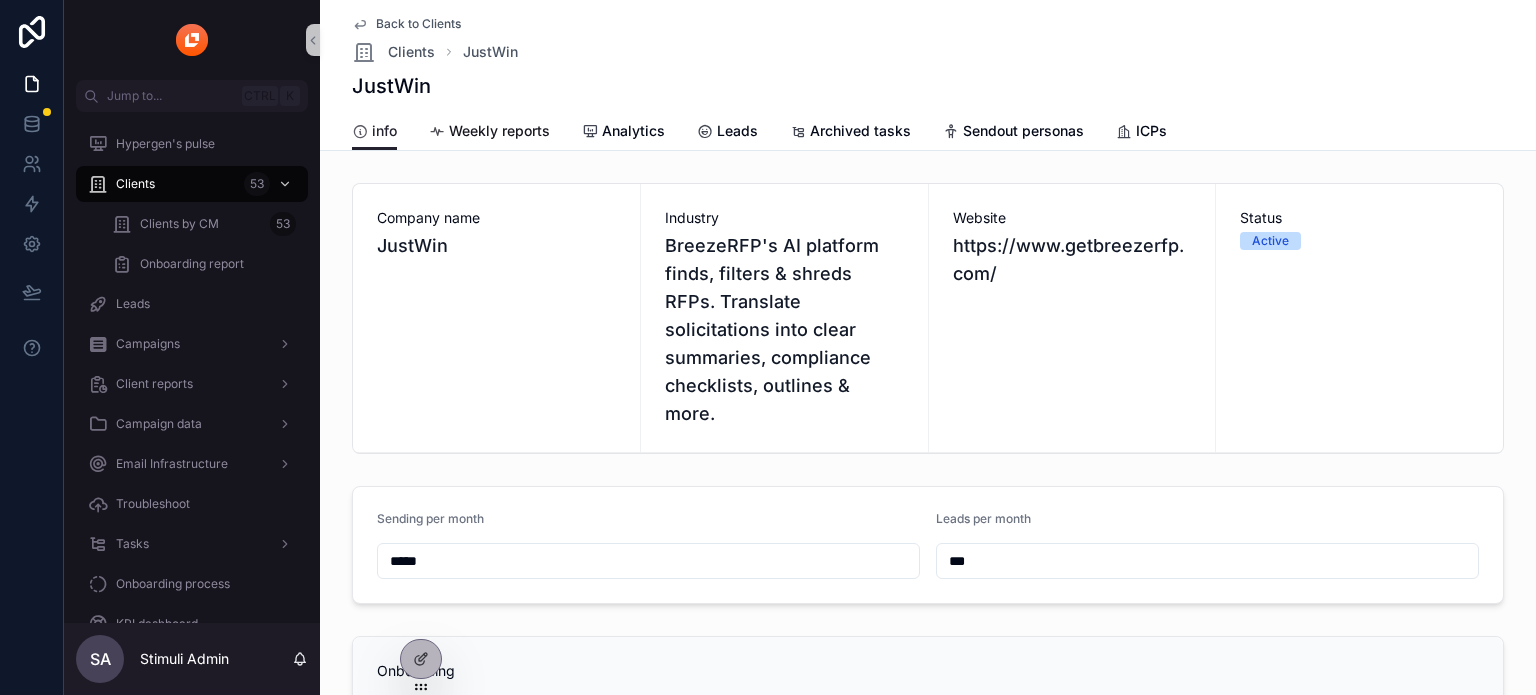 click on "Weekly reports" at bounding box center [499, 131] 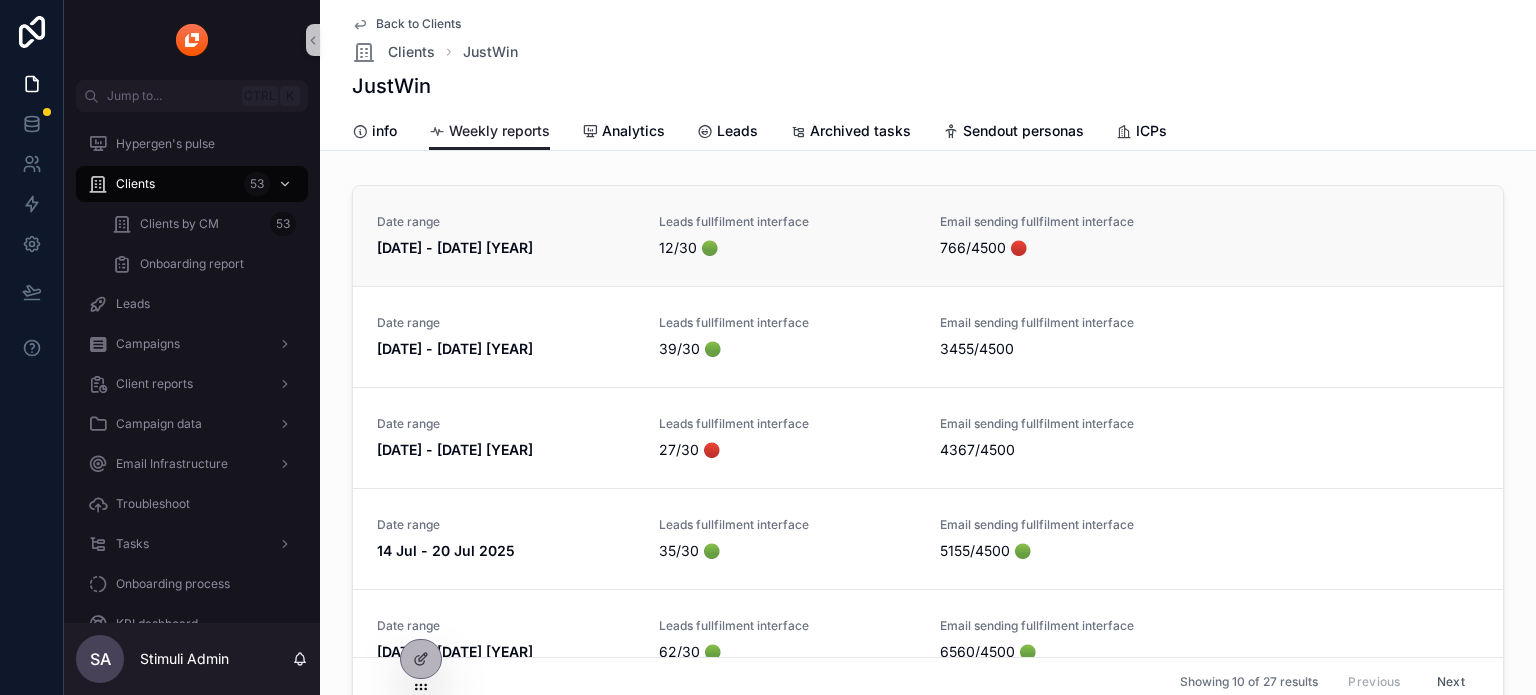 click on "[DATE] - [DATE] [YEAR]" at bounding box center [506, 248] 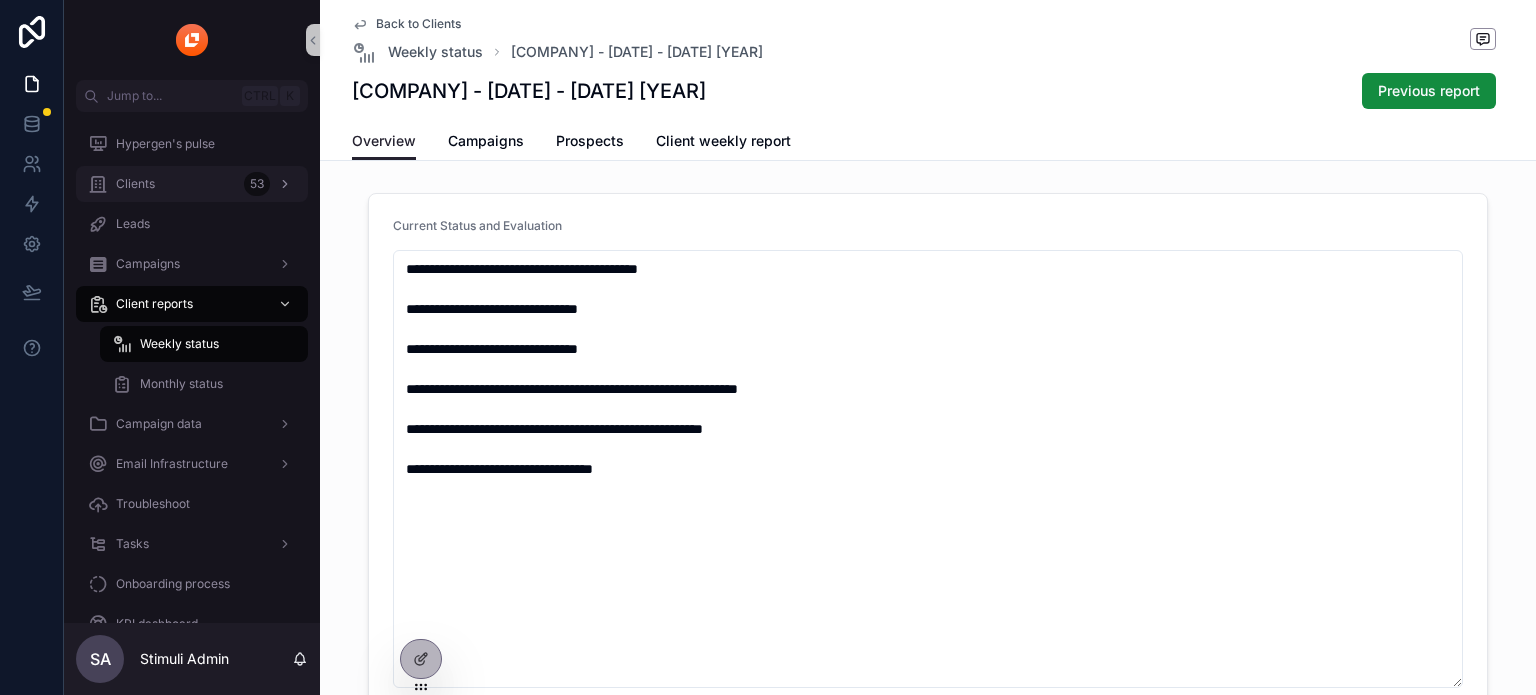 click 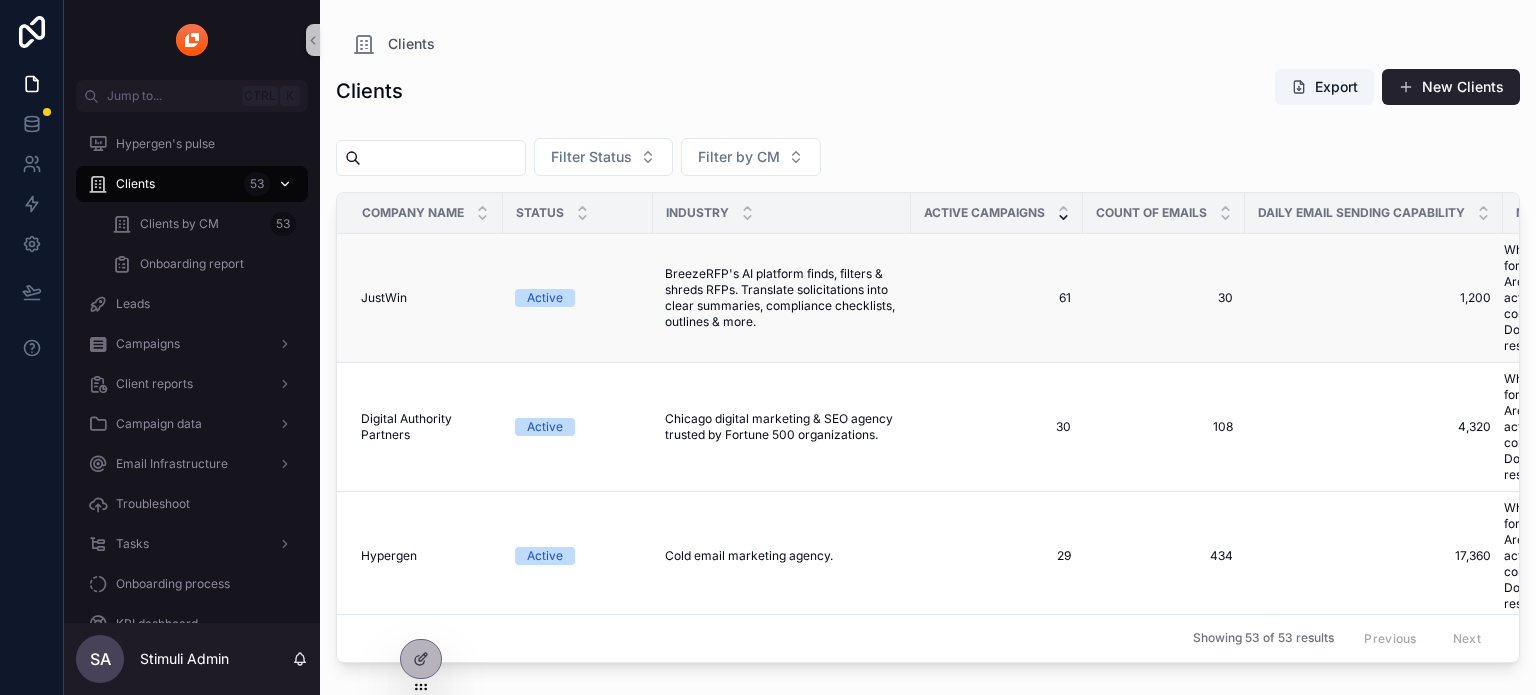 click on "JustWin JustWin" at bounding box center (420, 298) 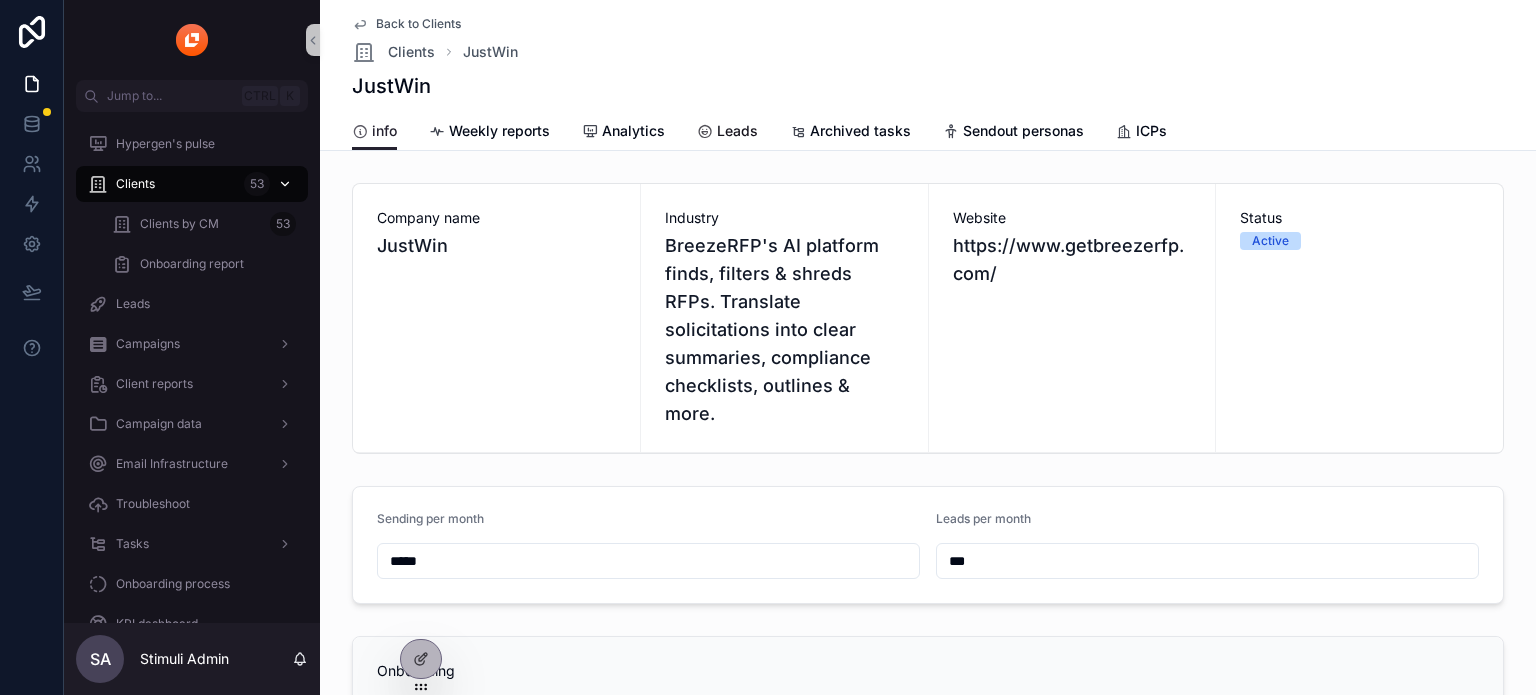 click on "Leads" at bounding box center [737, 131] 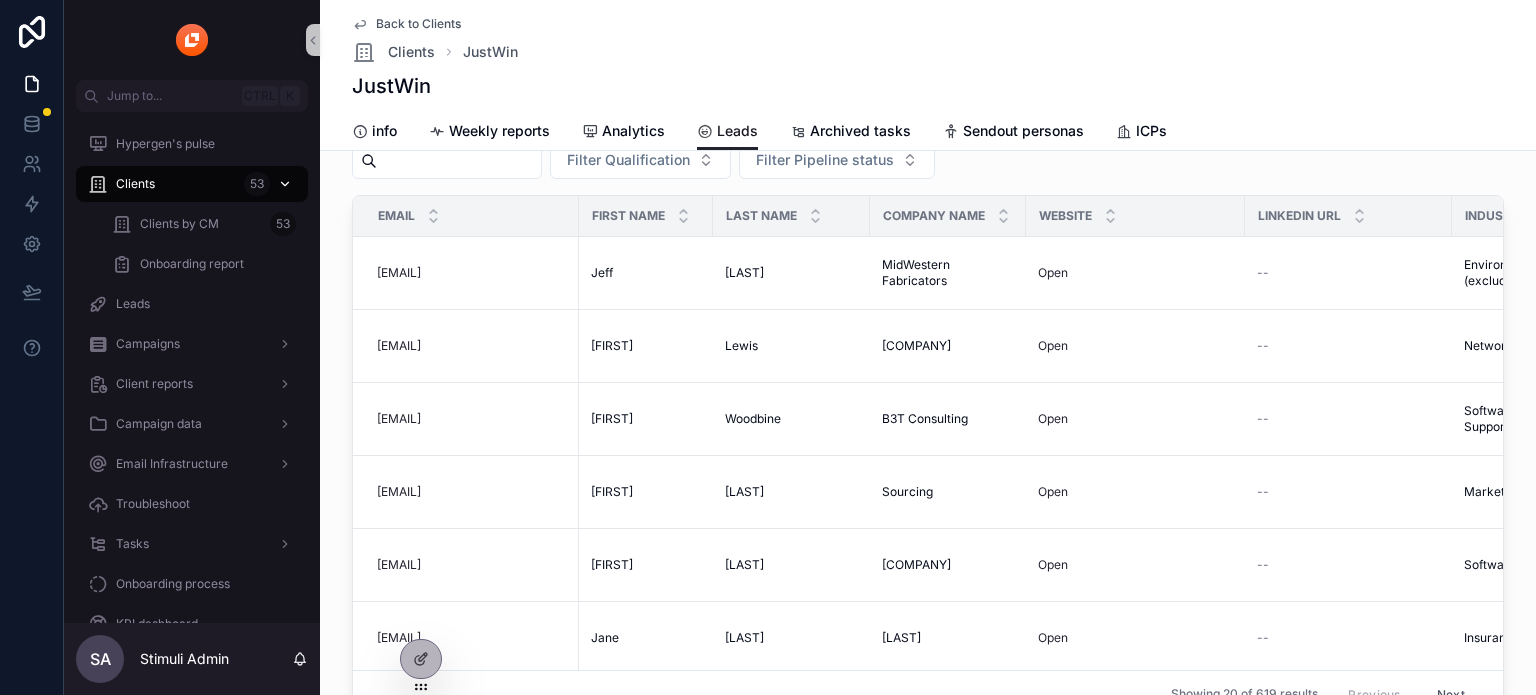 scroll, scrollTop: 204, scrollLeft: 0, axis: vertical 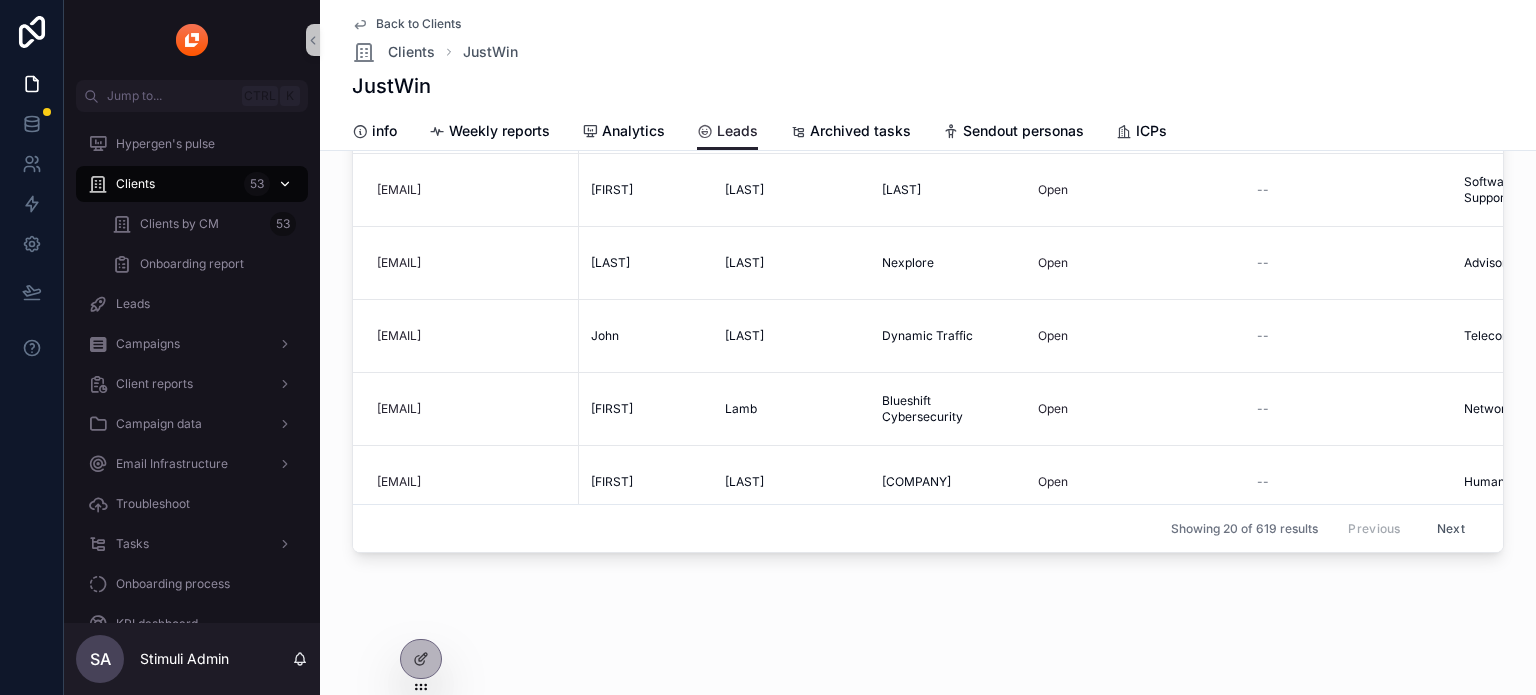 drag, startPoint x: 676, startPoint y: 535, endPoint x: 801, endPoint y: 549, distance: 125.781555 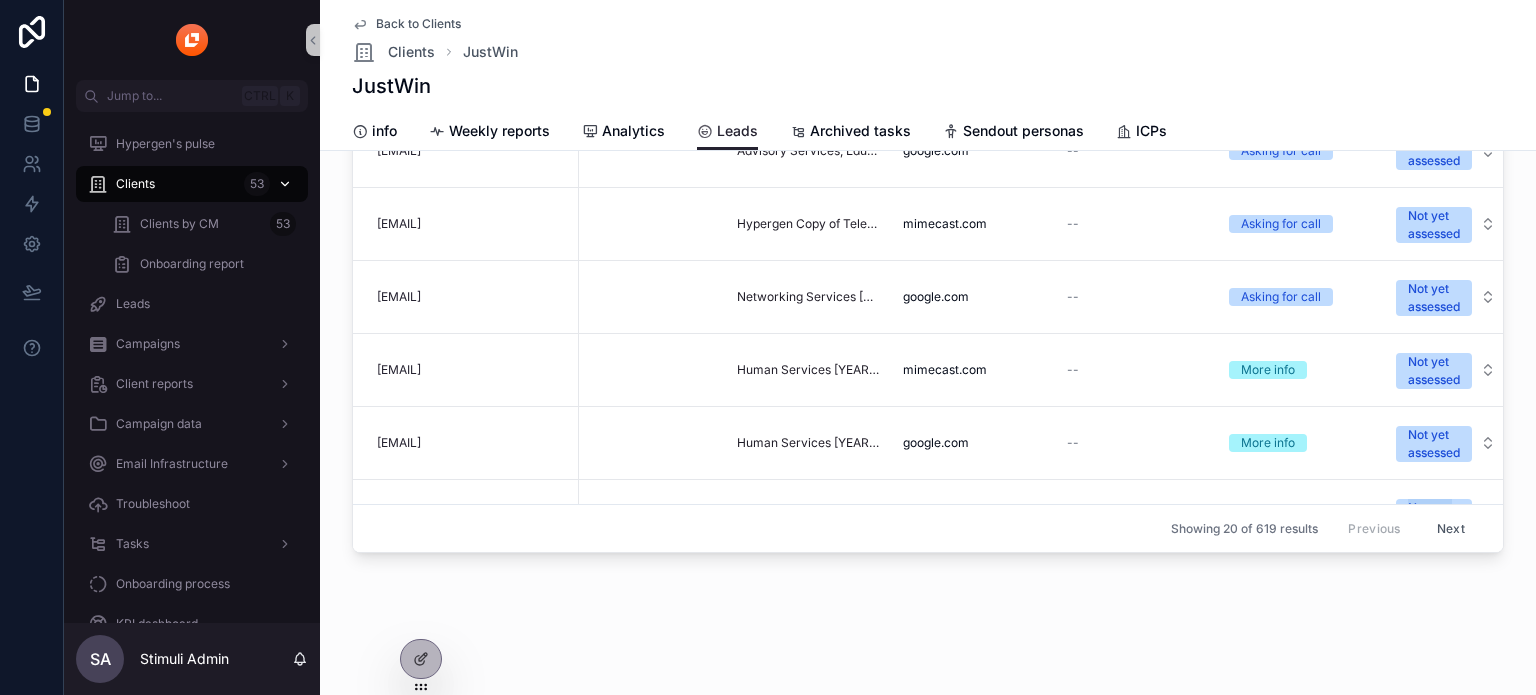 scroll, scrollTop: 468, scrollLeft: 2642, axis: both 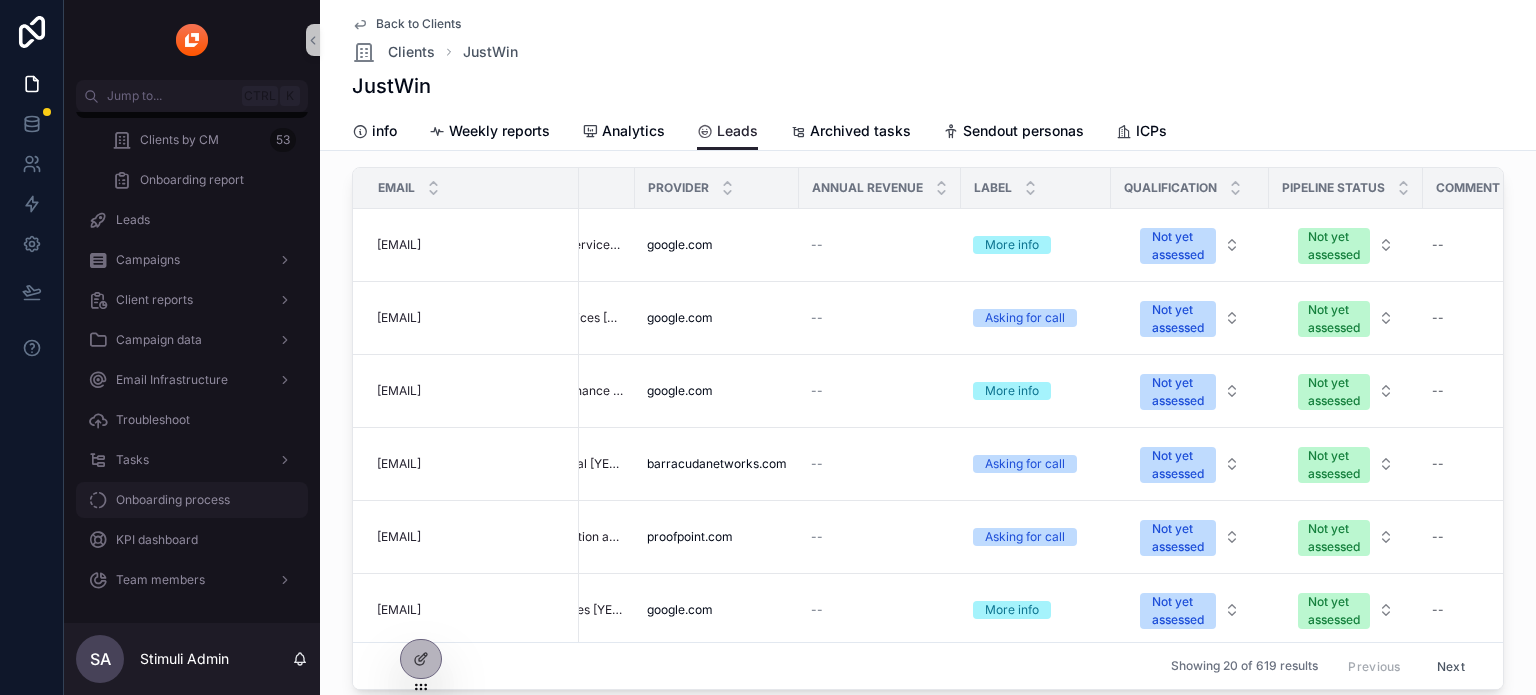 click on "Onboarding process" at bounding box center (192, 500) 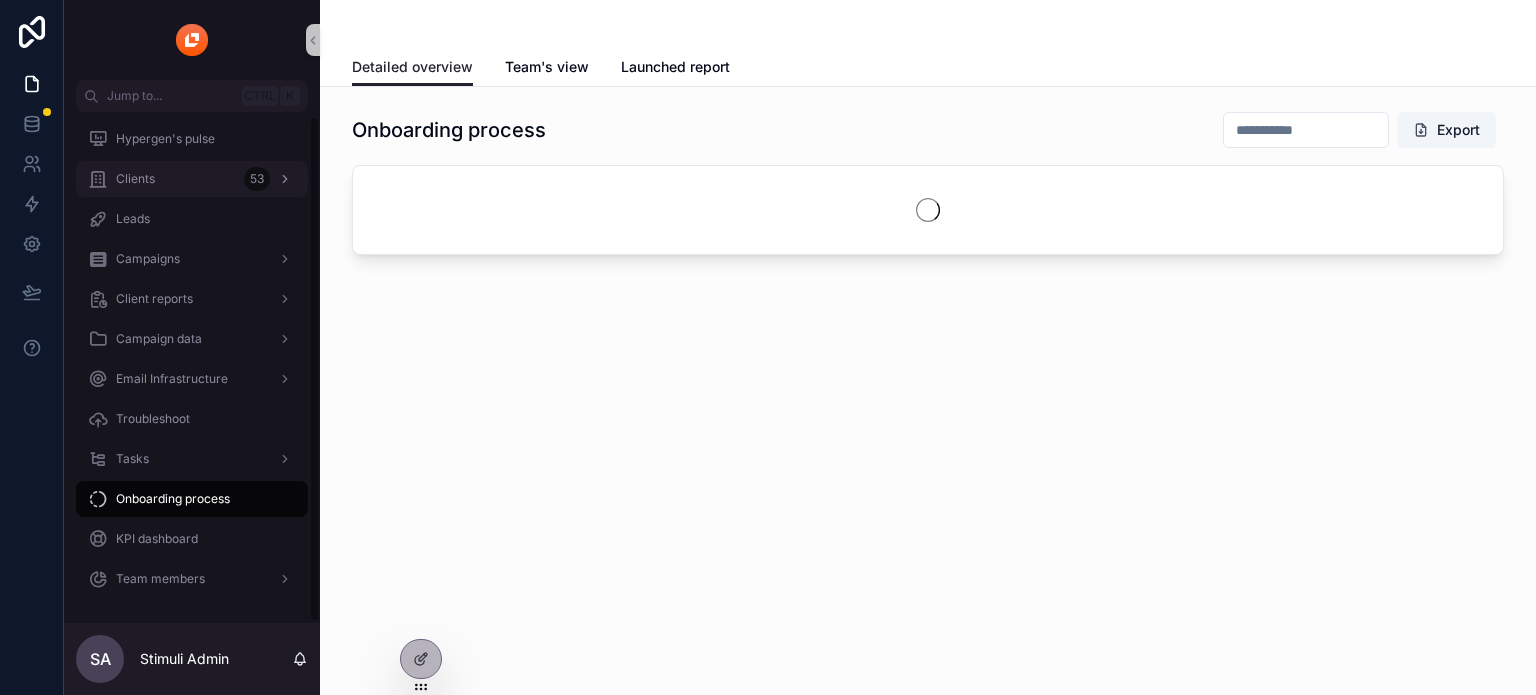 scroll, scrollTop: 4, scrollLeft: 0, axis: vertical 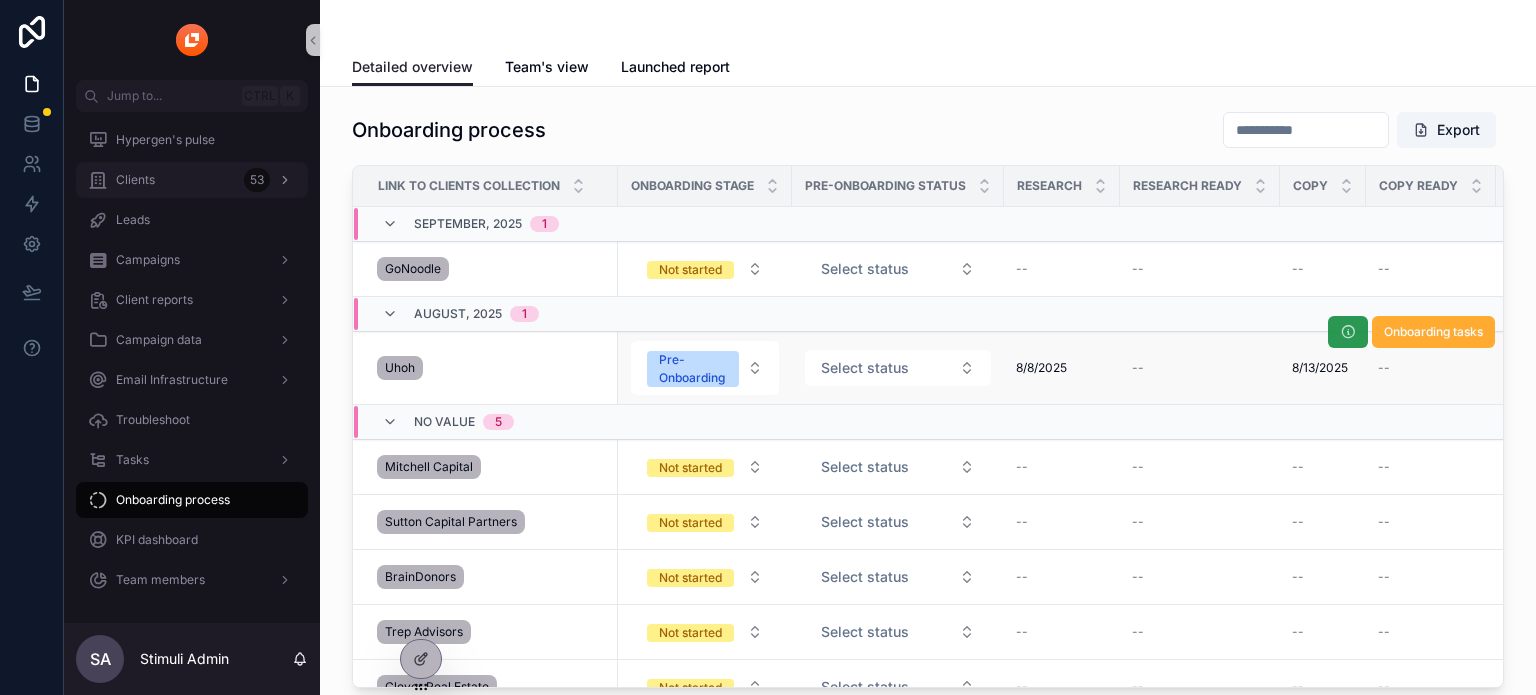 click at bounding box center (1348, 332) 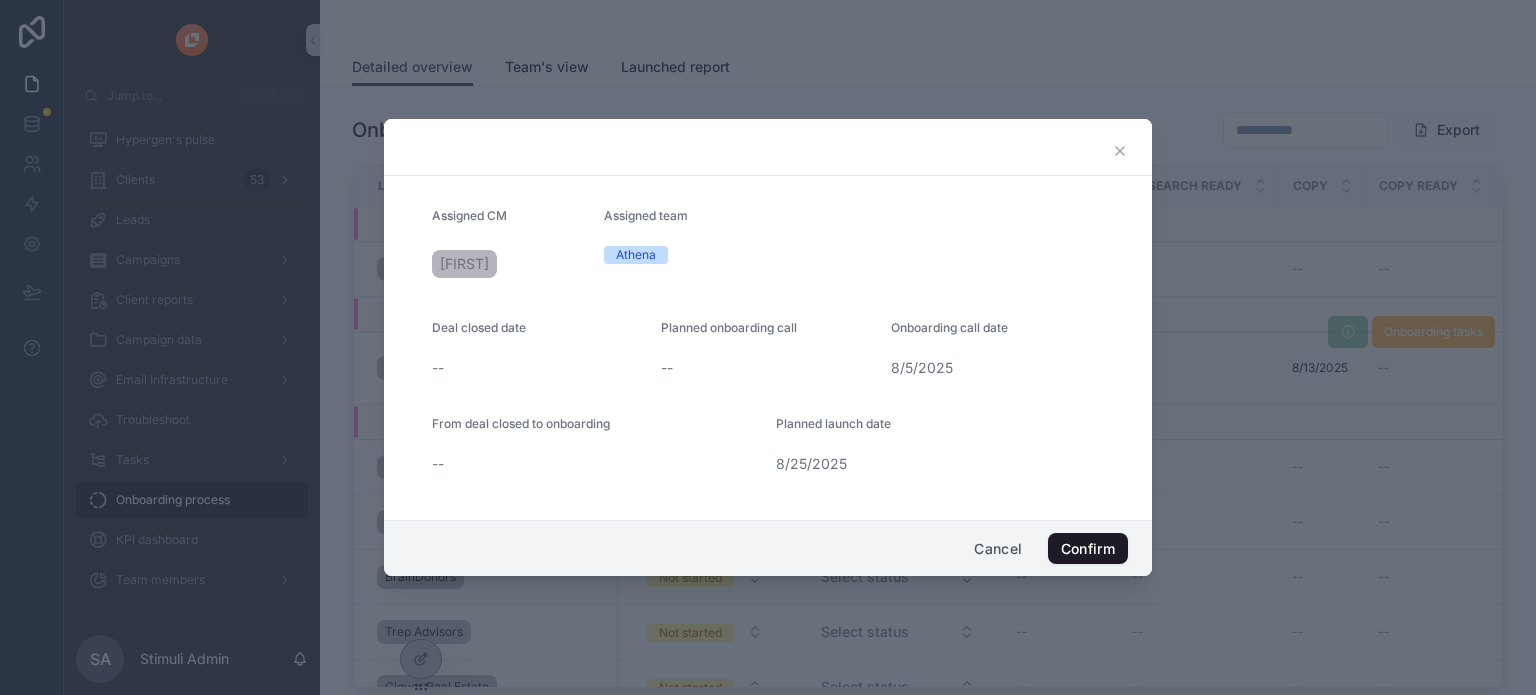 click on "Confirm" at bounding box center [1088, 549] 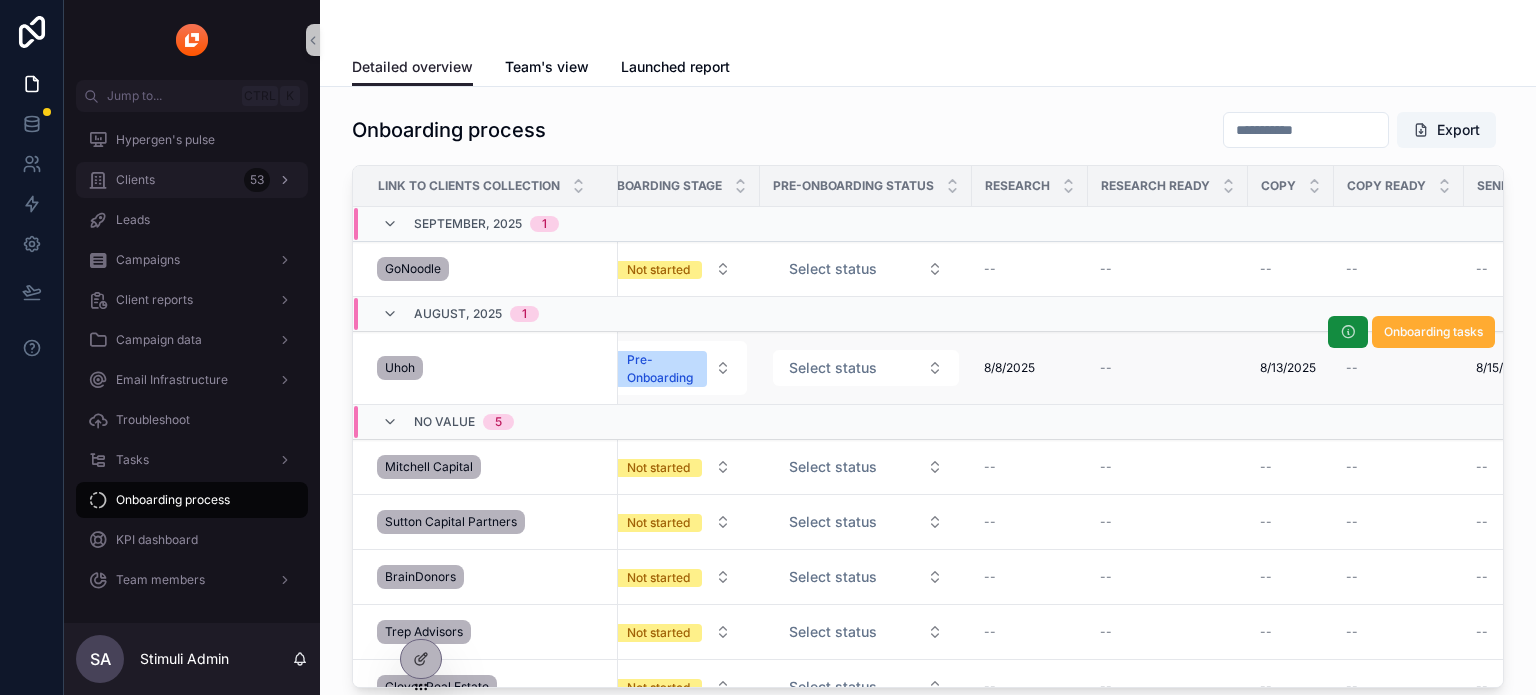 scroll, scrollTop: 0, scrollLeft: 0, axis: both 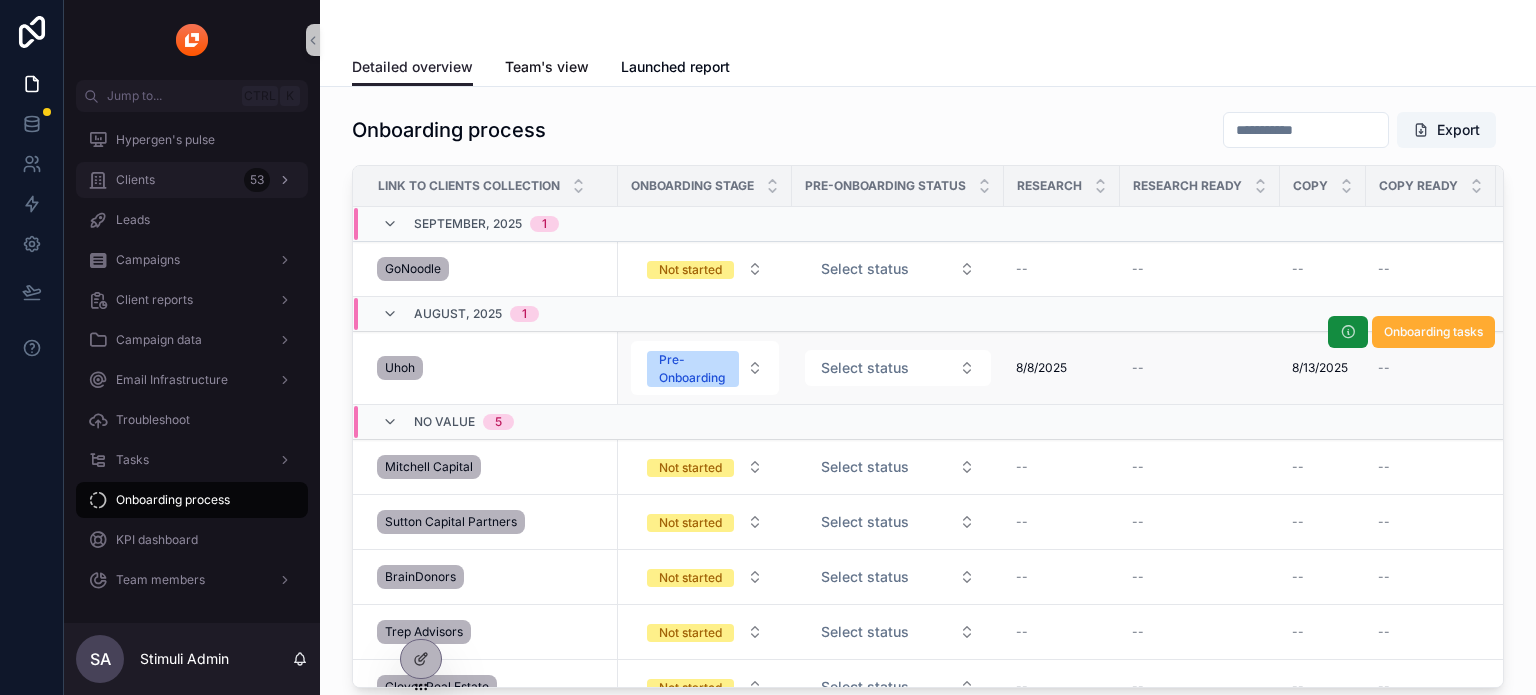 click on "Team's view" at bounding box center (547, 69) 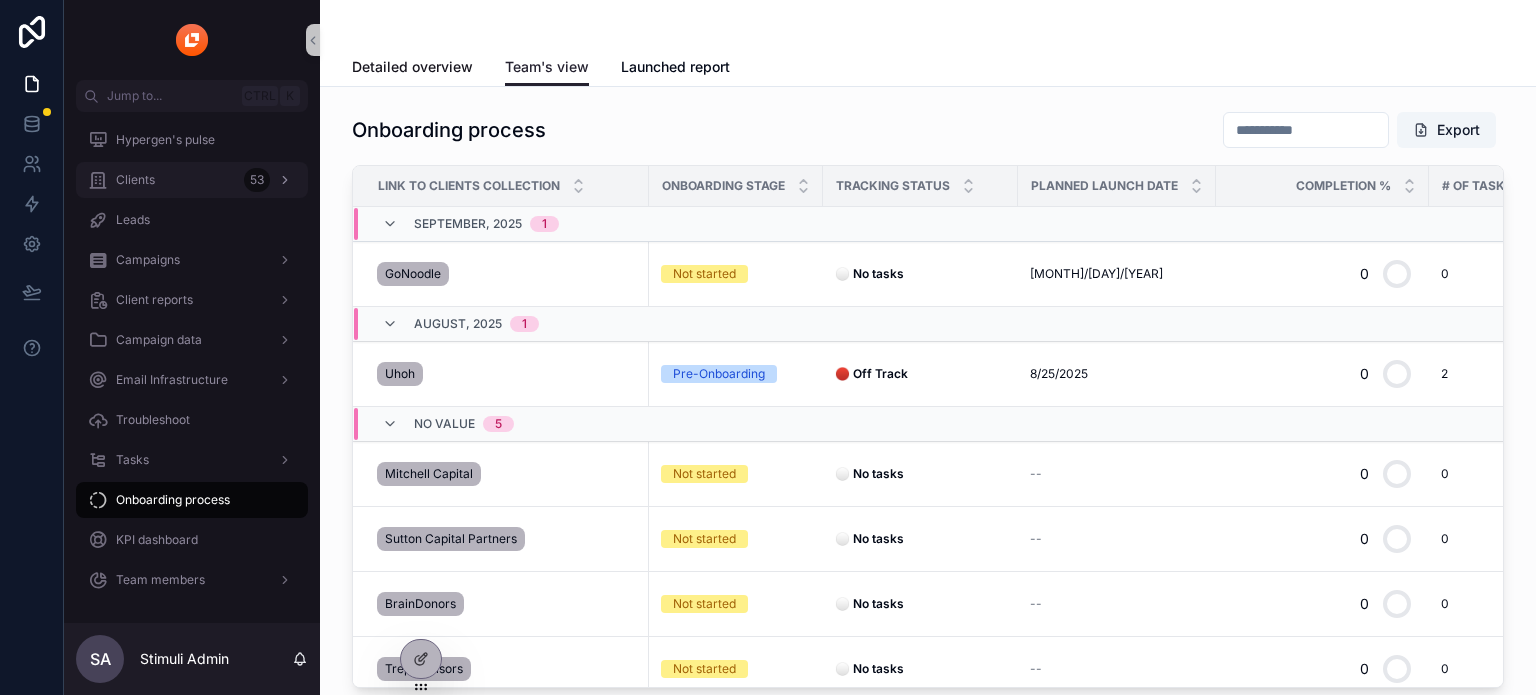 click on "Detailed overview" at bounding box center [412, 67] 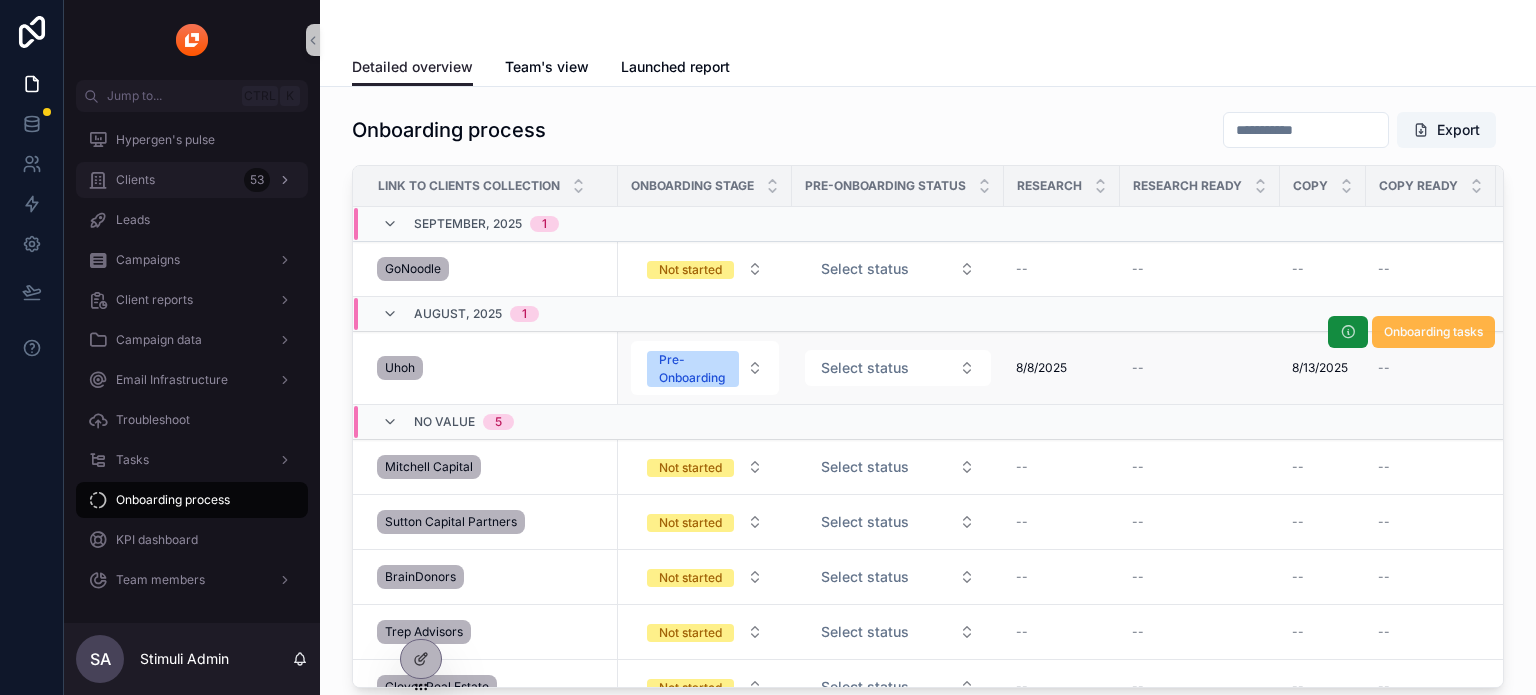 click on "Onboarding tasks" at bounding box center [1433, 332] 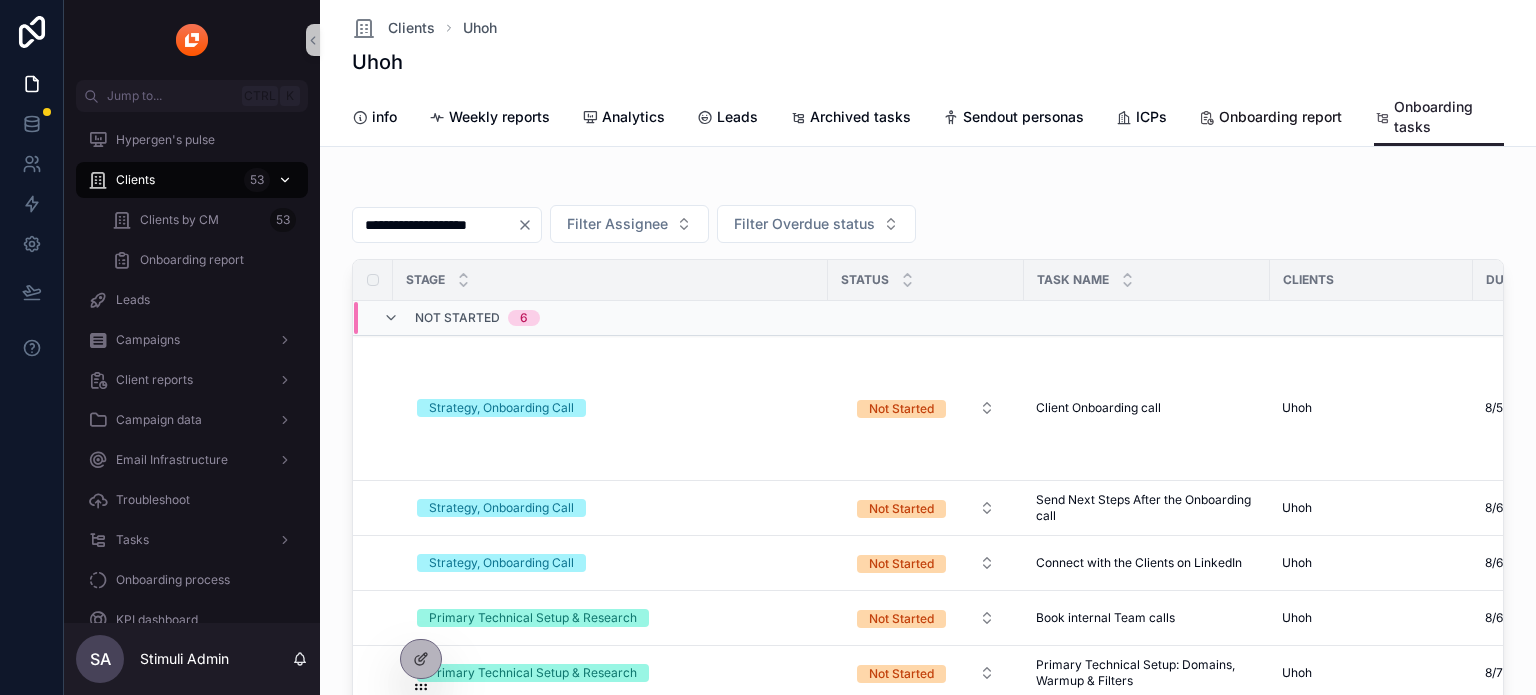 click on "Onboarding report" at bounding box center (1280, 117) 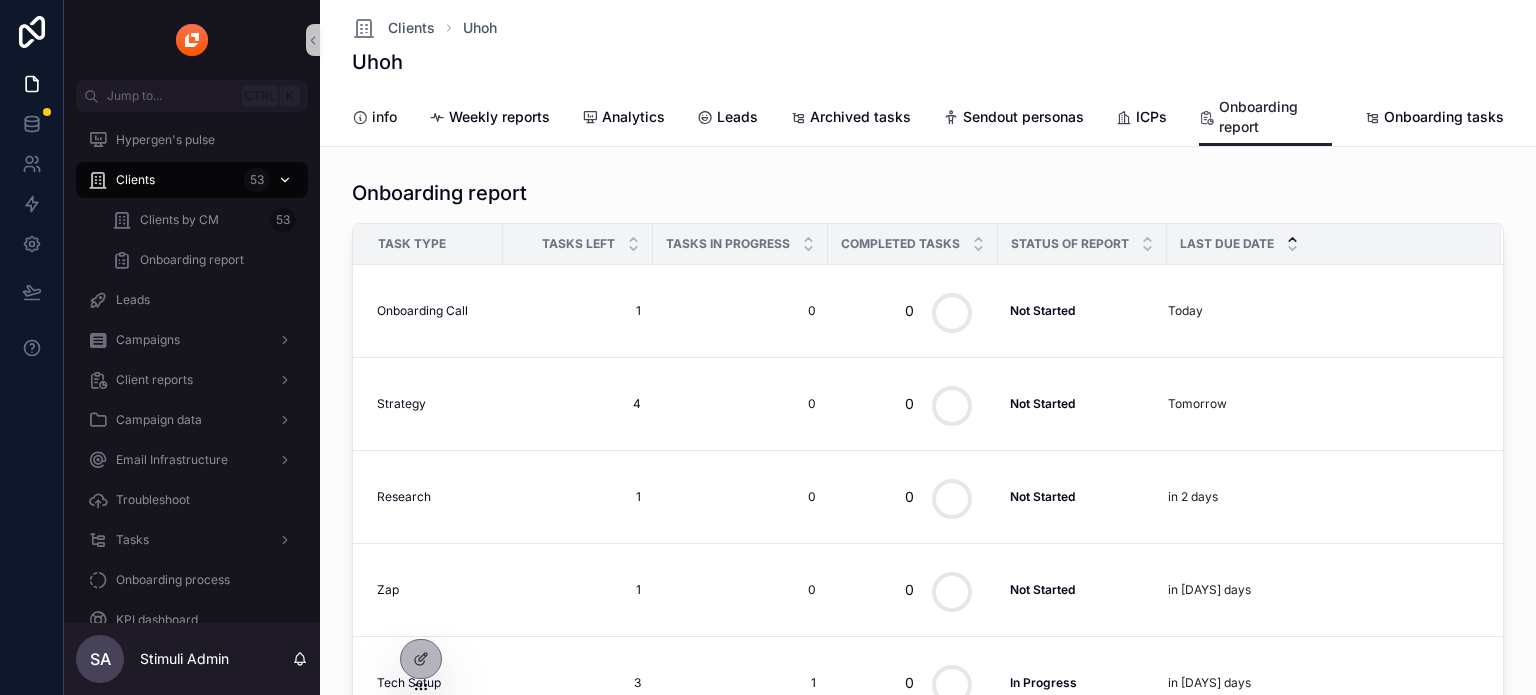 click on "info" at bounding box center (384, 117) 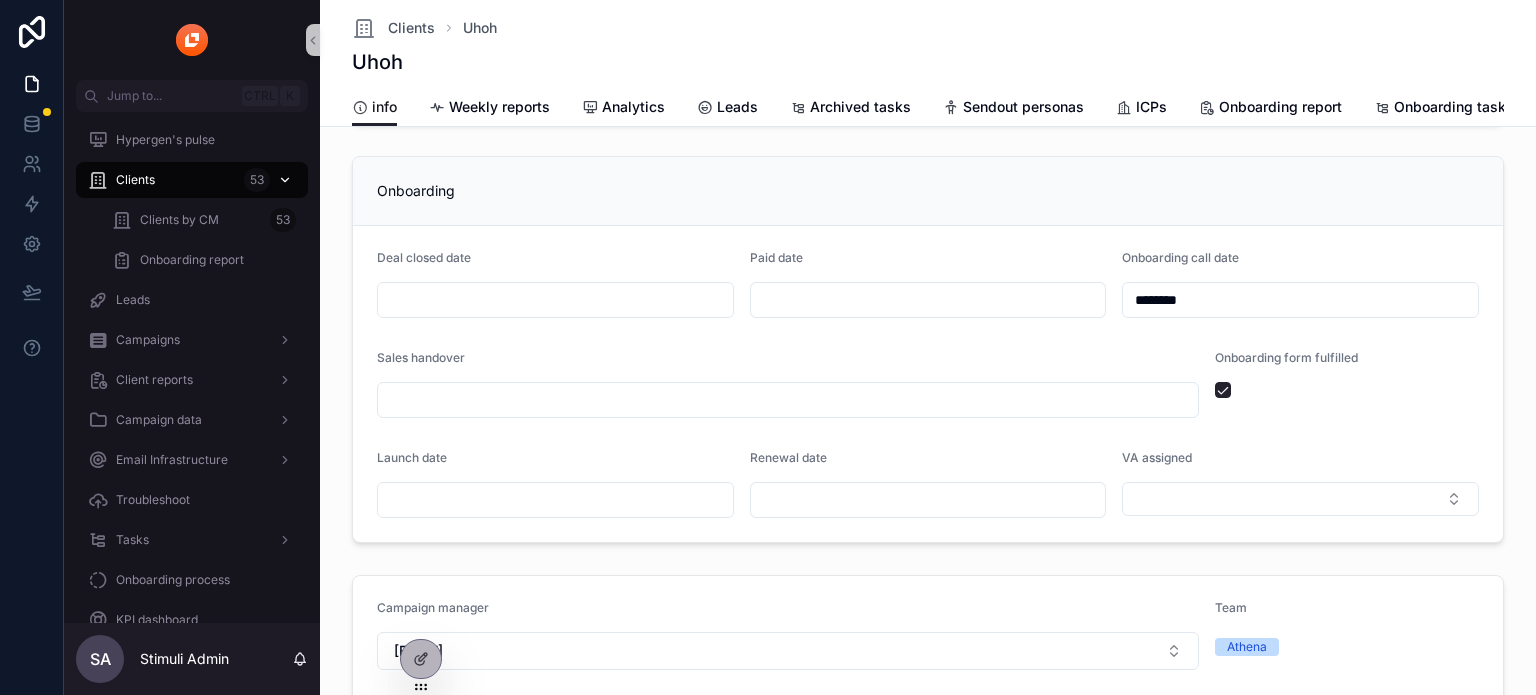 scroll, scrollTop: 0, scrollLeft: 0, axis: both 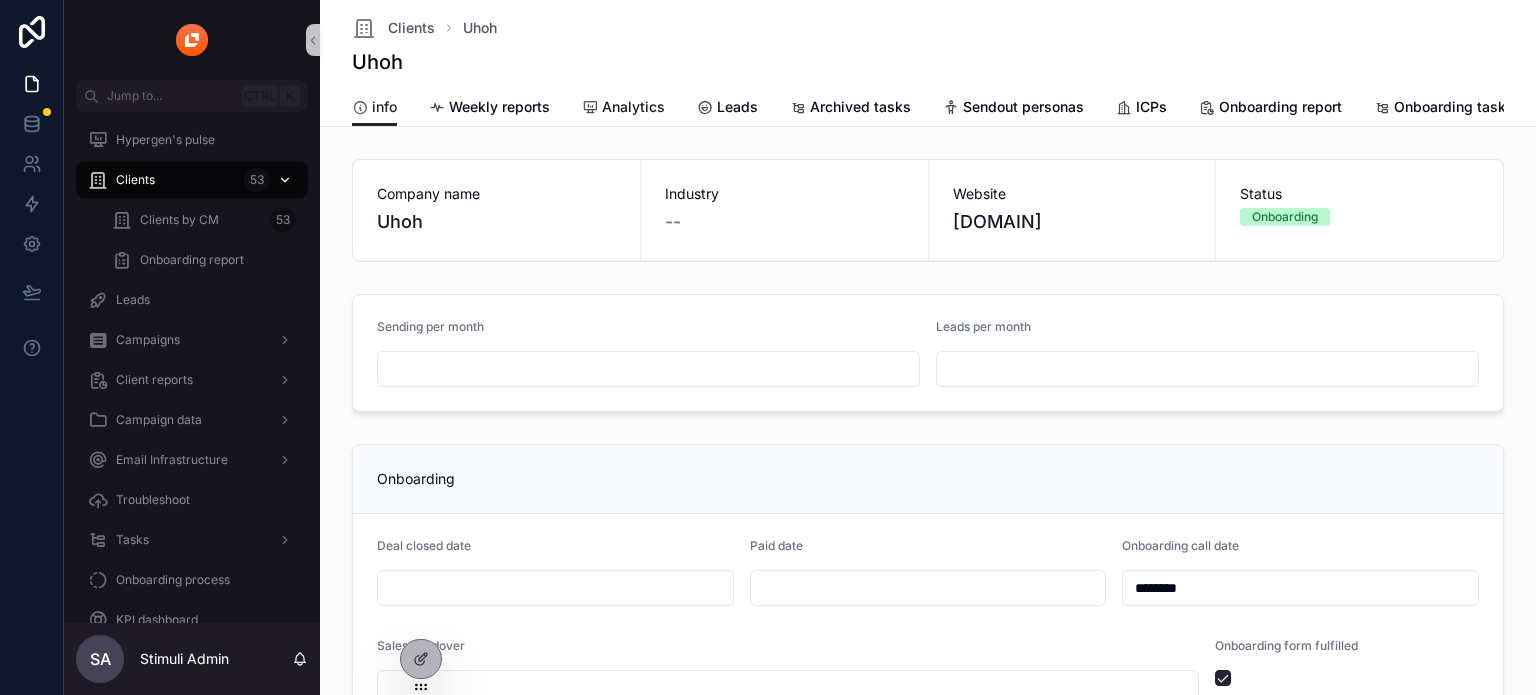 click at bounding box center (590, 108) 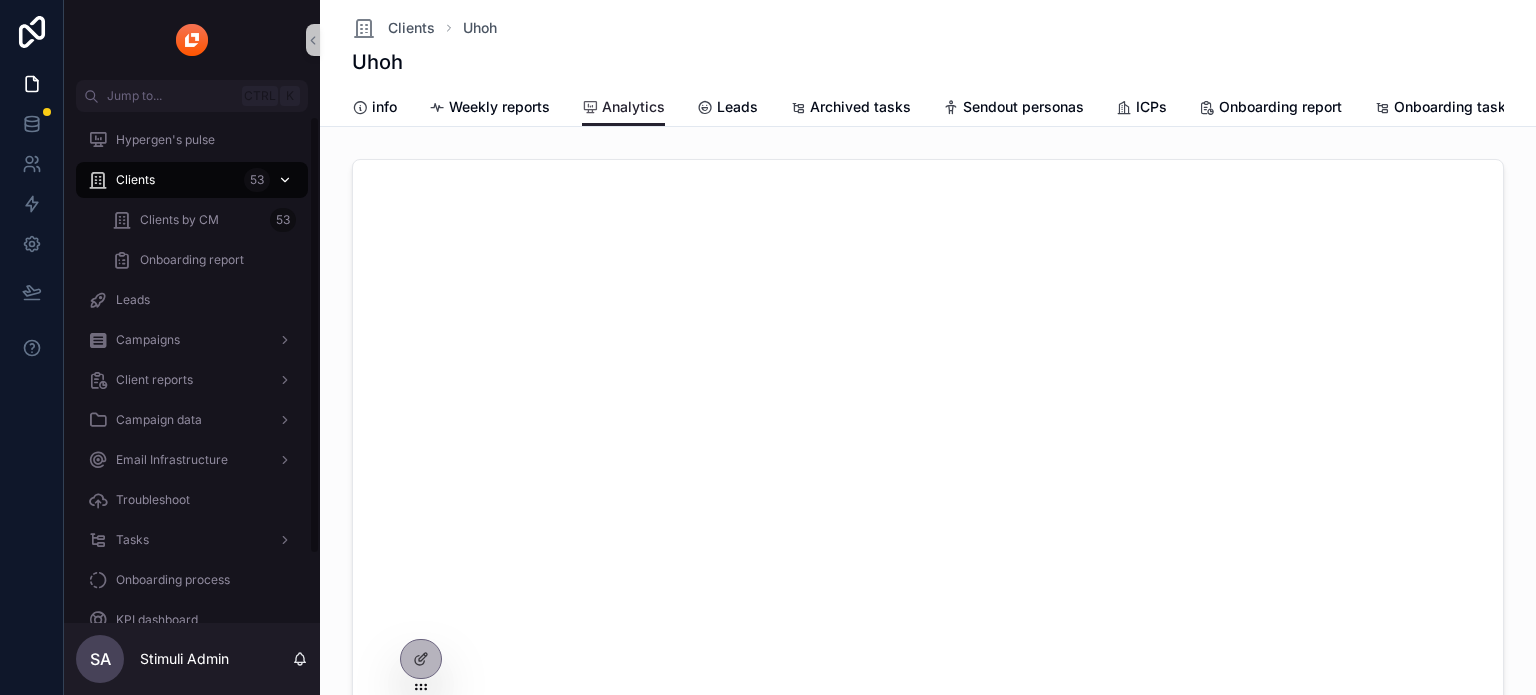 click on "Clients 53" at bounding box center [192, 180] 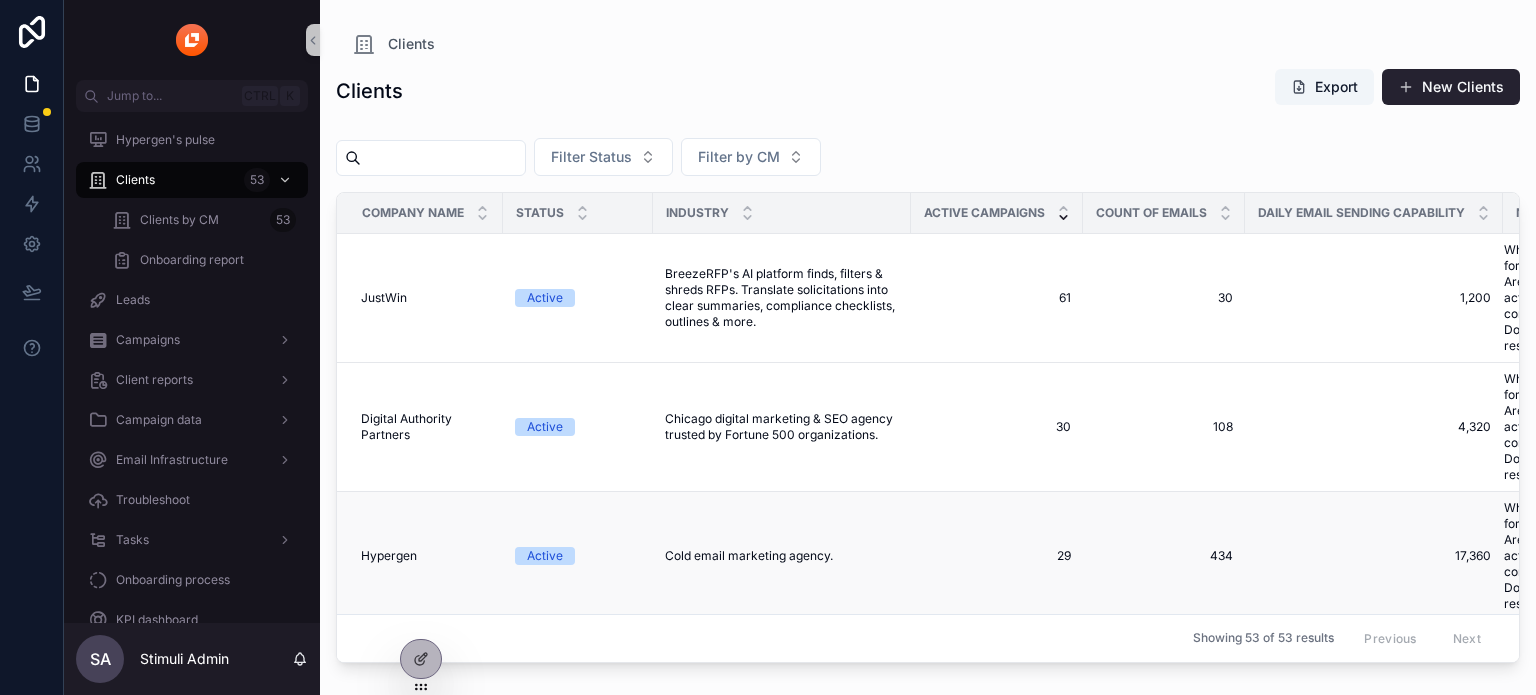 click on "Hypergen" at bounding box center (389, 556) 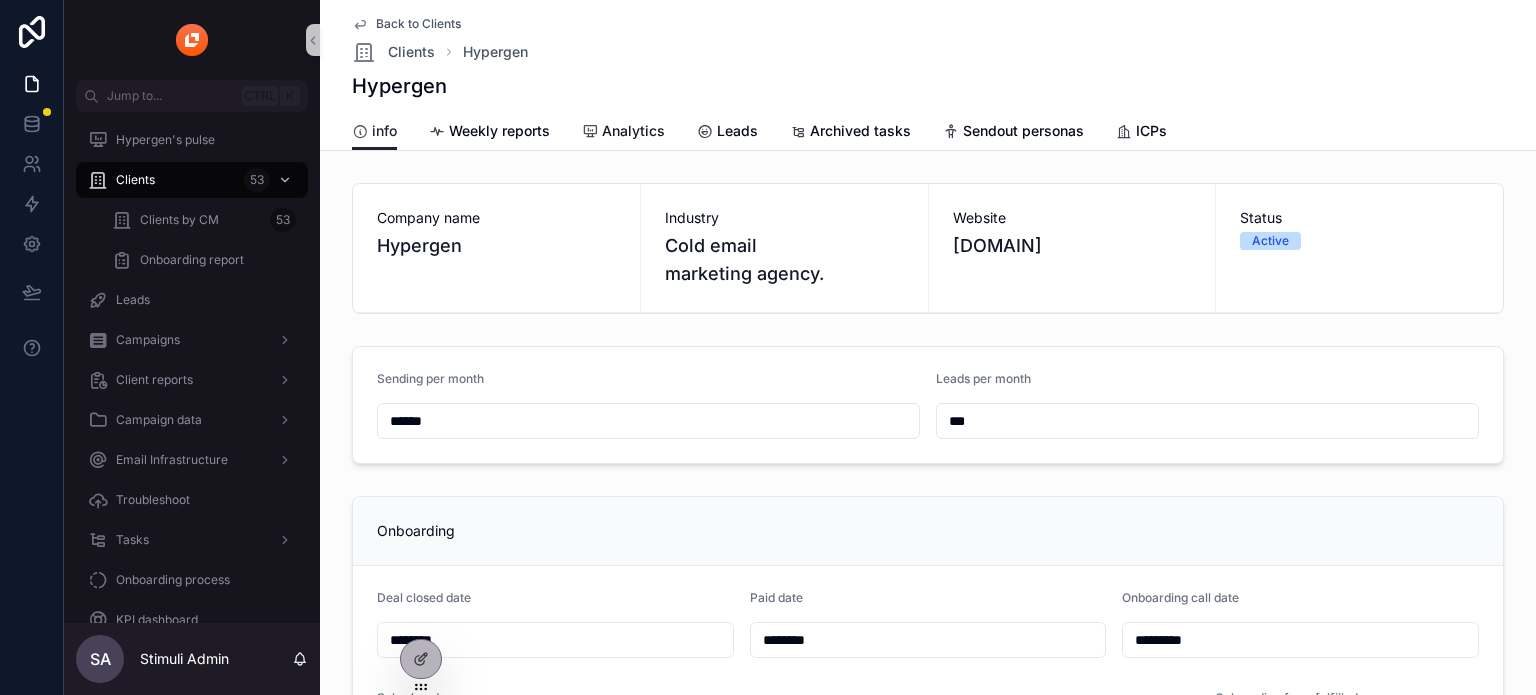 click at bounding box center [590, 132] 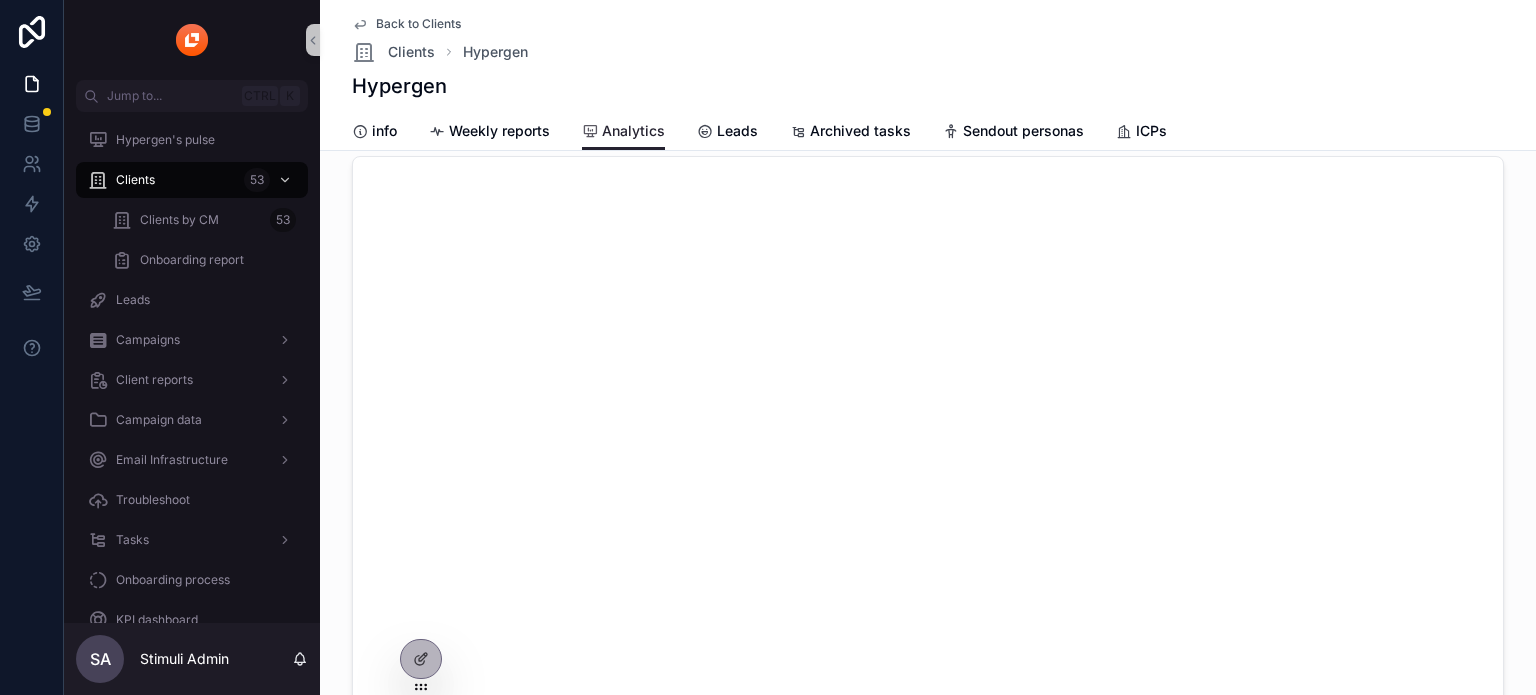 scroll, scrollTop: 28, scrollLeft: 0, axis: vertical 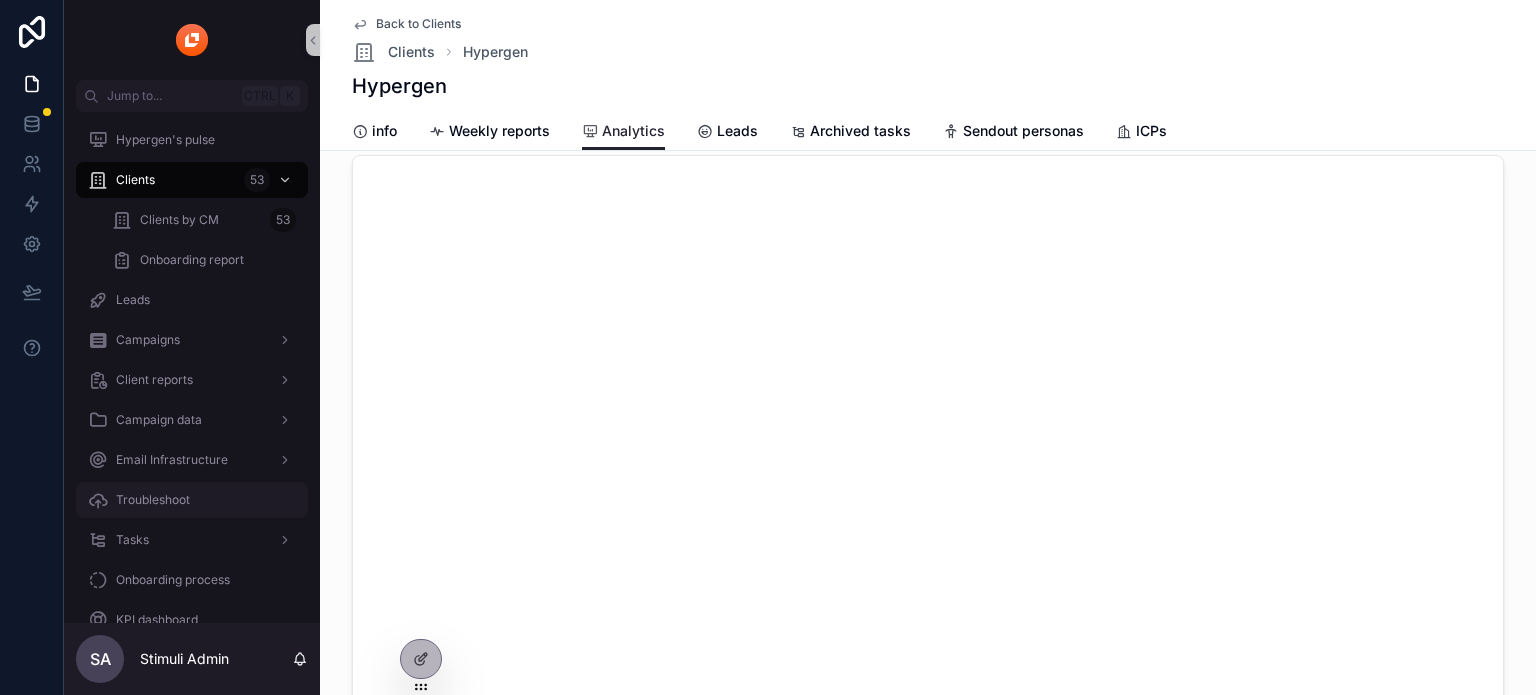 click on "Troubleshoot" at bounding box center [192, 500] 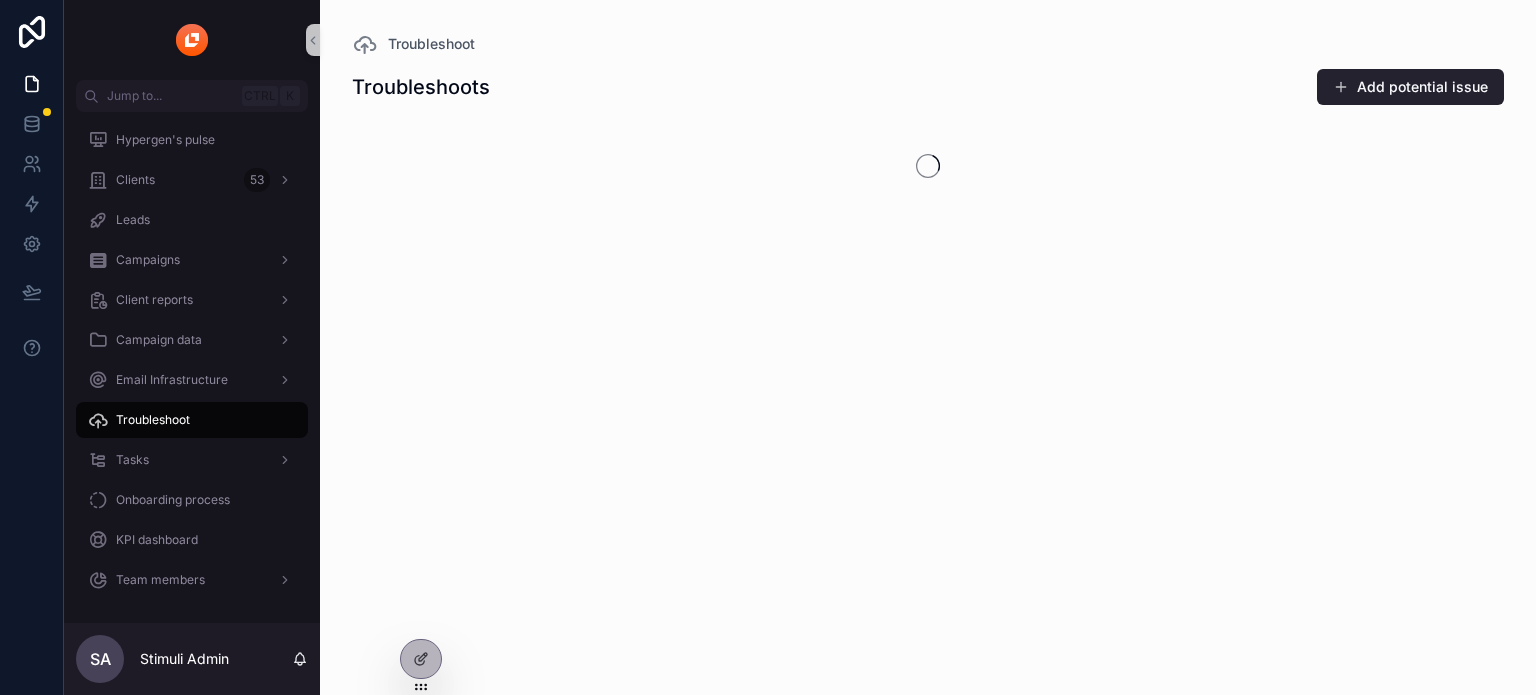 scroll, scrollTop: 0, scrollLeft: 0, axis: both 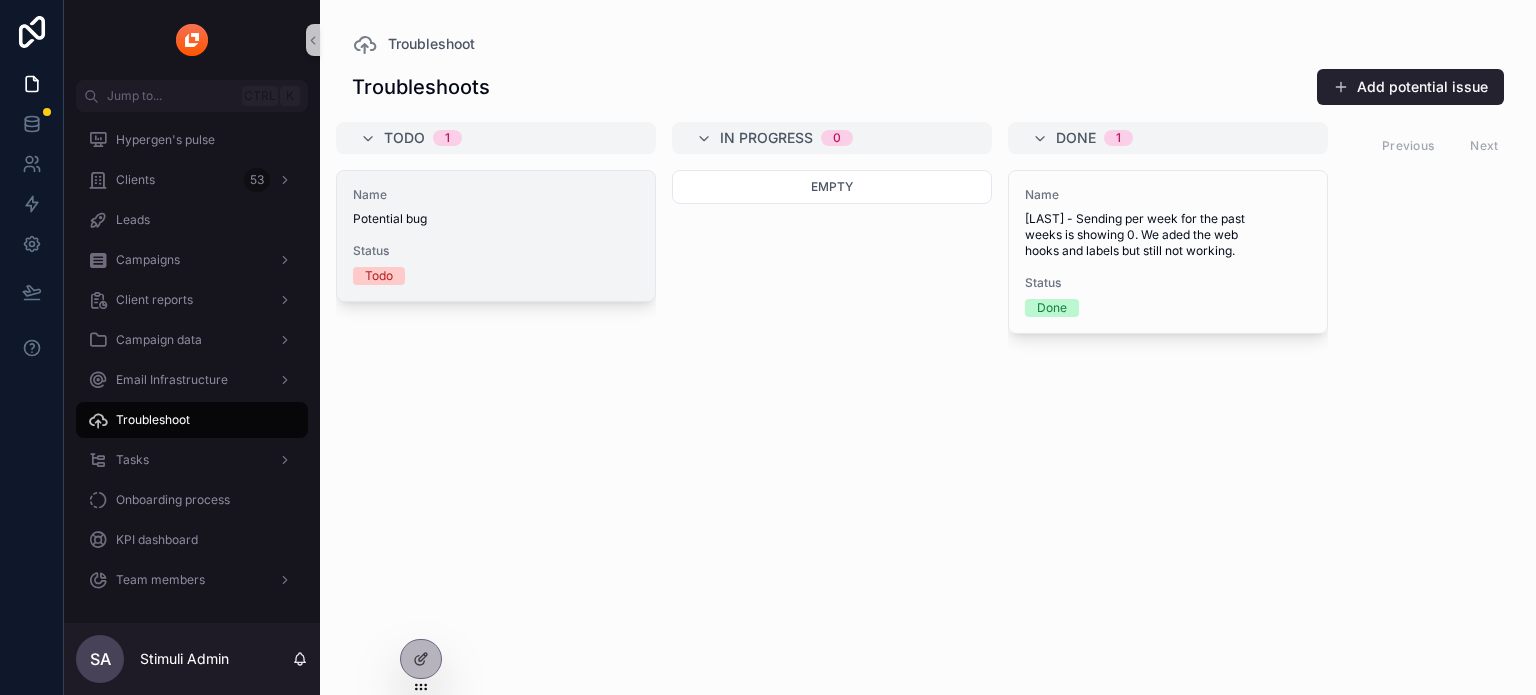 click on "Name Potential bug Status Todo" at bounding box center (496, 236) 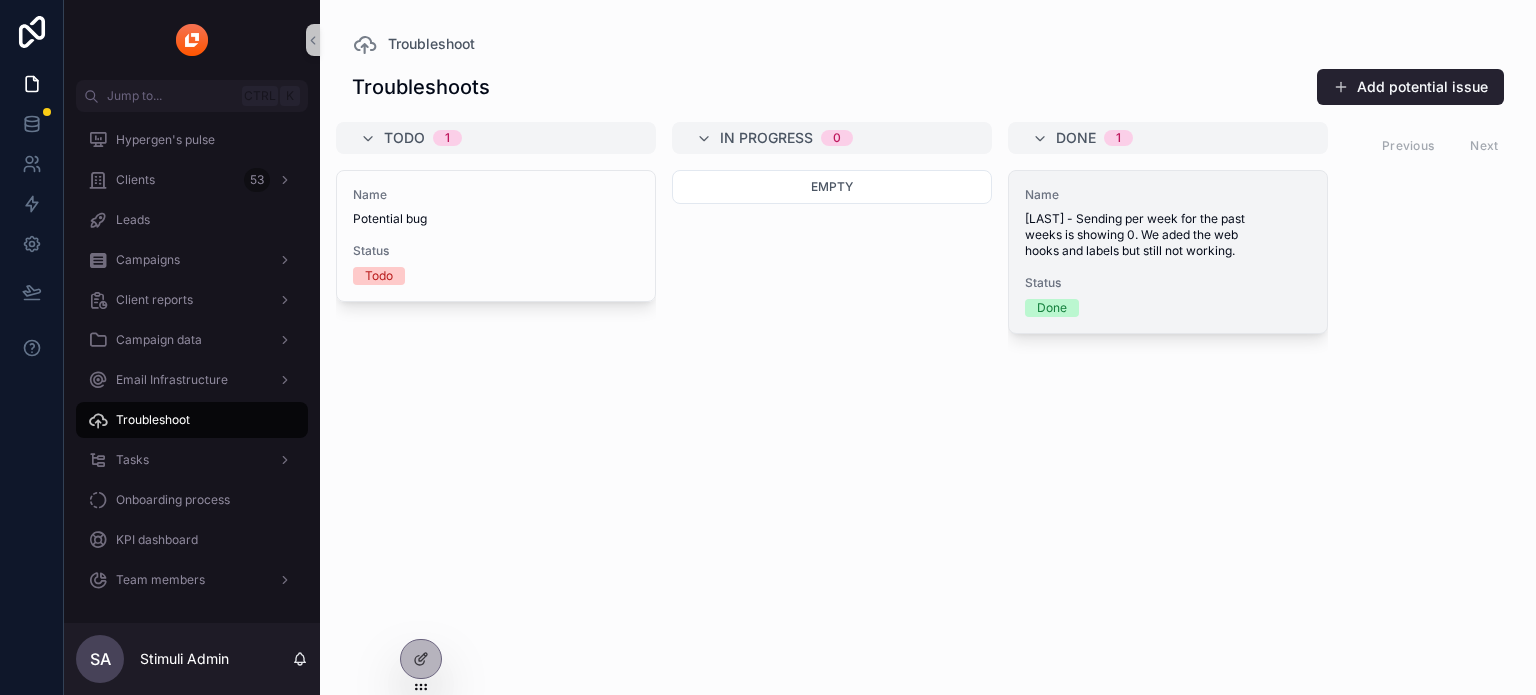 click on "Done" at bounding box center [1168, 308] 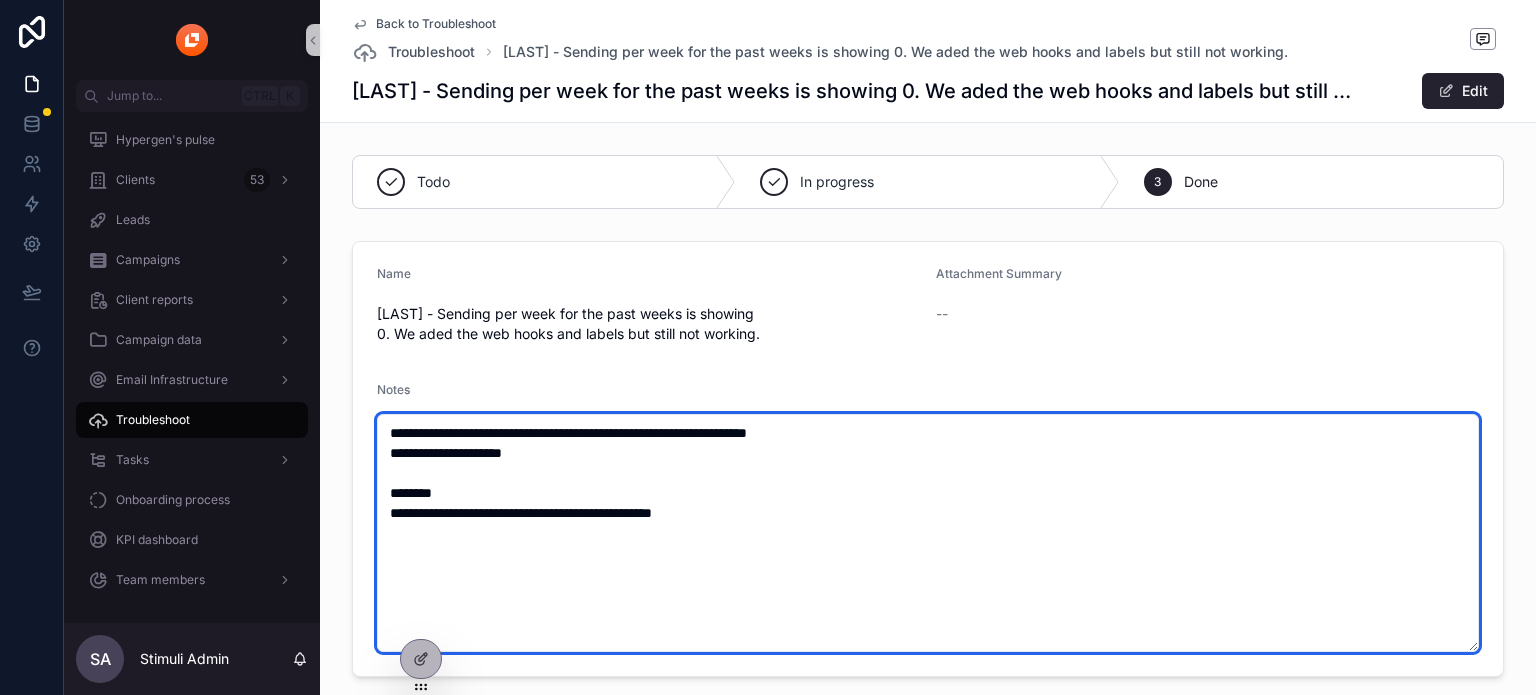 drag, startPoint x: 761, startPoint y: 481, endPoint x: 550, endPoint y: 477, distance: 211.03792 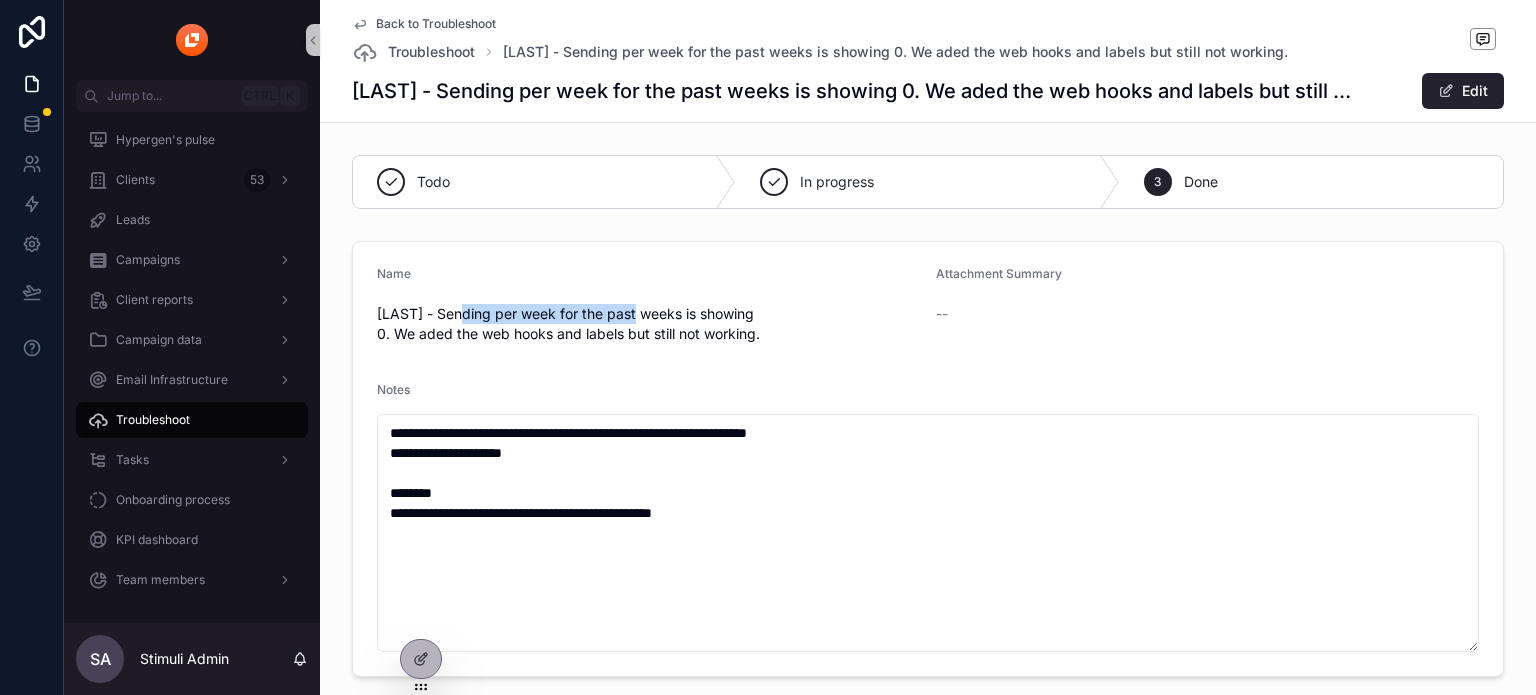 drag, startPoint x: 451, startPoint y: 315, endPoint x: 628, endPoint y: 321, distance: 177.10167 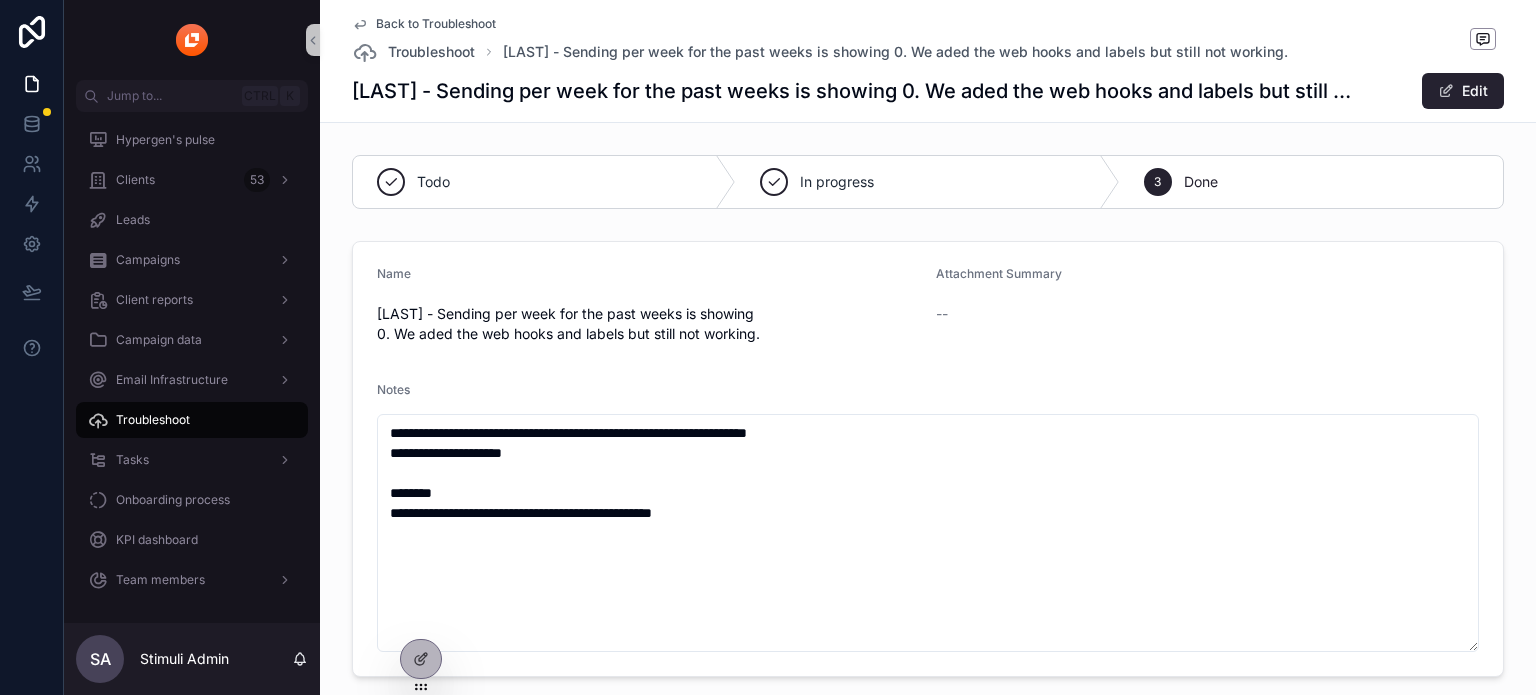 click on "**********" at bounding box center (928, 459) 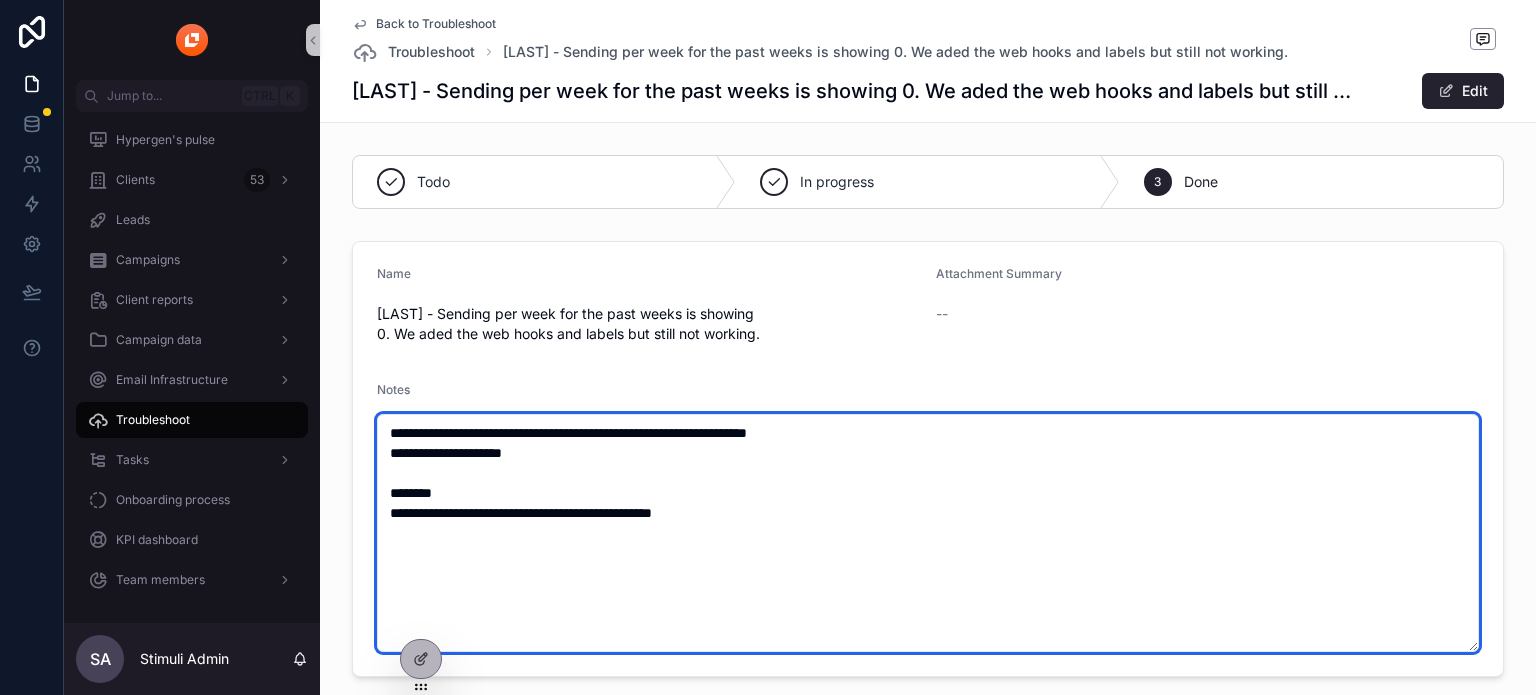 drag, startPoint x: 776, startPoint y: 511, endPoint x: 377, endPoint y: 535, distance: 399.72116 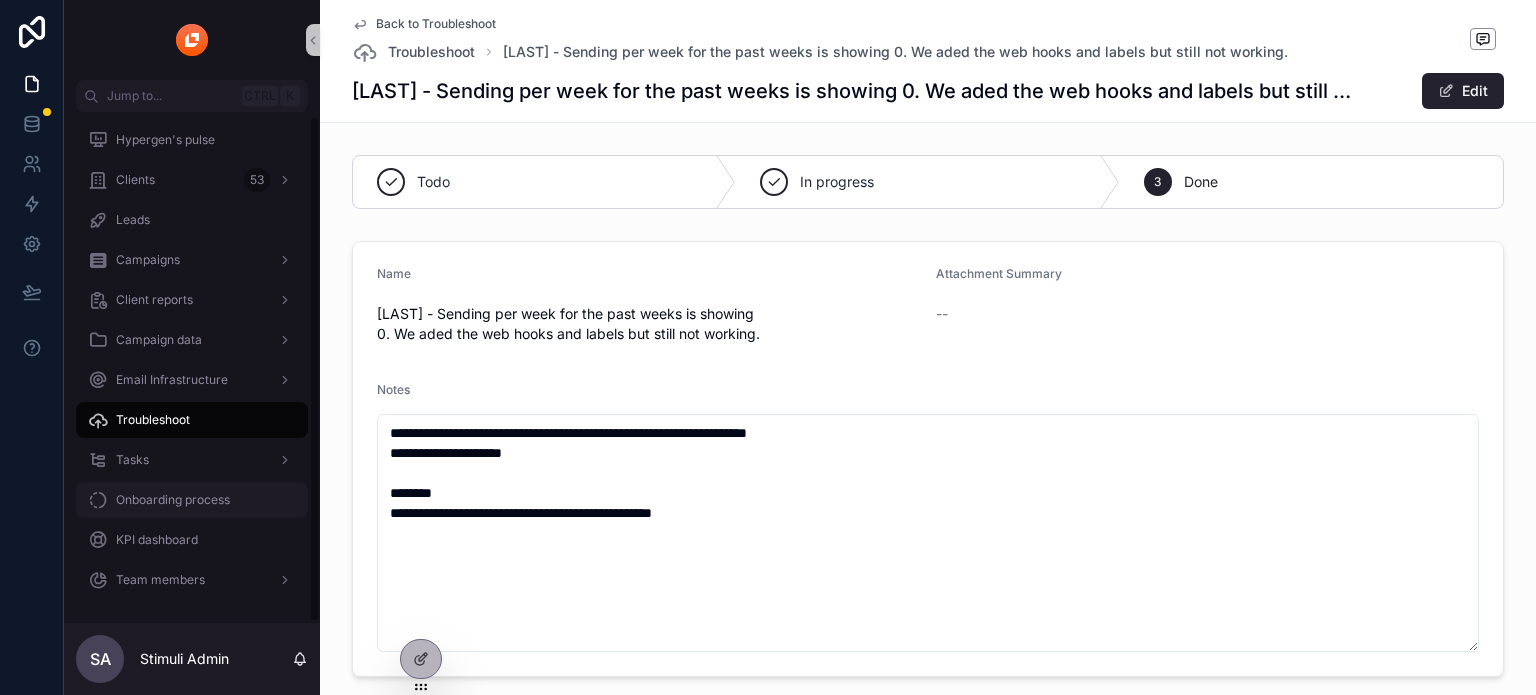 click on "Onboarding process" at bounding box center (173, 500) 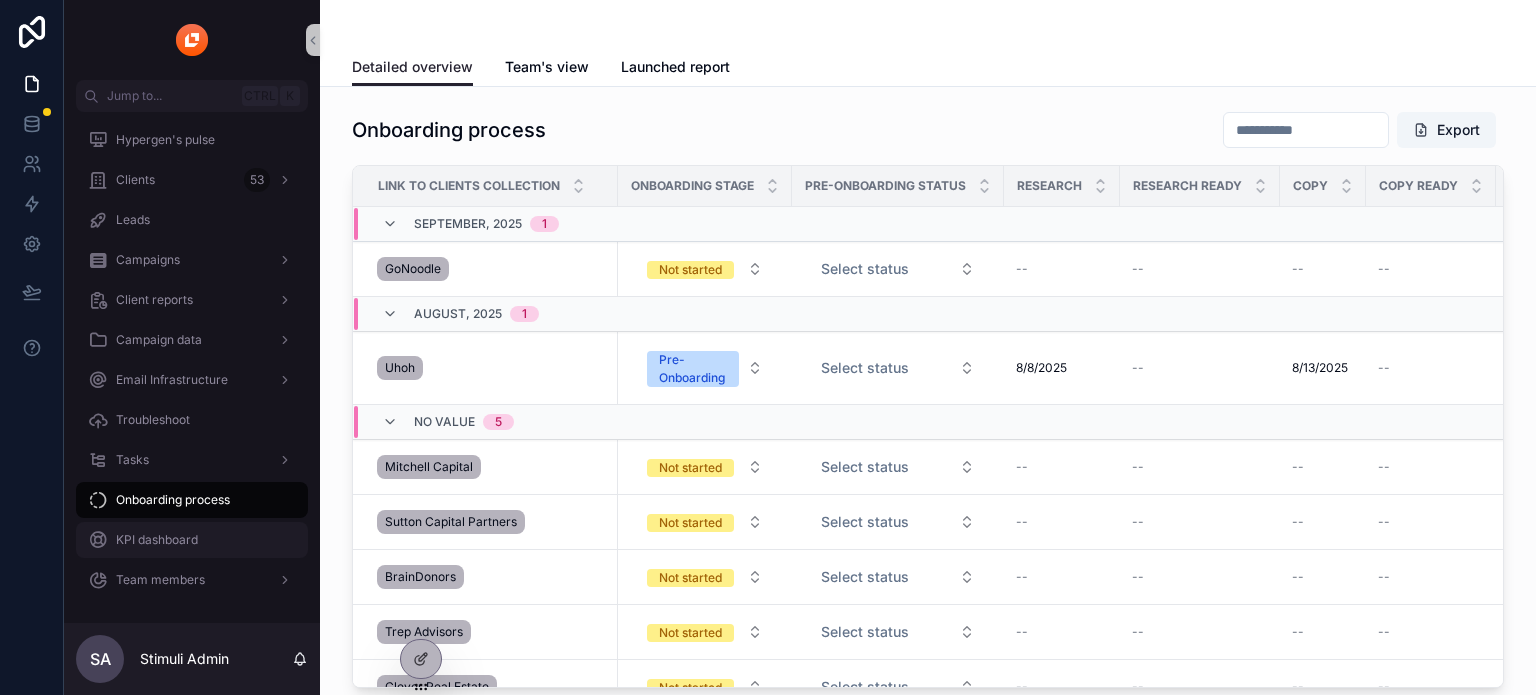click on "KPI dashboard" at bounding box center [157, 540] 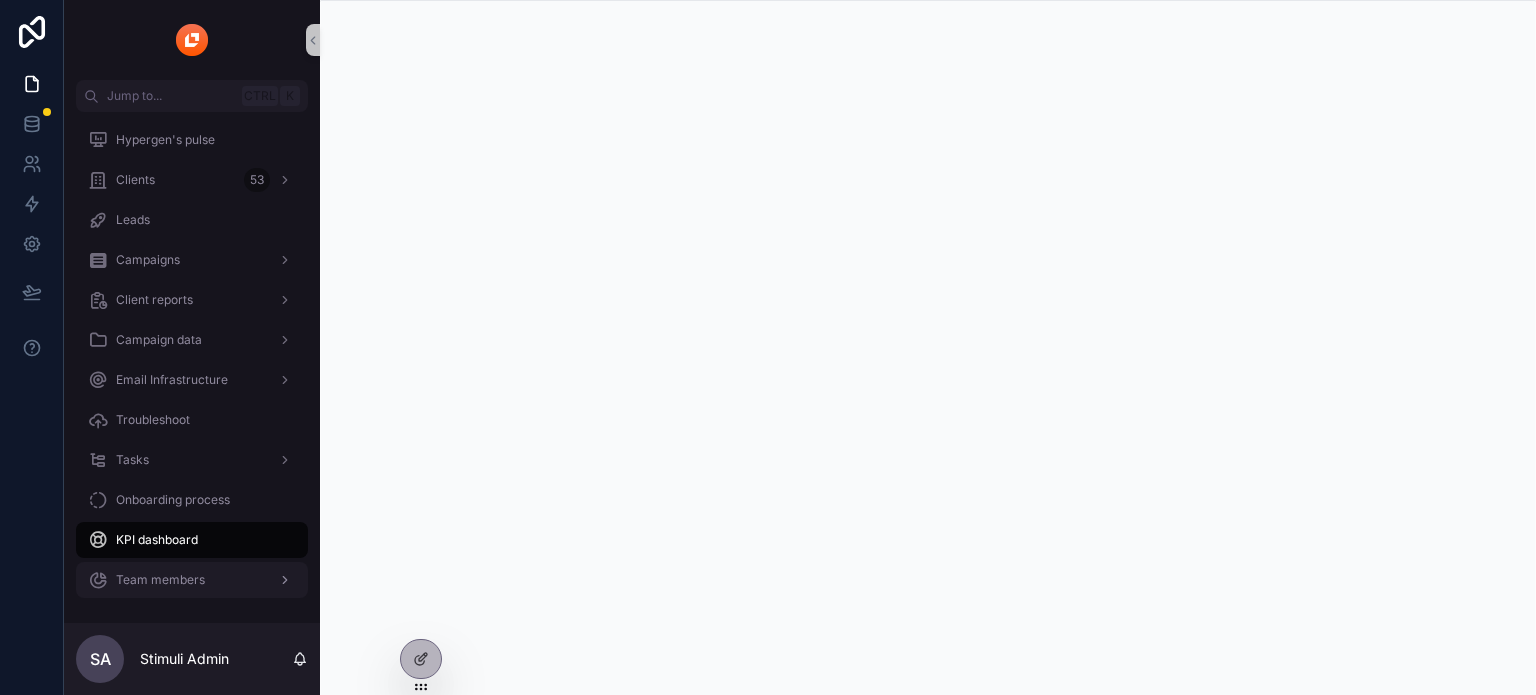 click on "Team members" at bounding box center (192, 580) 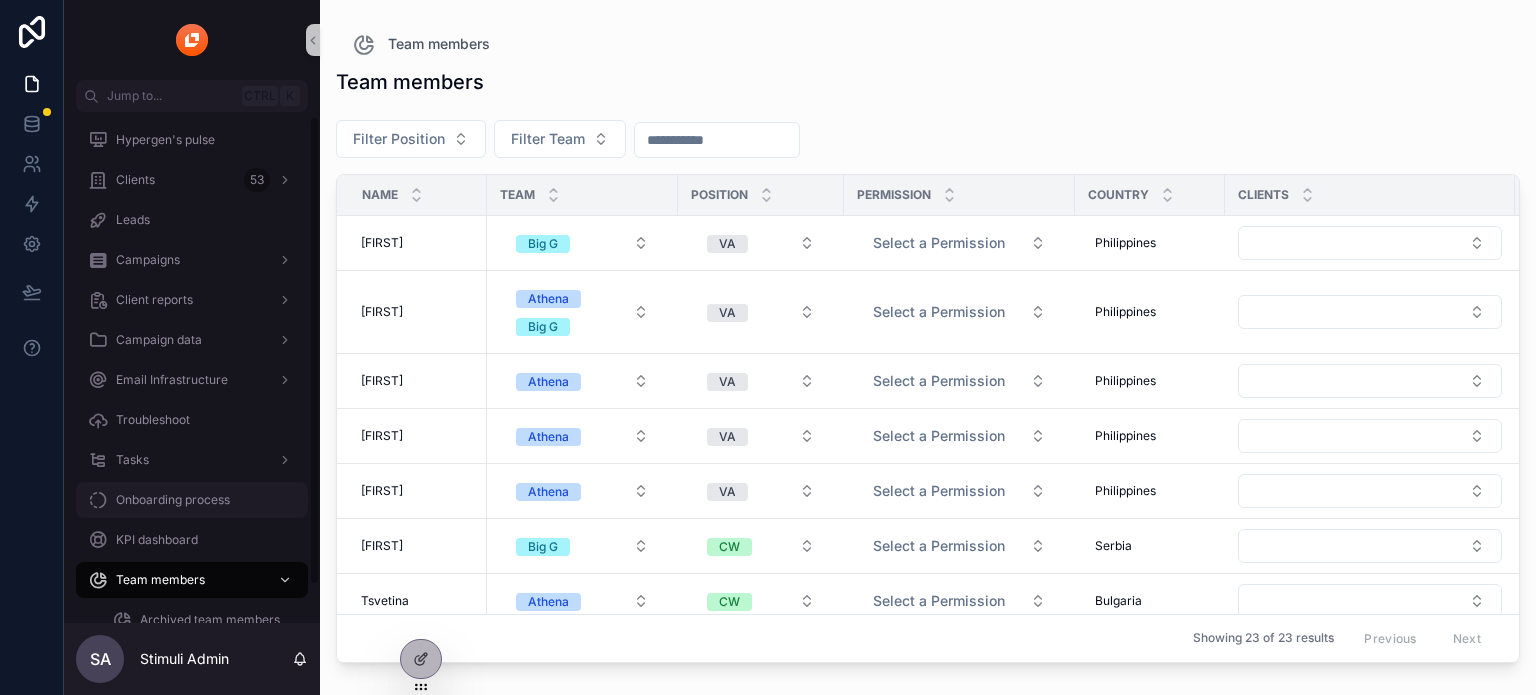 click on "Onboarding process" at bounding box center [173, 500] 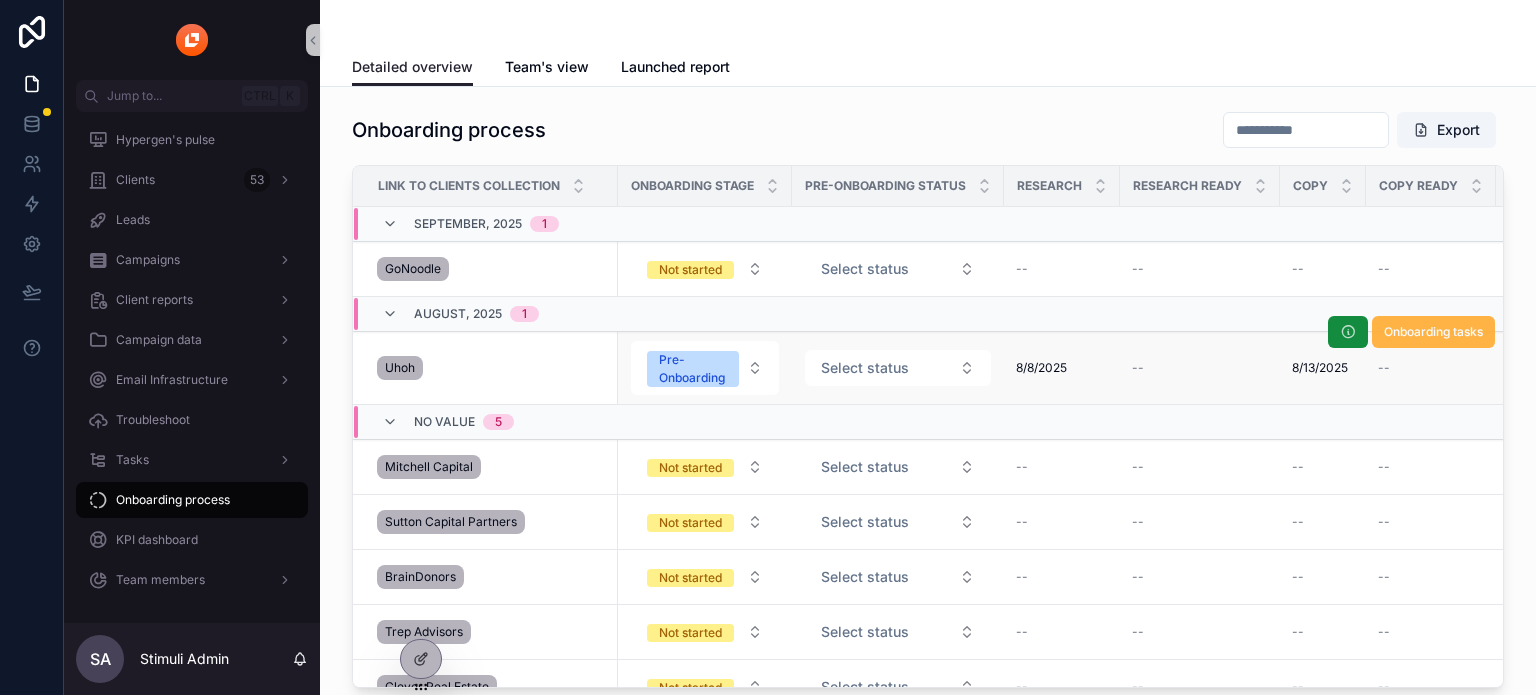 click on "Onboarding tasks" at bounding box center [1433, 332] 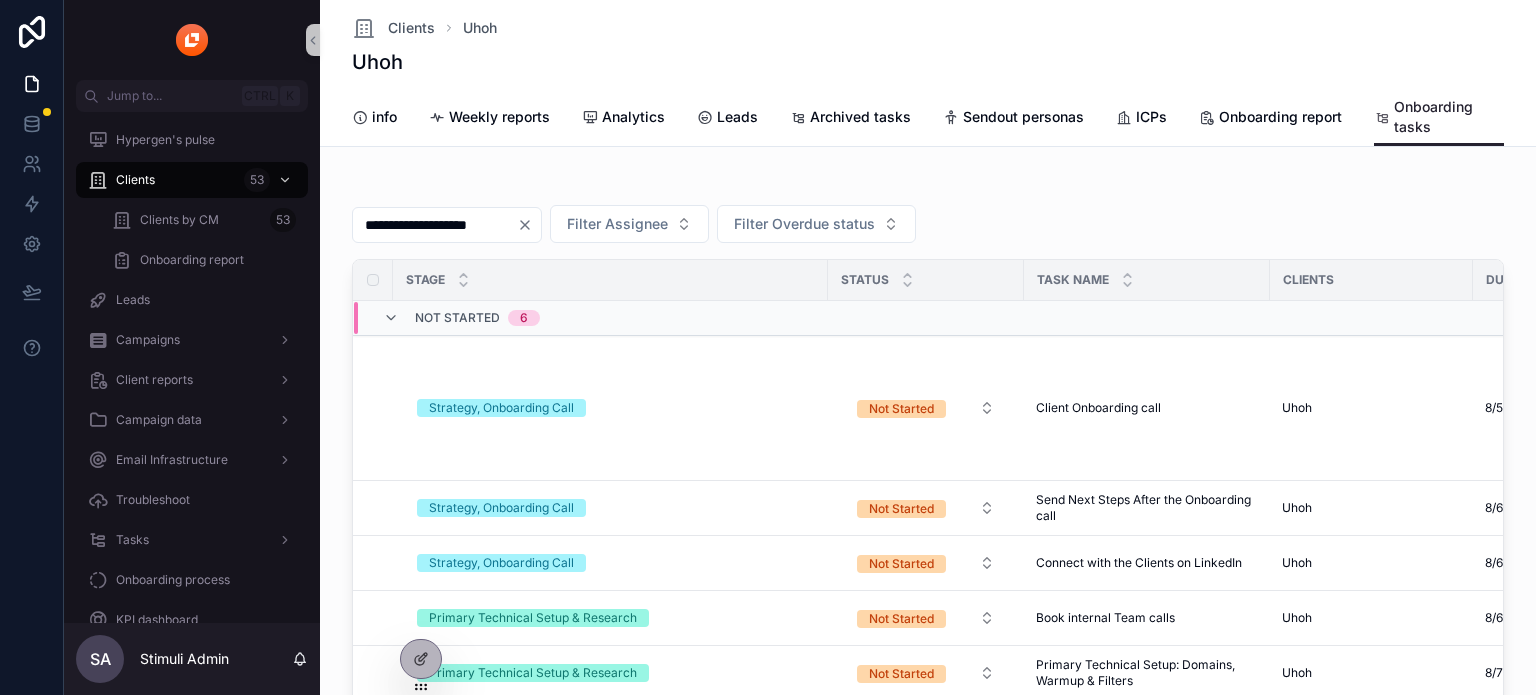 click at bounding box center [529, 225] 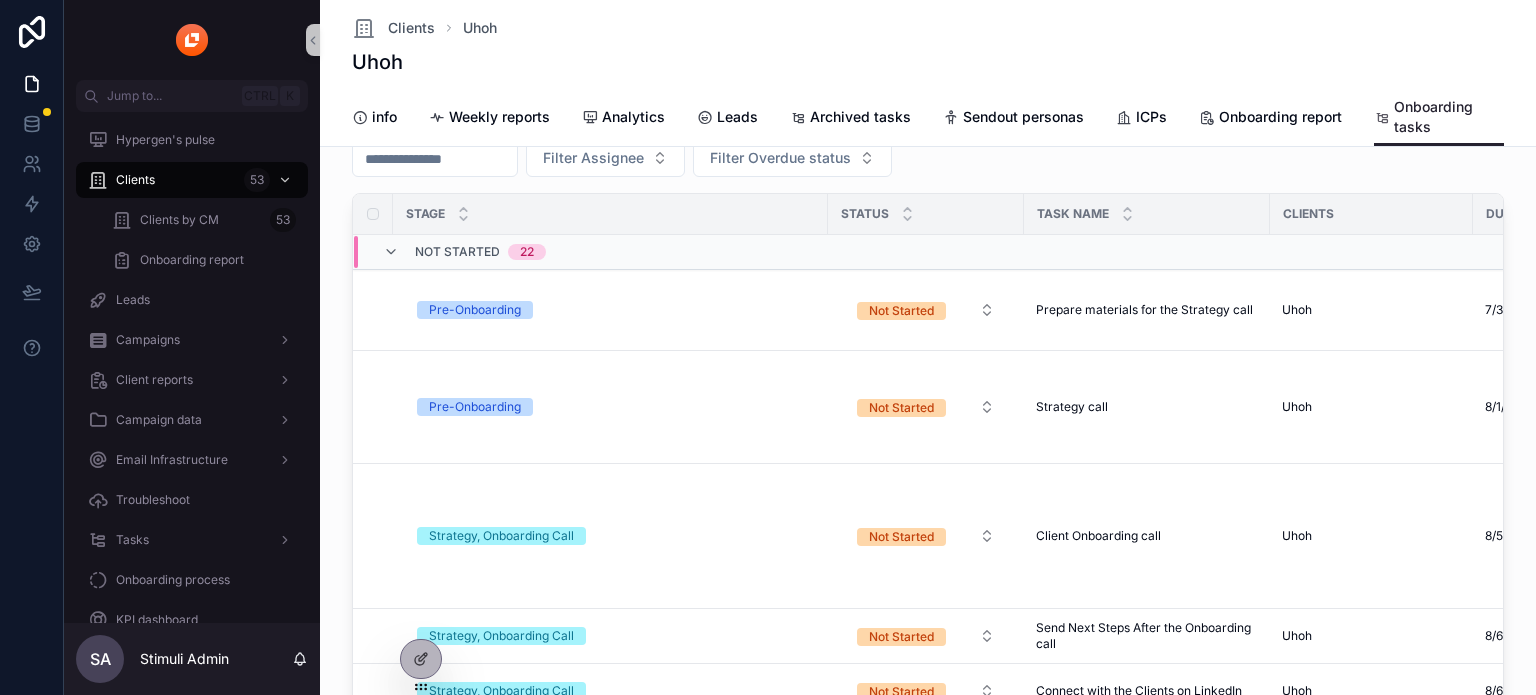 scroll, scrollTop: 65, scrollLeft: 0, axis: vertical 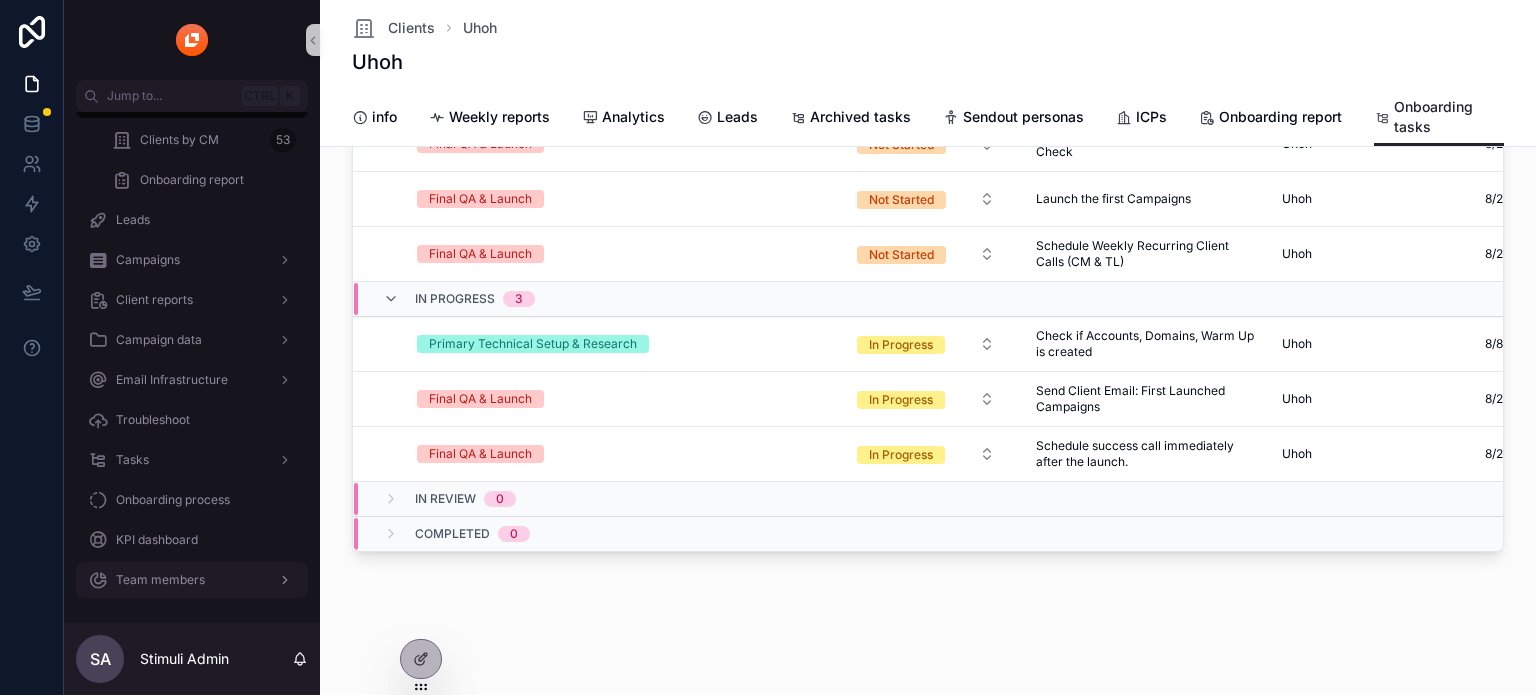 click on "Team members" at bounding box center [192, 580] 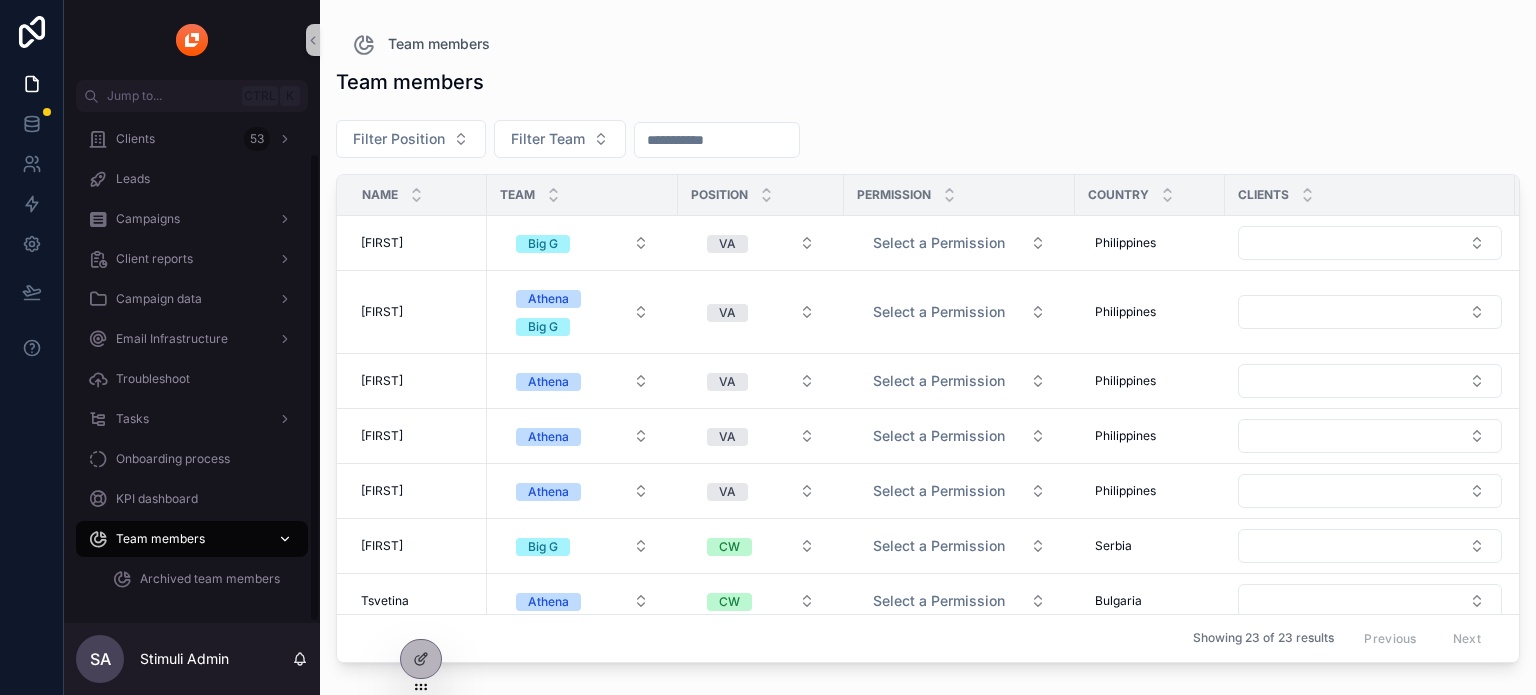 scroll, scrollTop: 44, scrollLeft: 0, axis: vertical 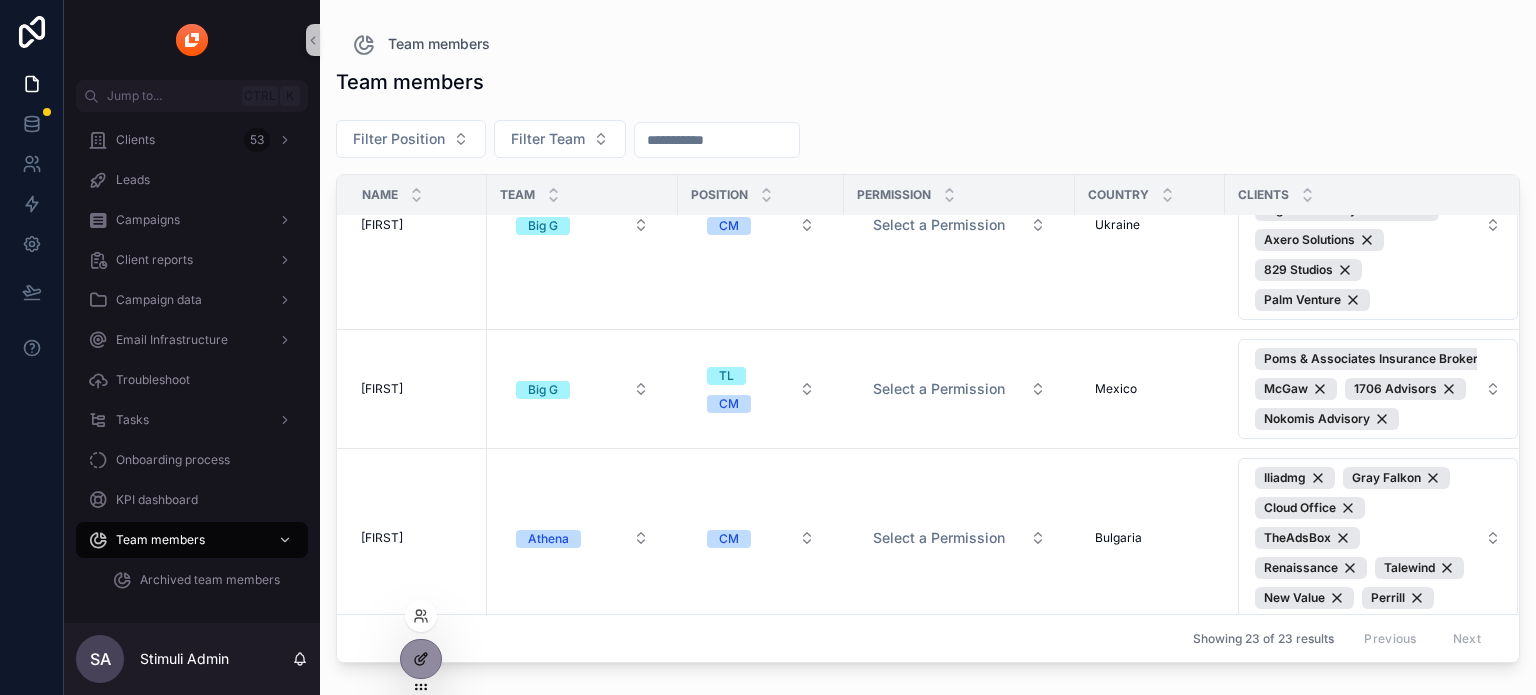 click 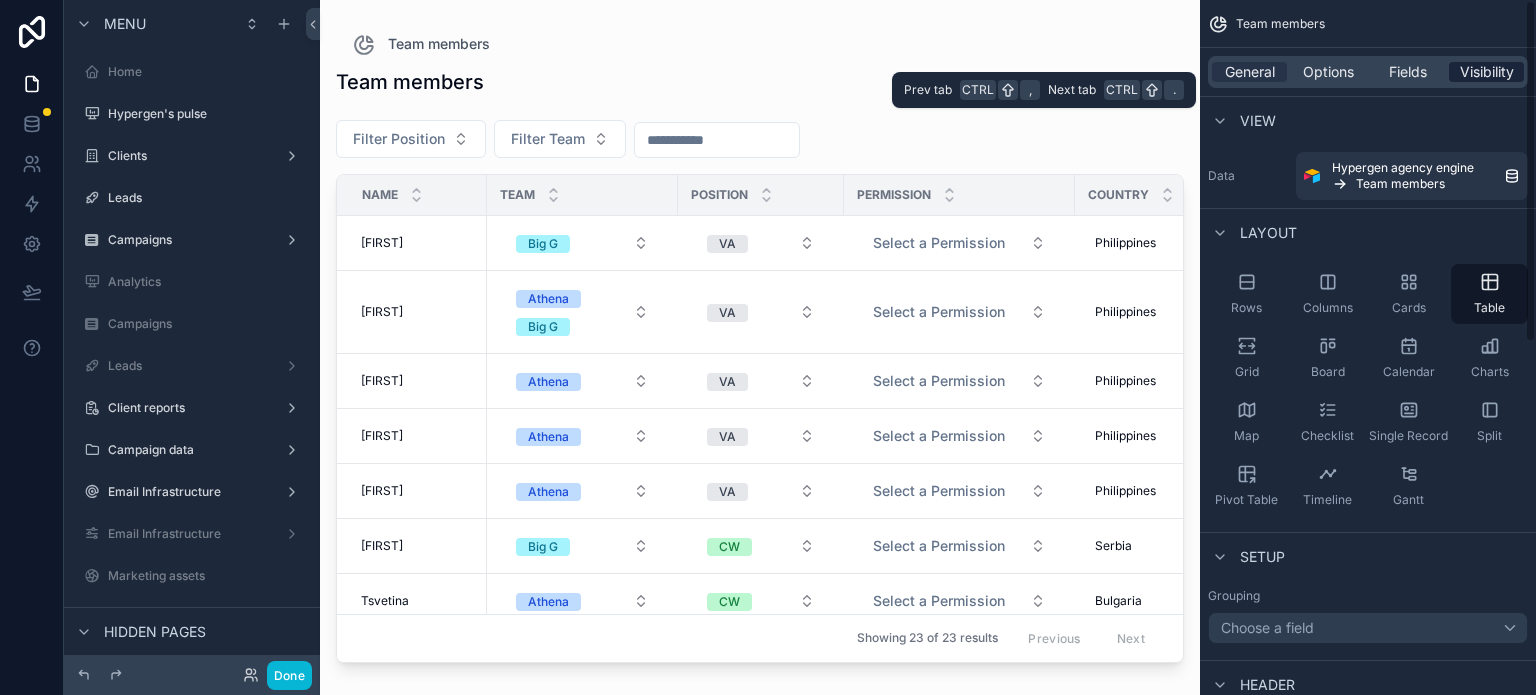click on "Visibility" at bounding box center (1487, 72) 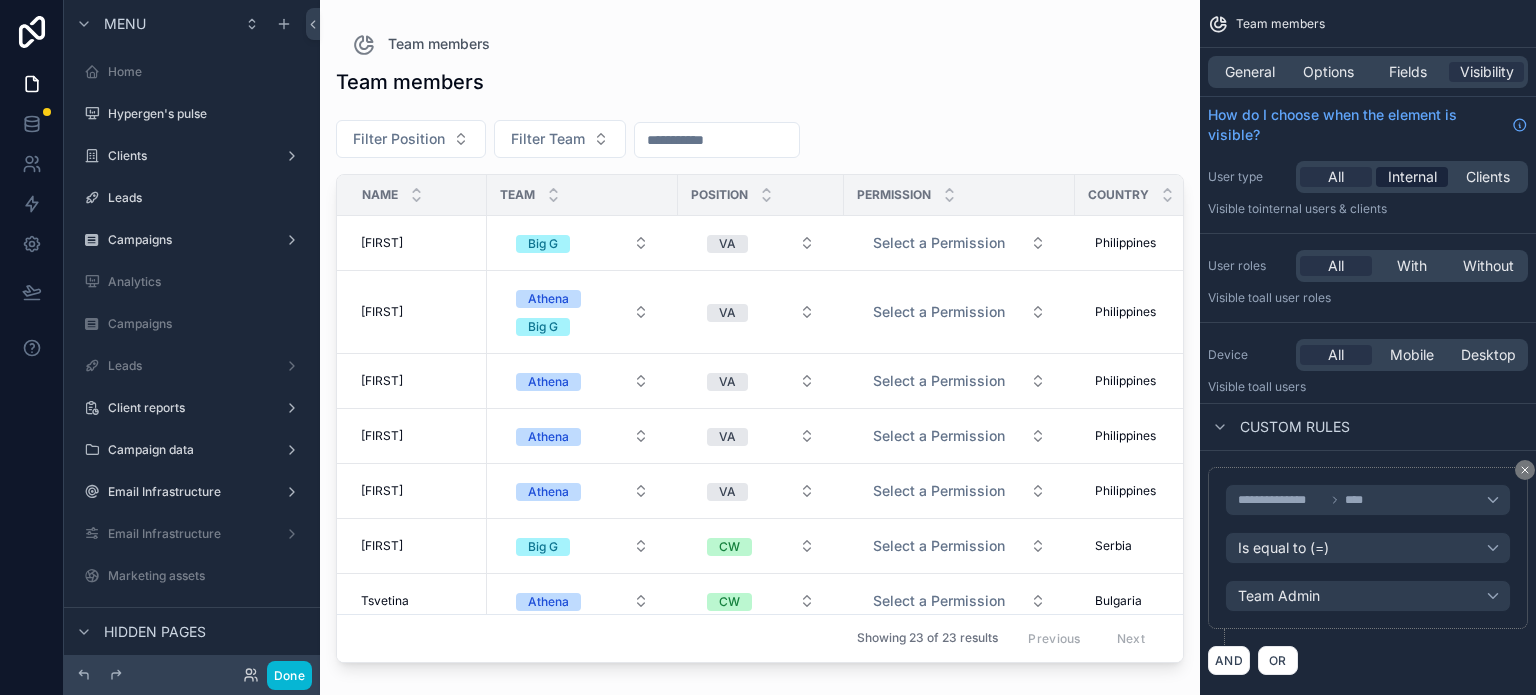 click on "Internal" at bounding box center [1412, 177] 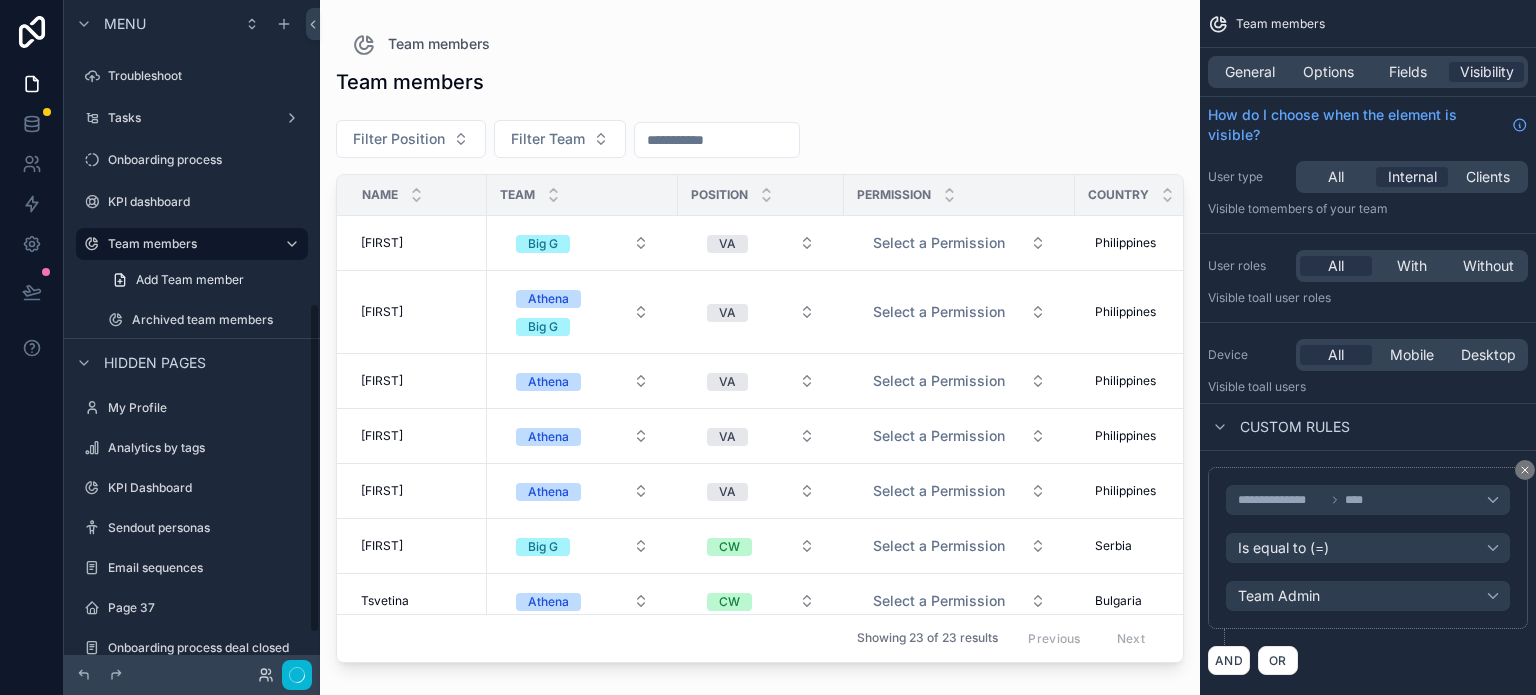 scroll, scrollTop: 618, scrollLeft: 0, axis: vertical 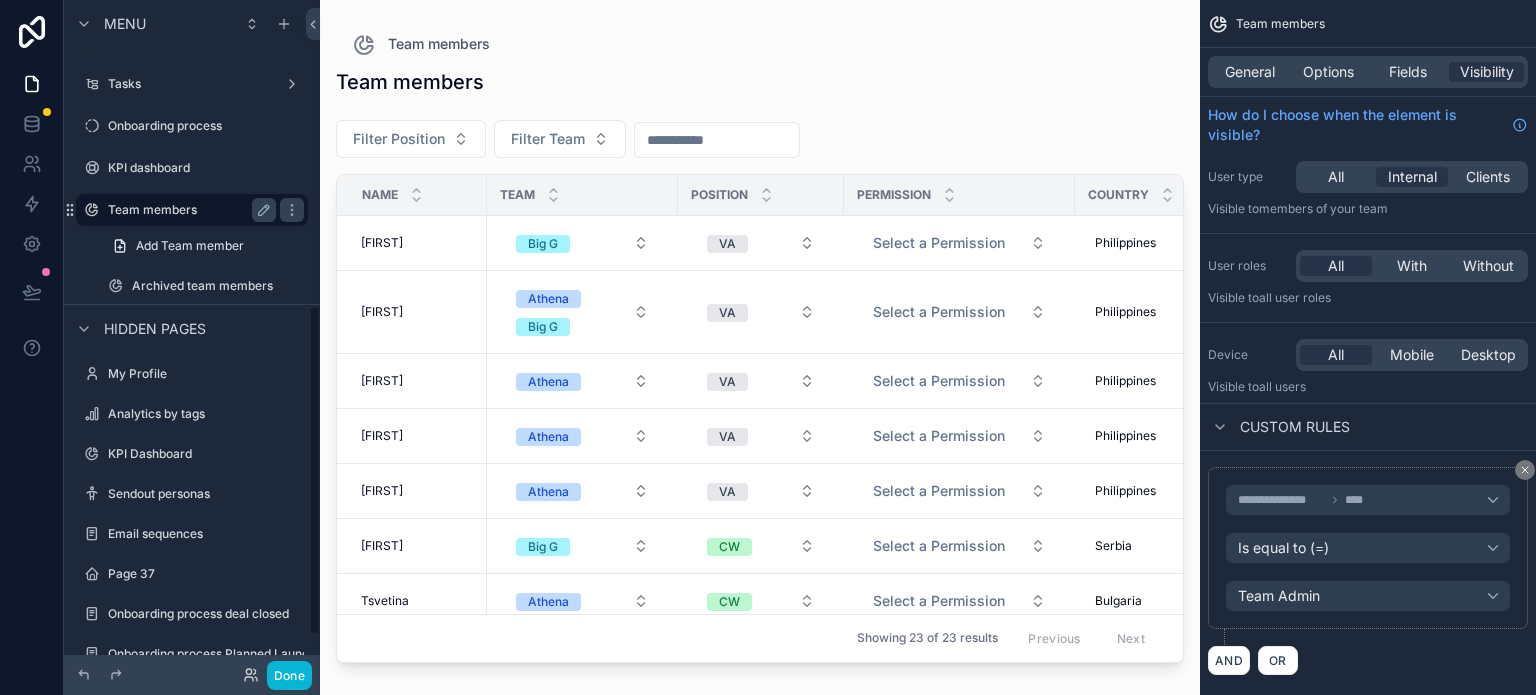 click on "Team members" at bounding box center [192, 210] 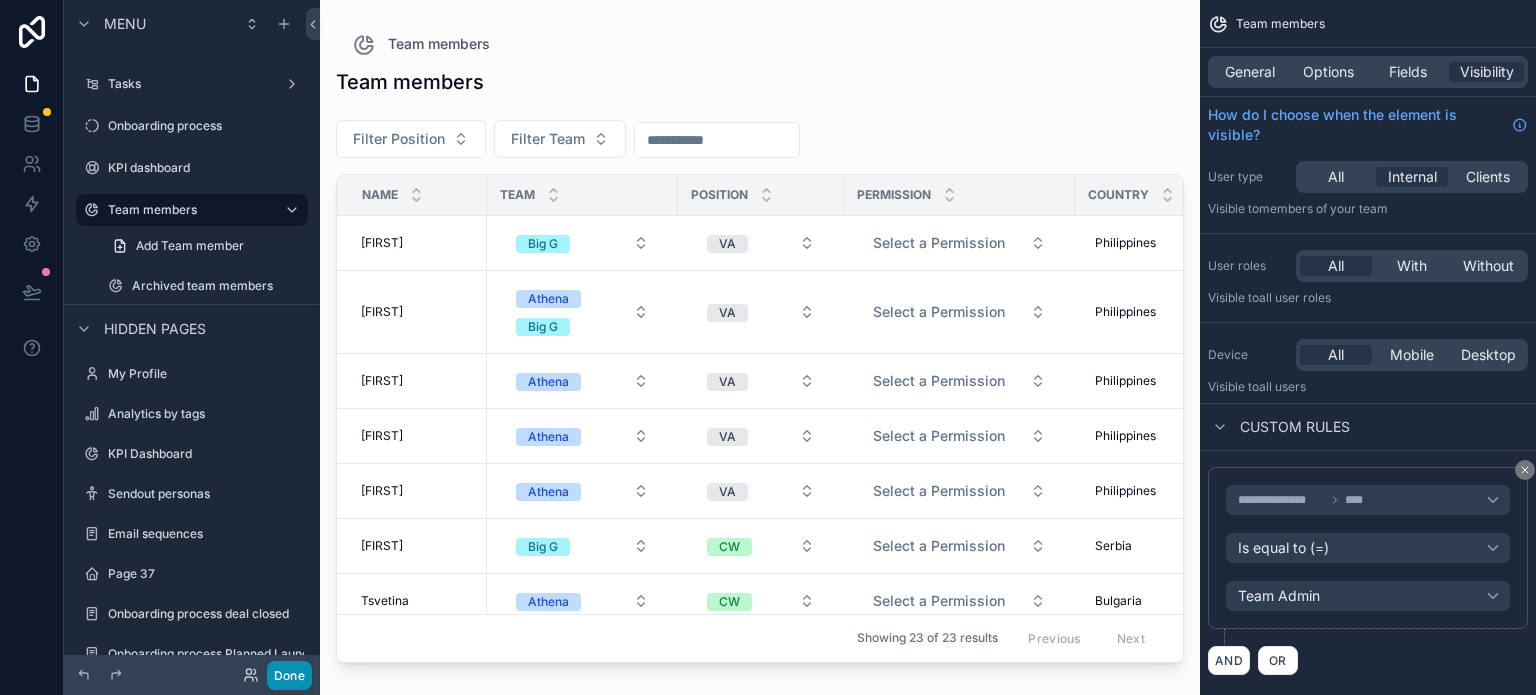click on "Done" at bounding box center [289, 675] 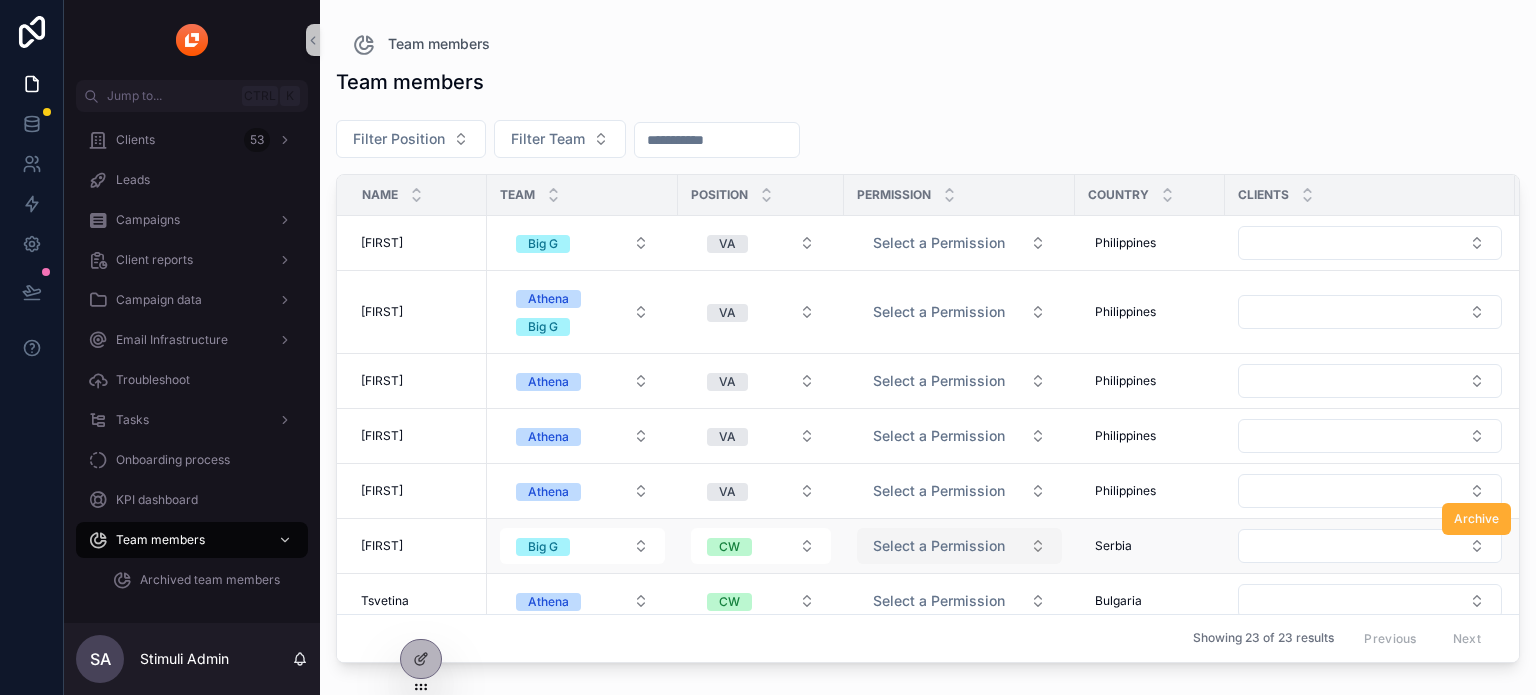 click on "Select a Permission" at bounding box center [939, 546] 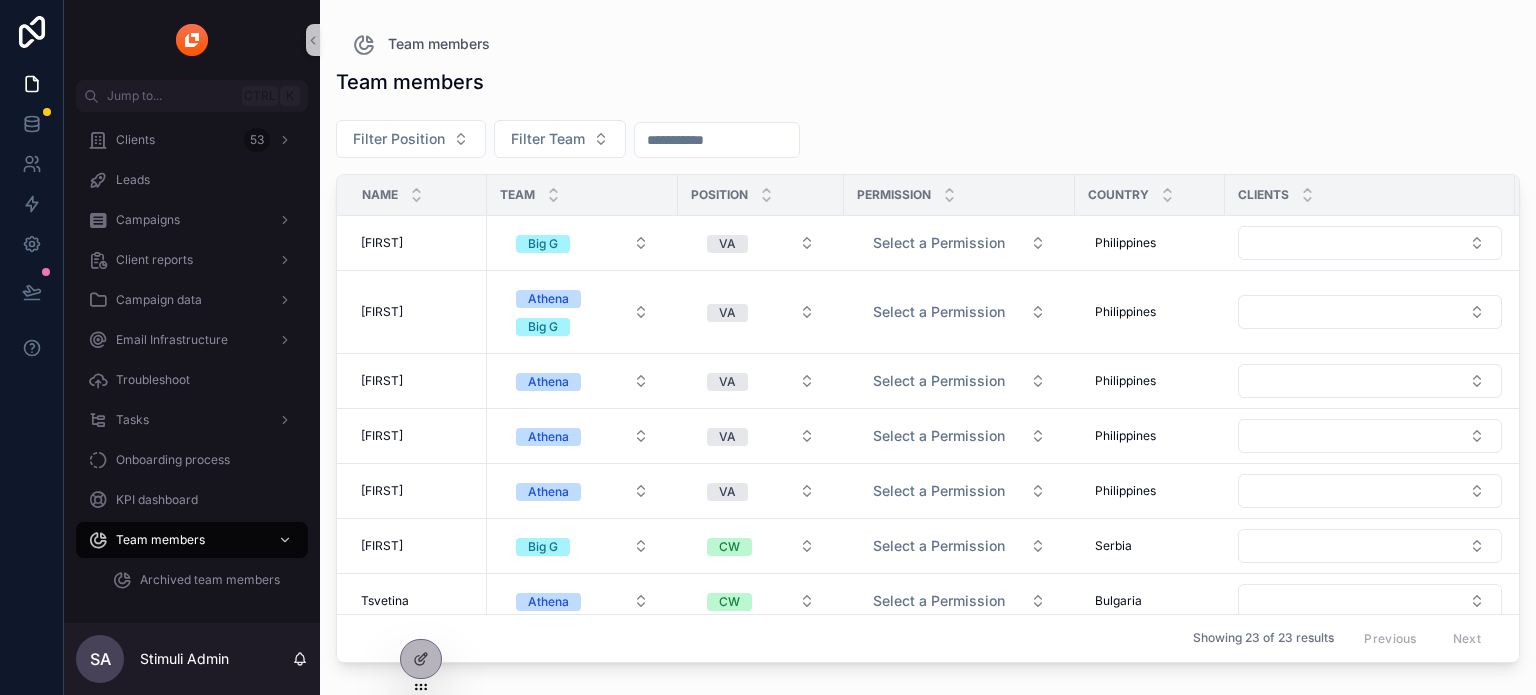 click on "Team members Filter Position Filter Team Name Team Position Permission Country Clients Email Lesley Lesley Big G VA Select a Permission Philippines Philippines lesley@hypergen.io Archive Leah Leah Athena Big G VA Select a Permission Philippines Philippines leah@hypergen.io Archive Jobelle Jobelle Athena VA Select a Permission Philippines Philippines jobelle@hypergen.io Archive Jessica Jessica Athena VA Select a Permission Philippines Philippines jessica@hypergen.io Archive Jalyn Jalyn Athena VA Select a Permission Philippines Philippines jalyn@hypergen.io Archive Dejan Dejan Big G CW Select a Permission Serbia Serbia dejan@hypergen.io Archive Tsvetina Tsvetina Athena CW Select a Permission Bulgaria Bulgaria tsvetina@hypernovamarketing.com Archive Valentina Valentina Athena QA CM Select a Permission Bulgaria Bulgaria test_client Namebrand Pacific Premier Advisors 	valentina@hypergen.io Archive Bianca Bianca Athena Big G BTL Select a Permission Philippines Philippines 	bianca@hypernovamarketing.com Archive OM" at bounding box center [928, 363] 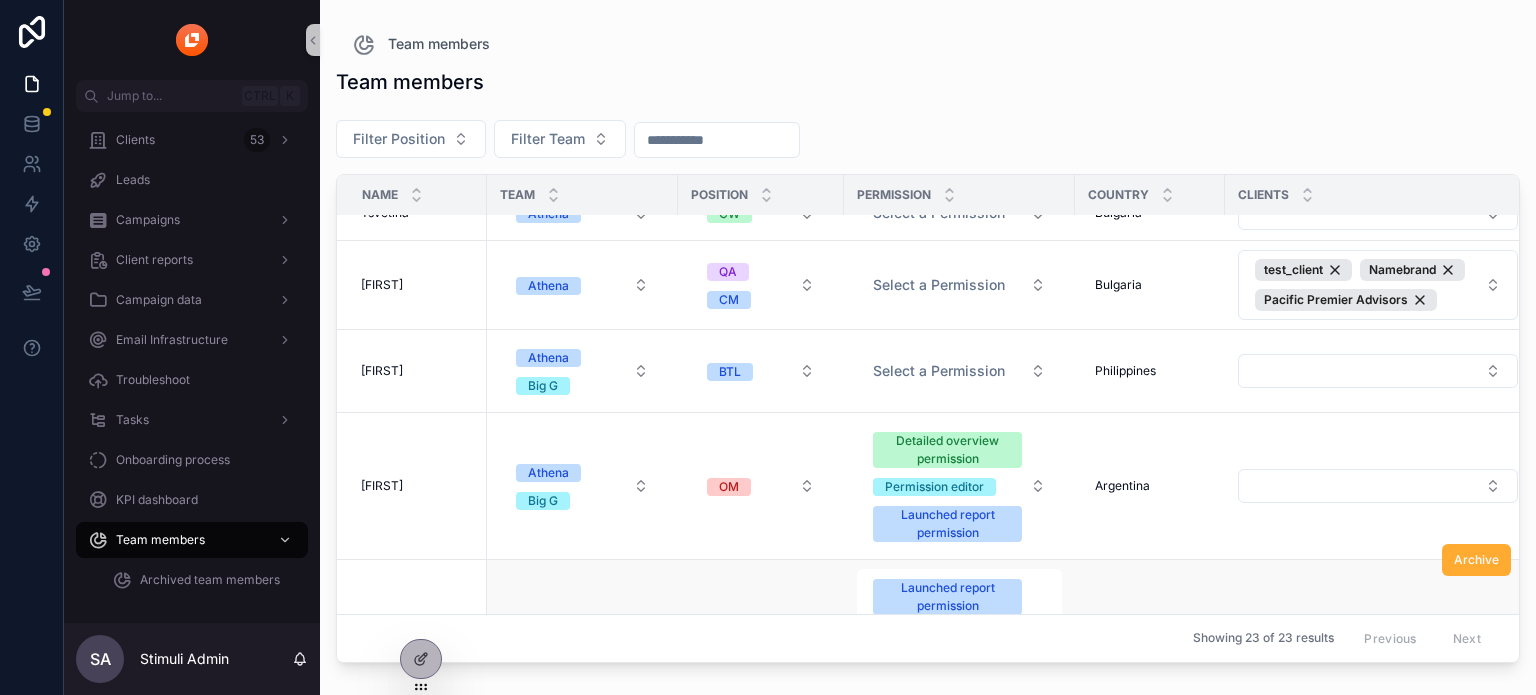 scroll, scrollTop: 526, scrollLeft: 0, axis: vertical 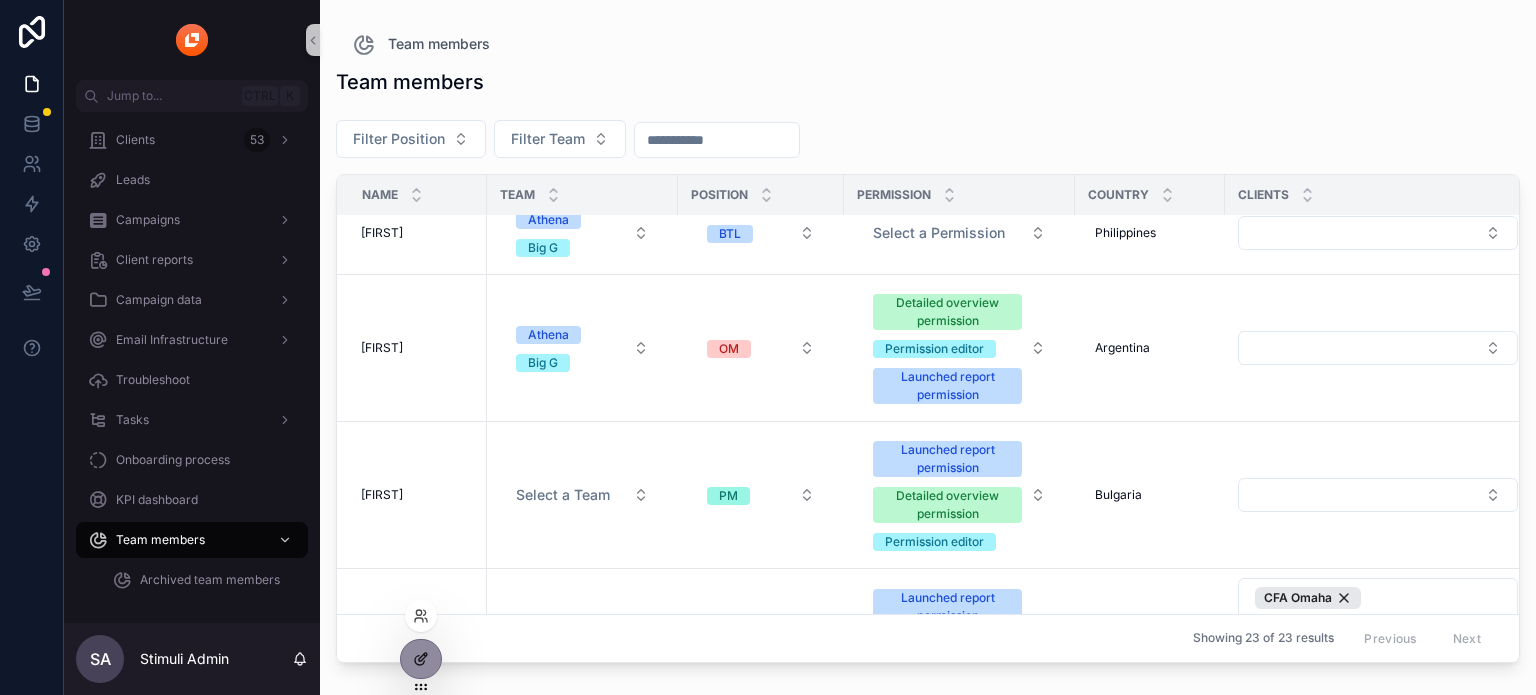 click 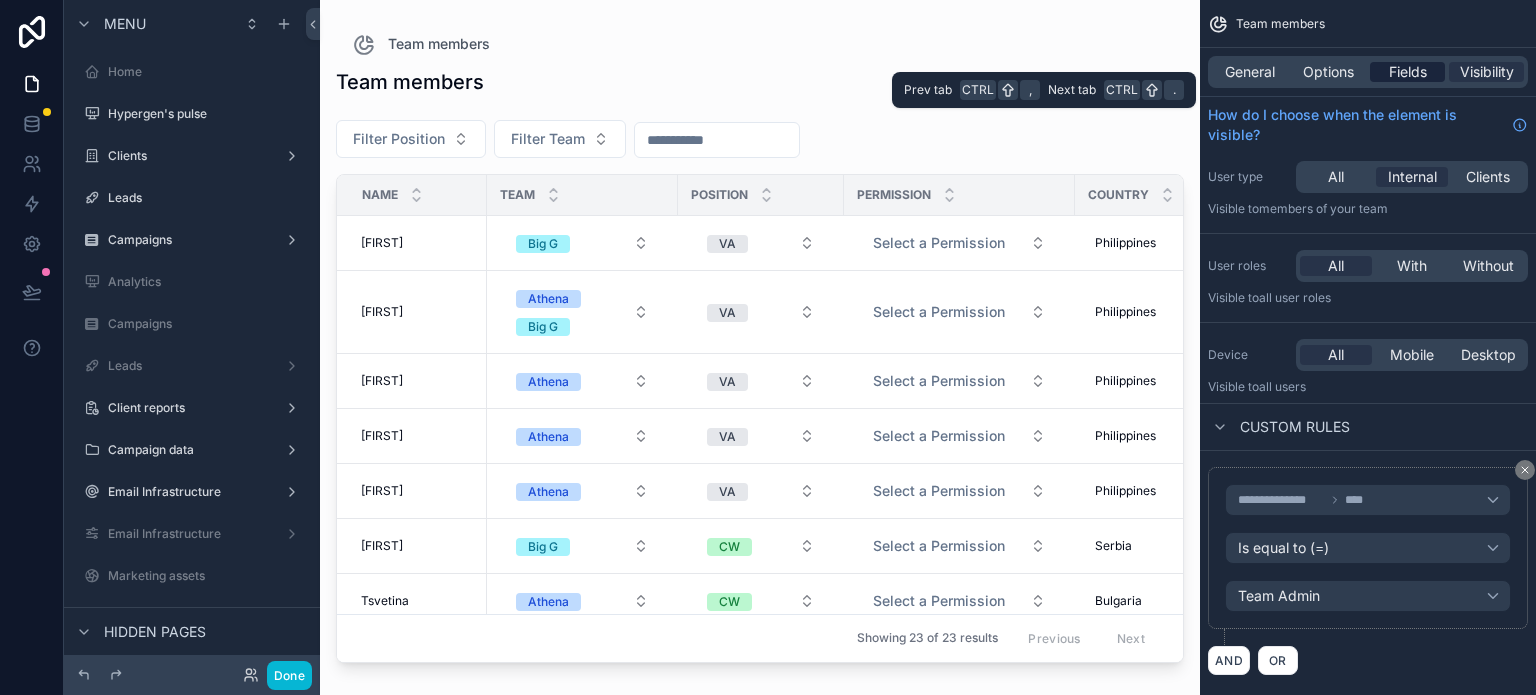 drag, startPoint x: 1424, startPoint y: 78, endPoint x: 1428, endPoint y: 64, distance: 14.56022 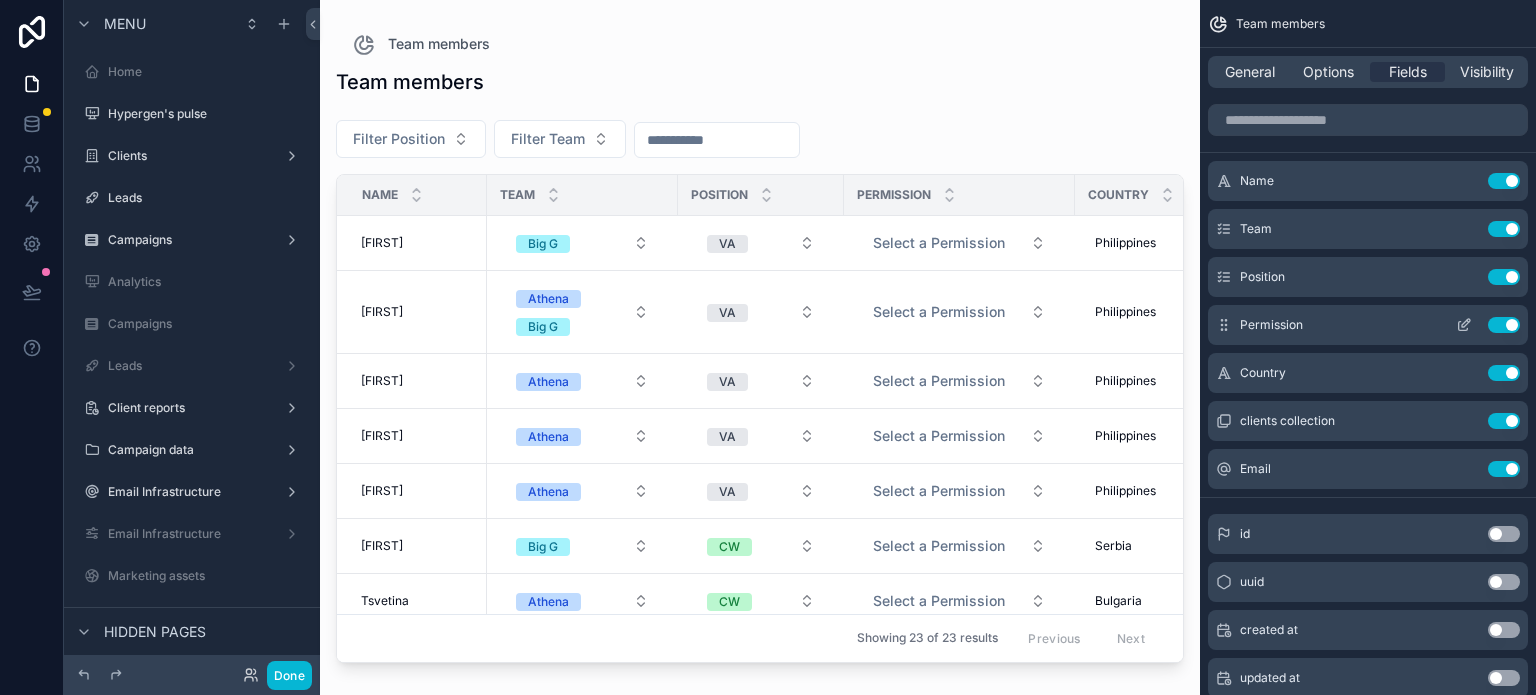 click 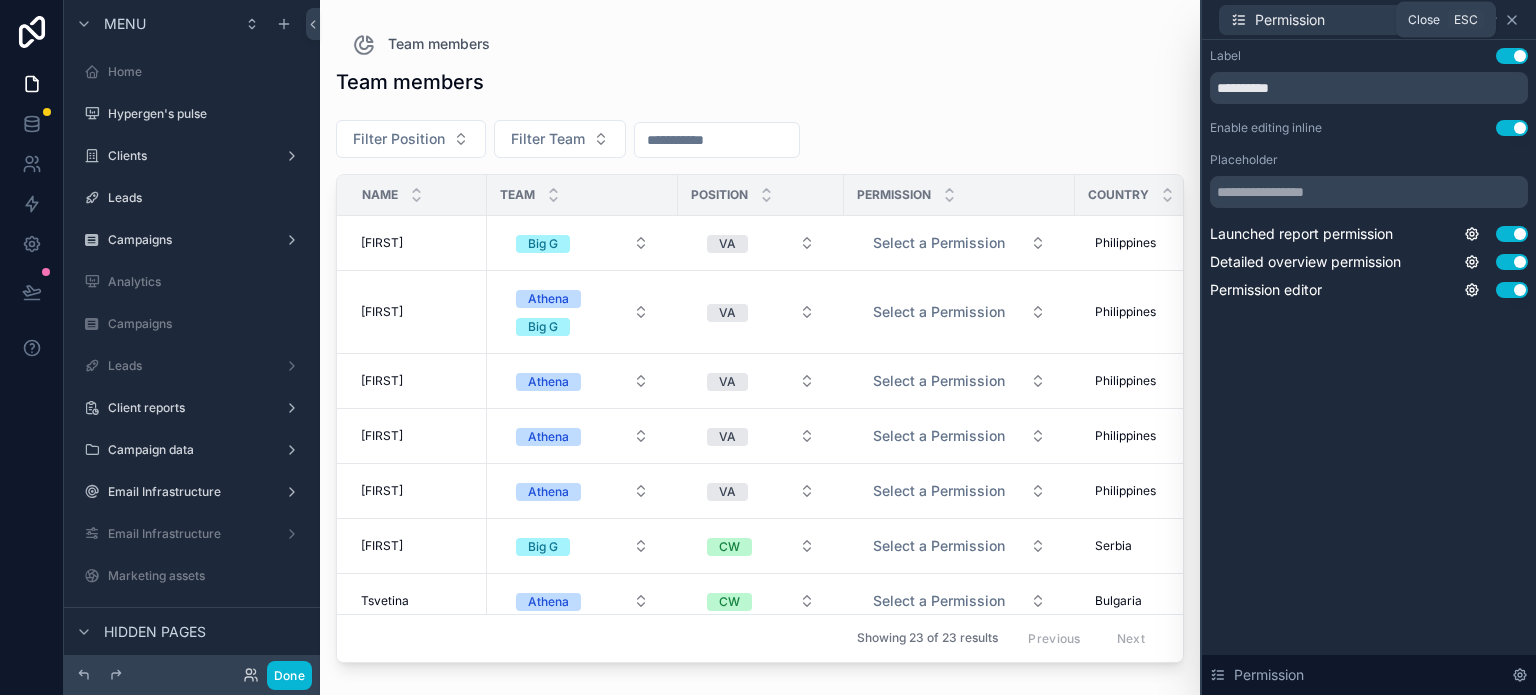 click 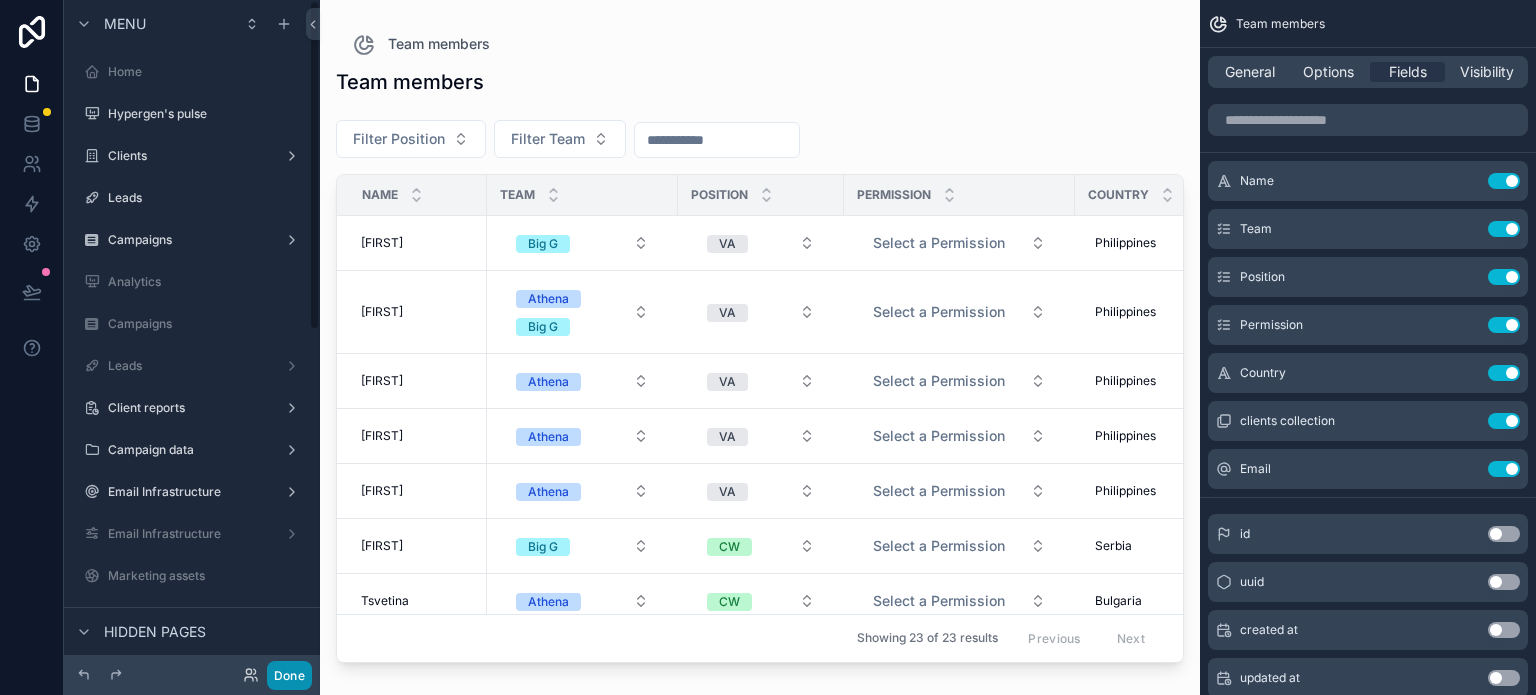click on "Done" at bounding box center [289, 675] 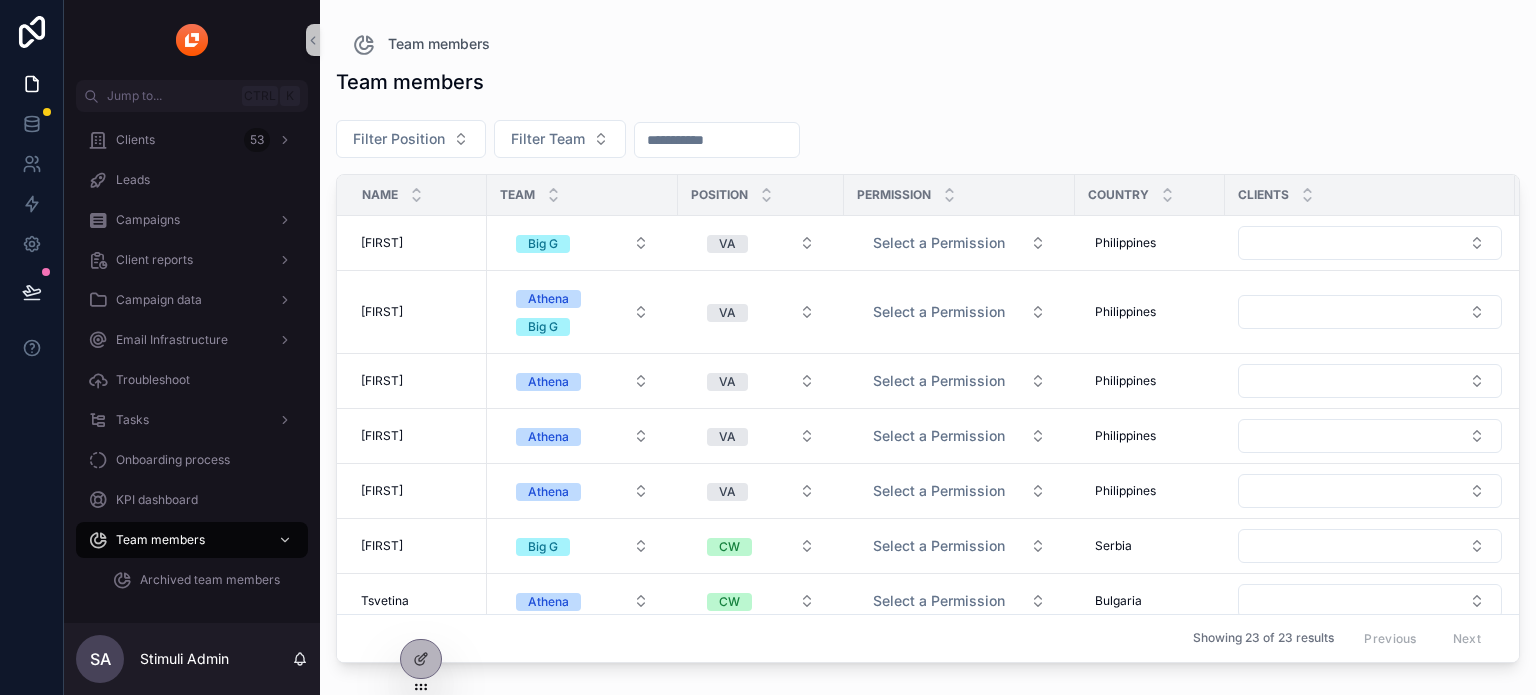 click at bounding box center [32, 292] 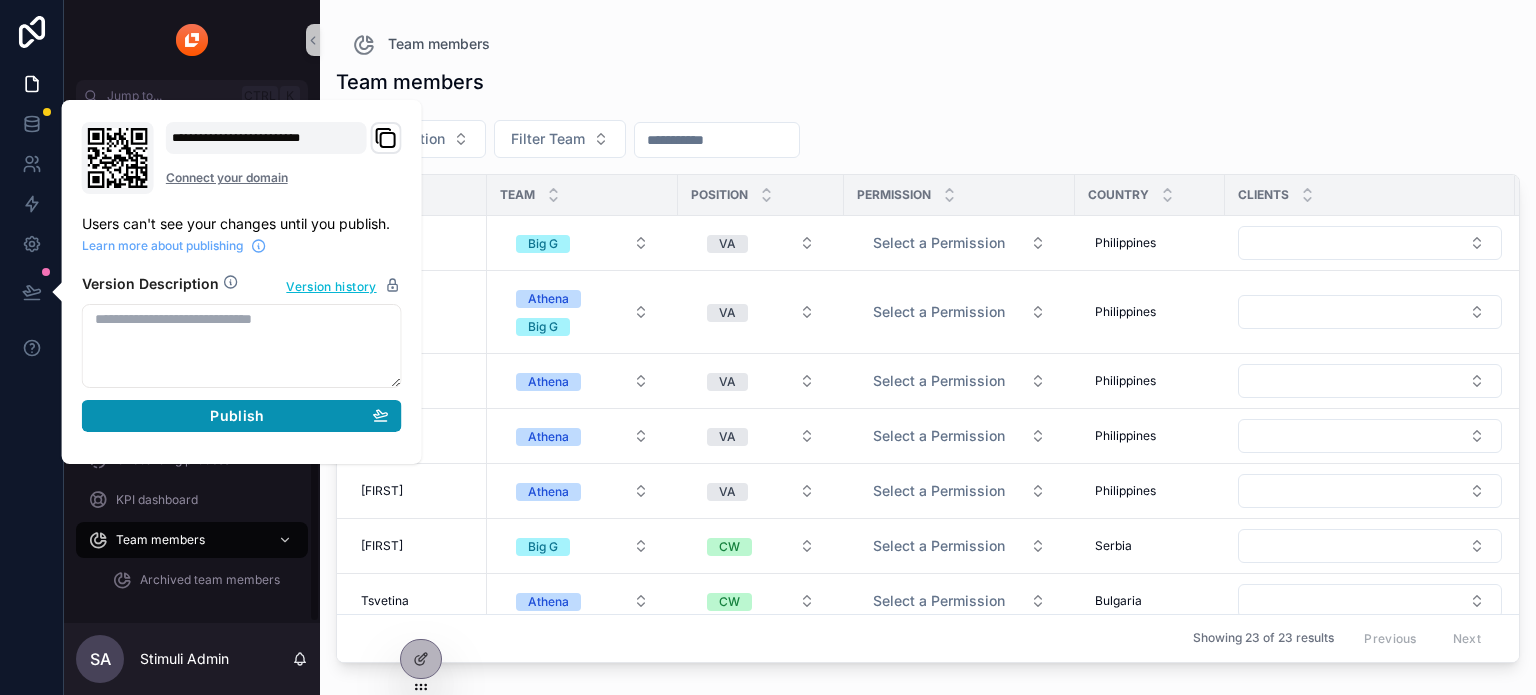 click on "Publish" at bounding box center (237, 416) 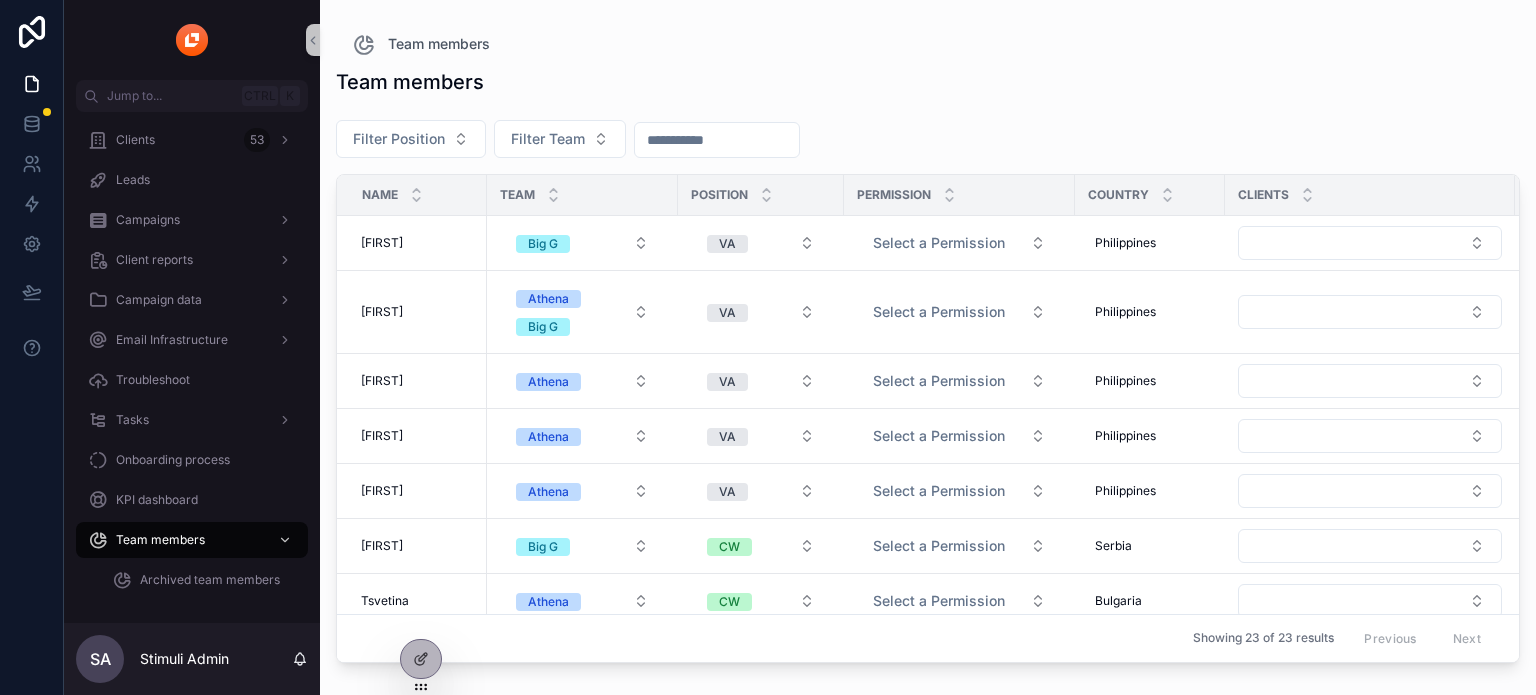click on "Team members" at bounding box center (928, 86) 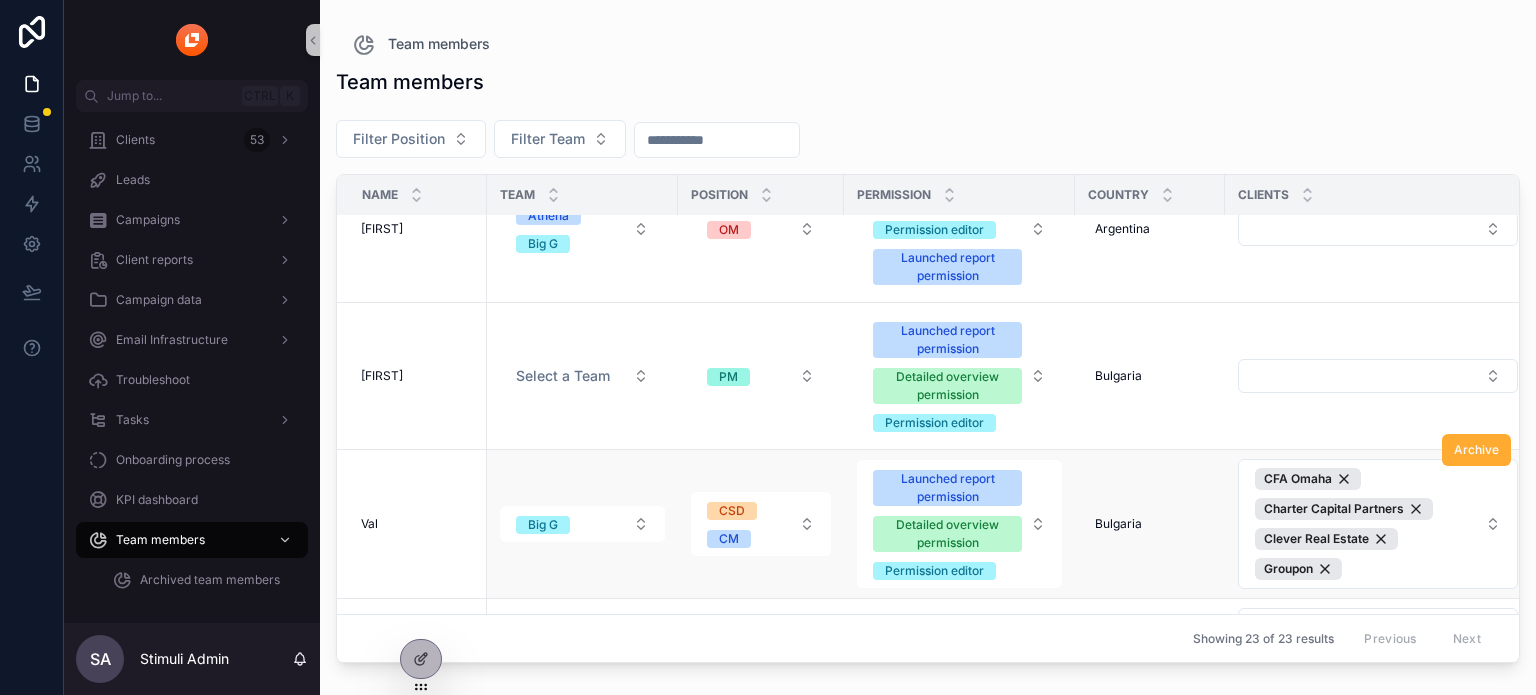 scroll, scrollTop: 645, scrollLeft: 3, axis: both 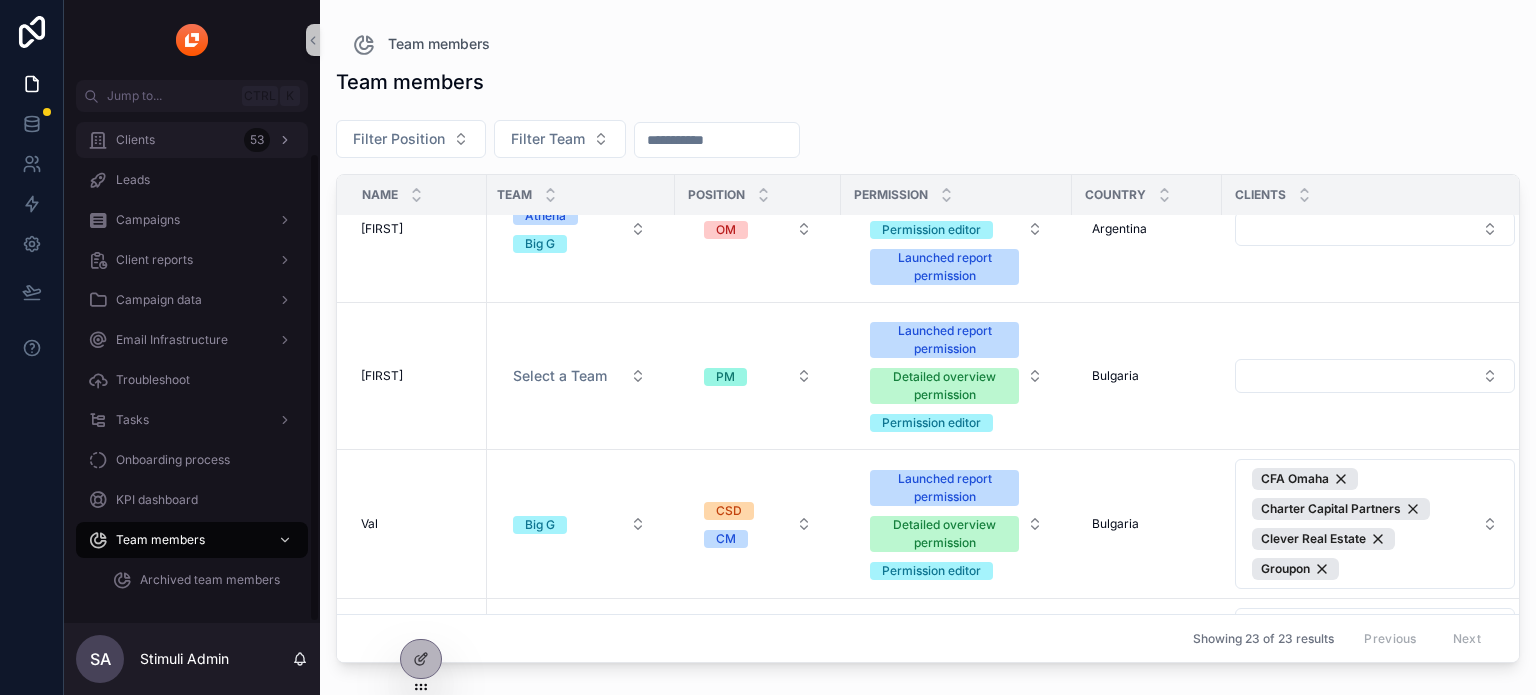 click on "Clients" at bounding box center (135, 140) 